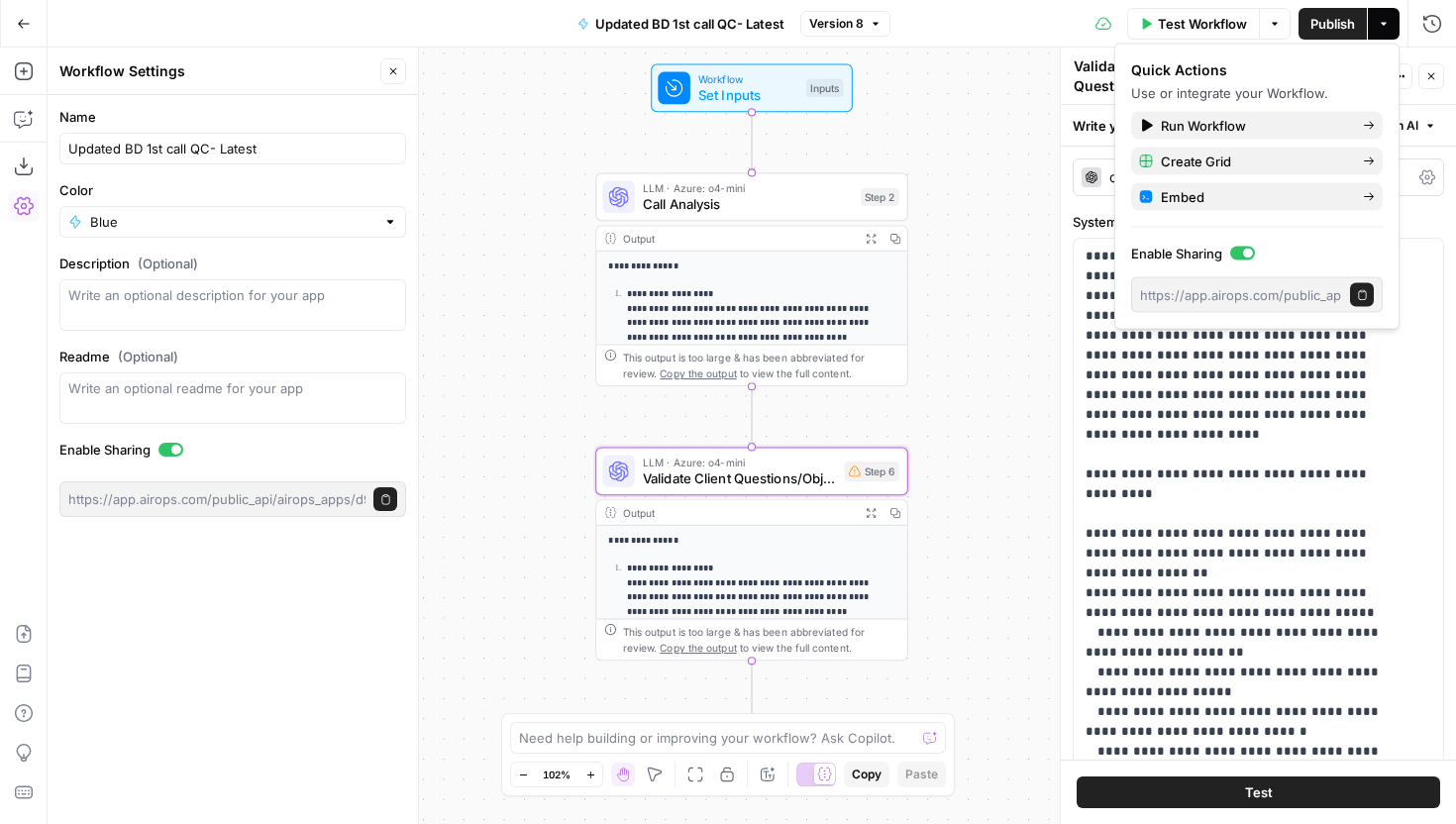scroll, scrollTop: 0, scrollLeft: 0, axis: both 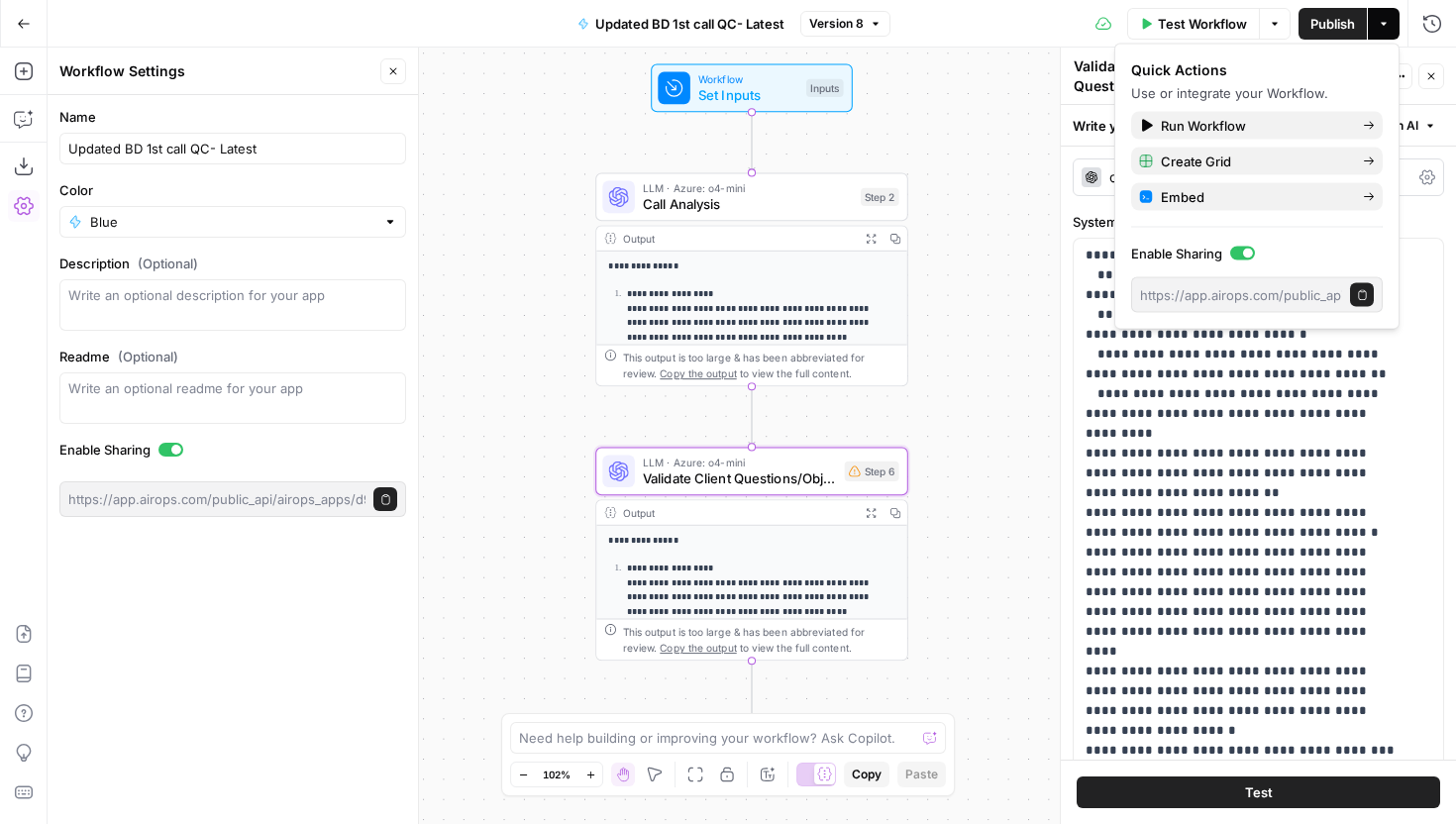 click 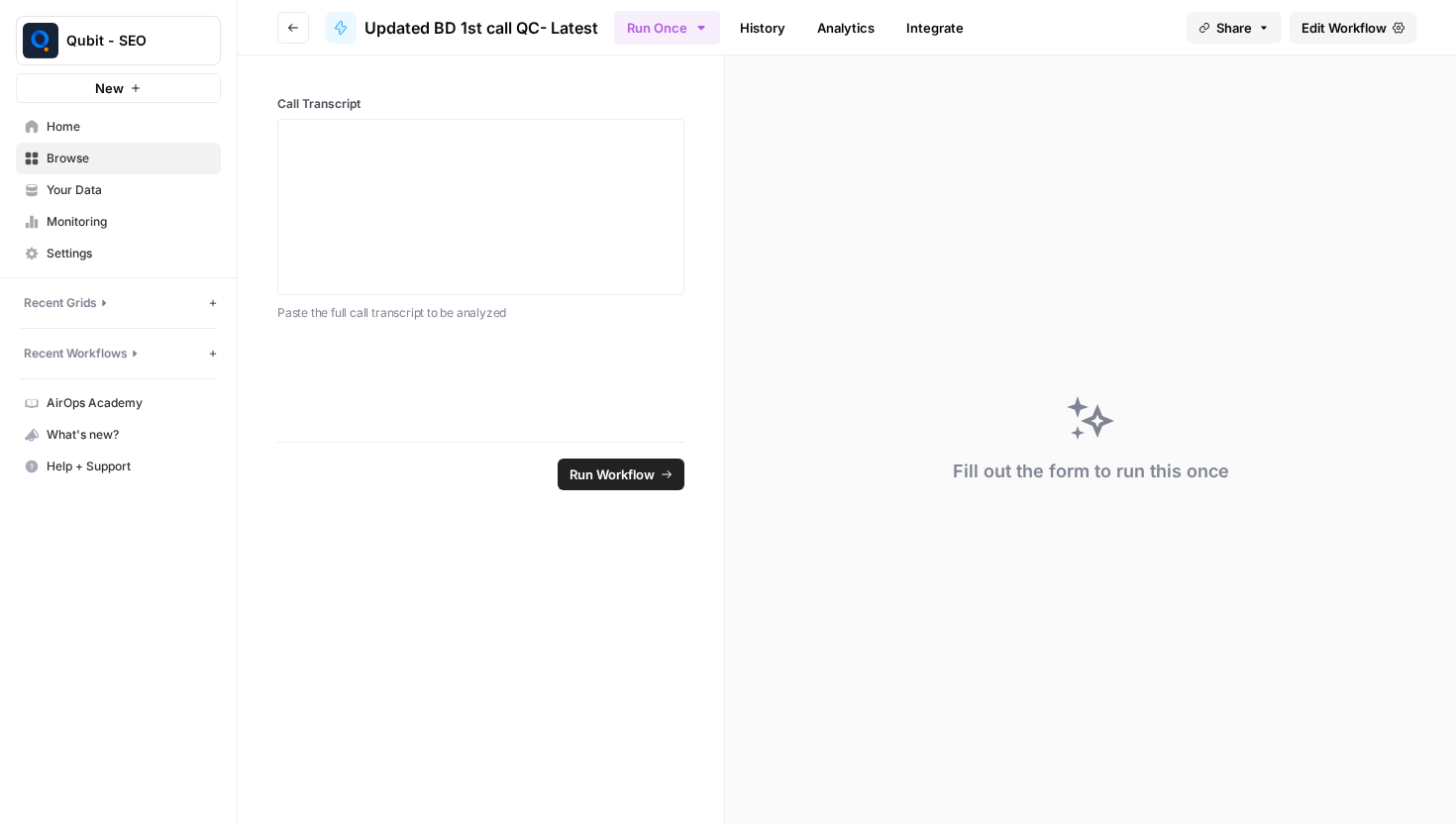 click on "Home" at bounding box center (129, 127) 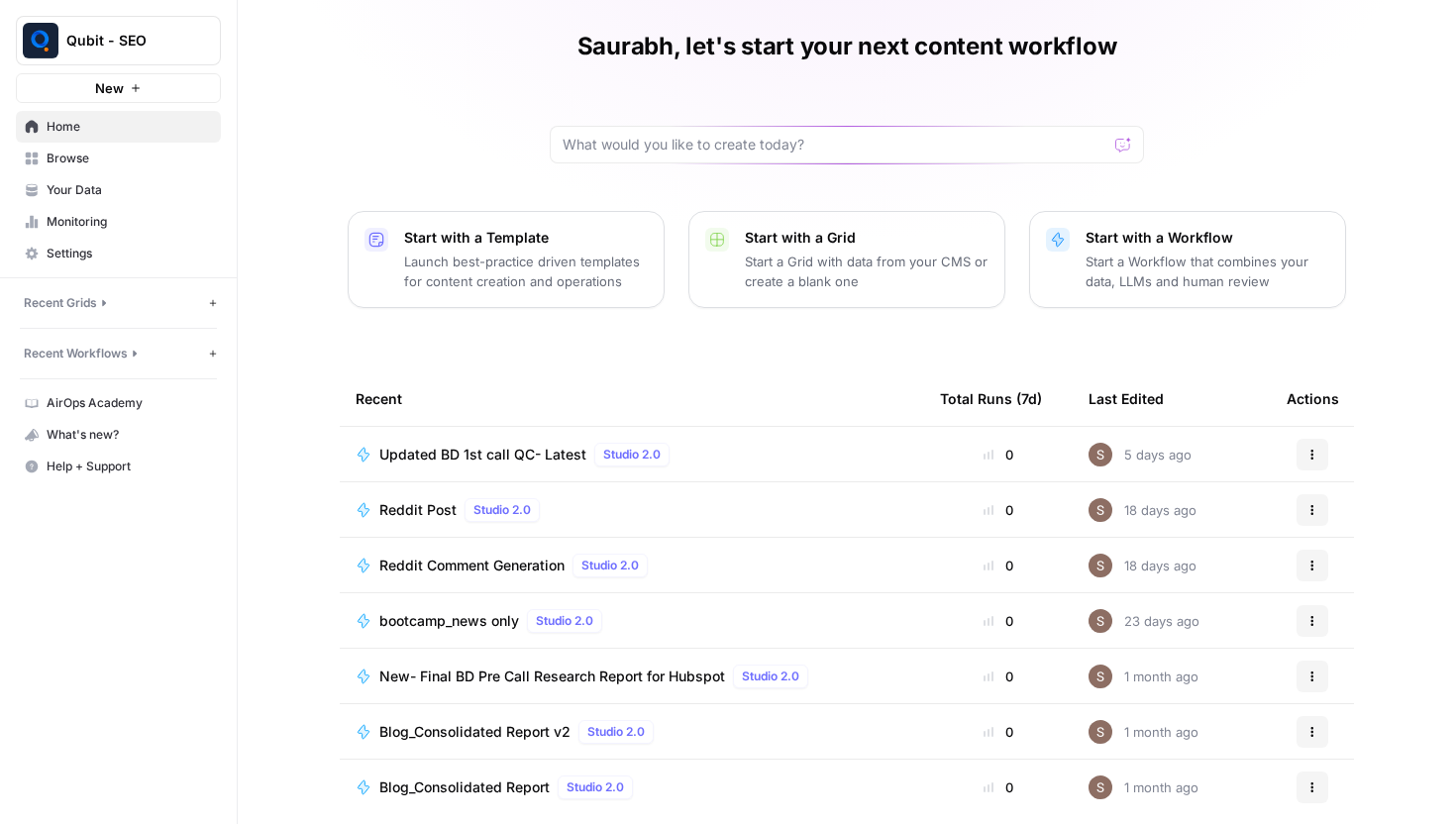 scroll, scrollTop: 87, scrollLeft: 0, axis: vertical 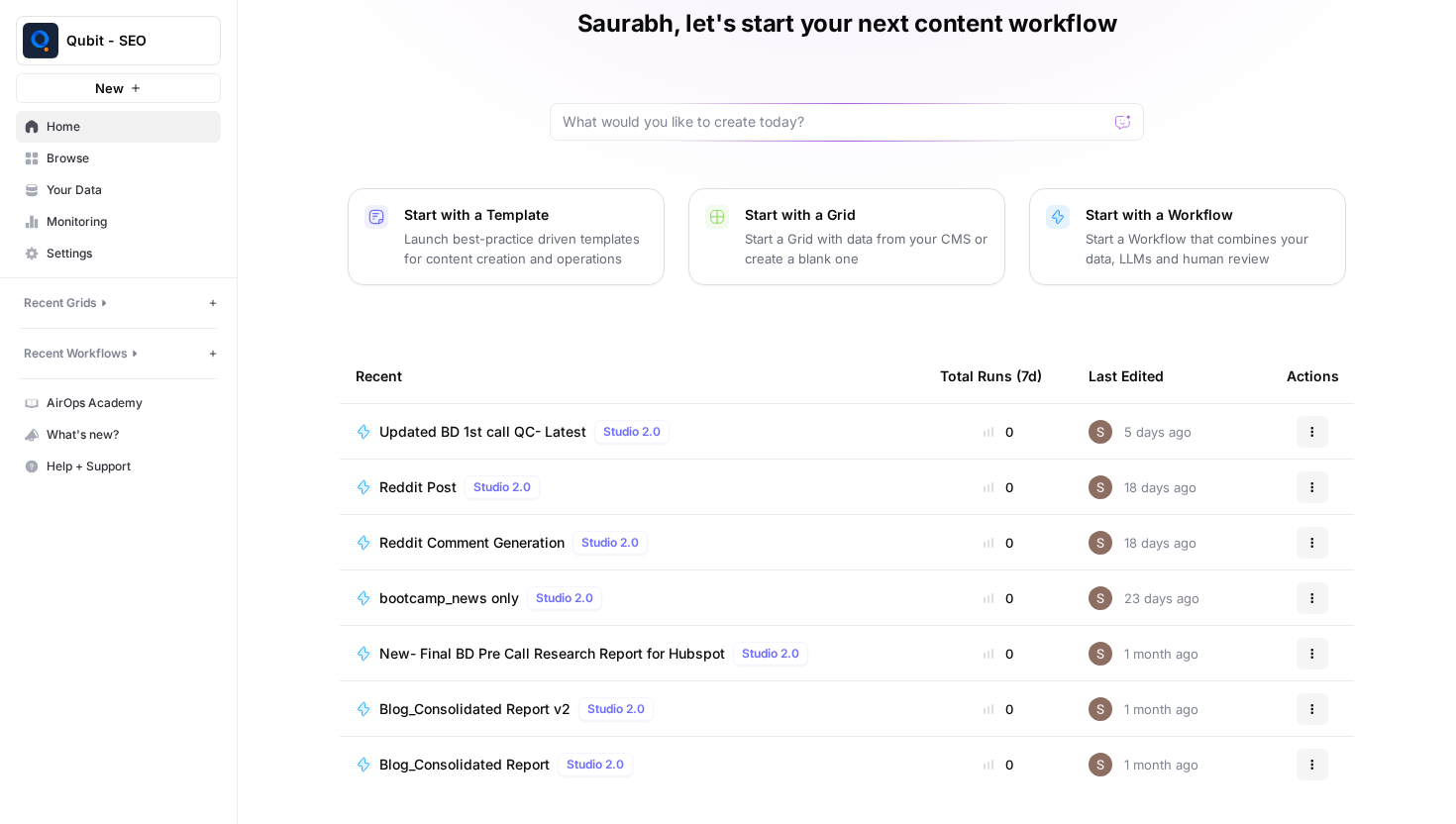 click on "New- Final BD Pre Call Research Report for Hubspot Studio 2.0" at bounding box center [632, 654] 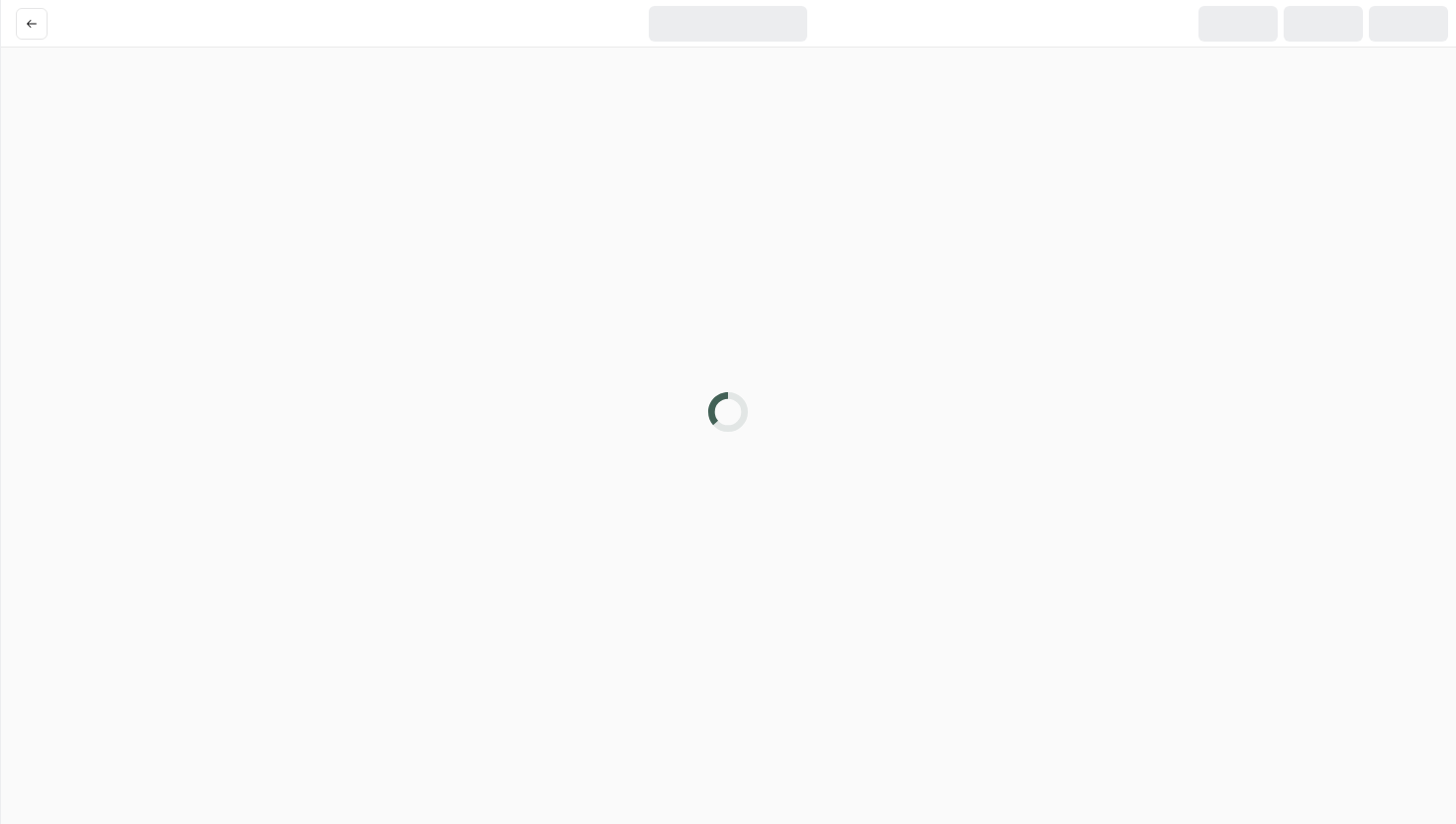 scroll, scrollTop: 0, scrollLeft: 0, axis: both 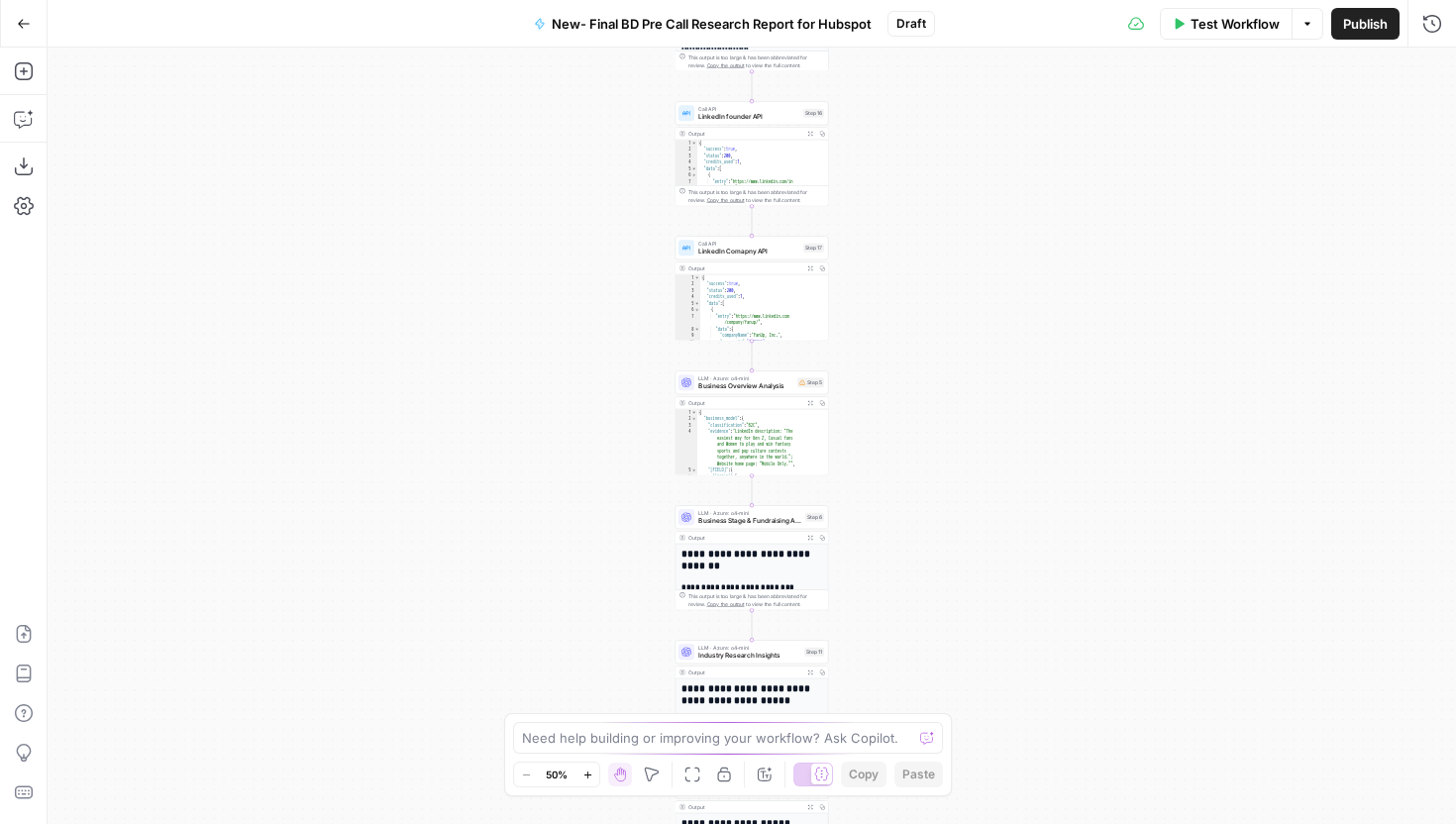 click on "Test Workflow" at bounding box center (1235, 24) 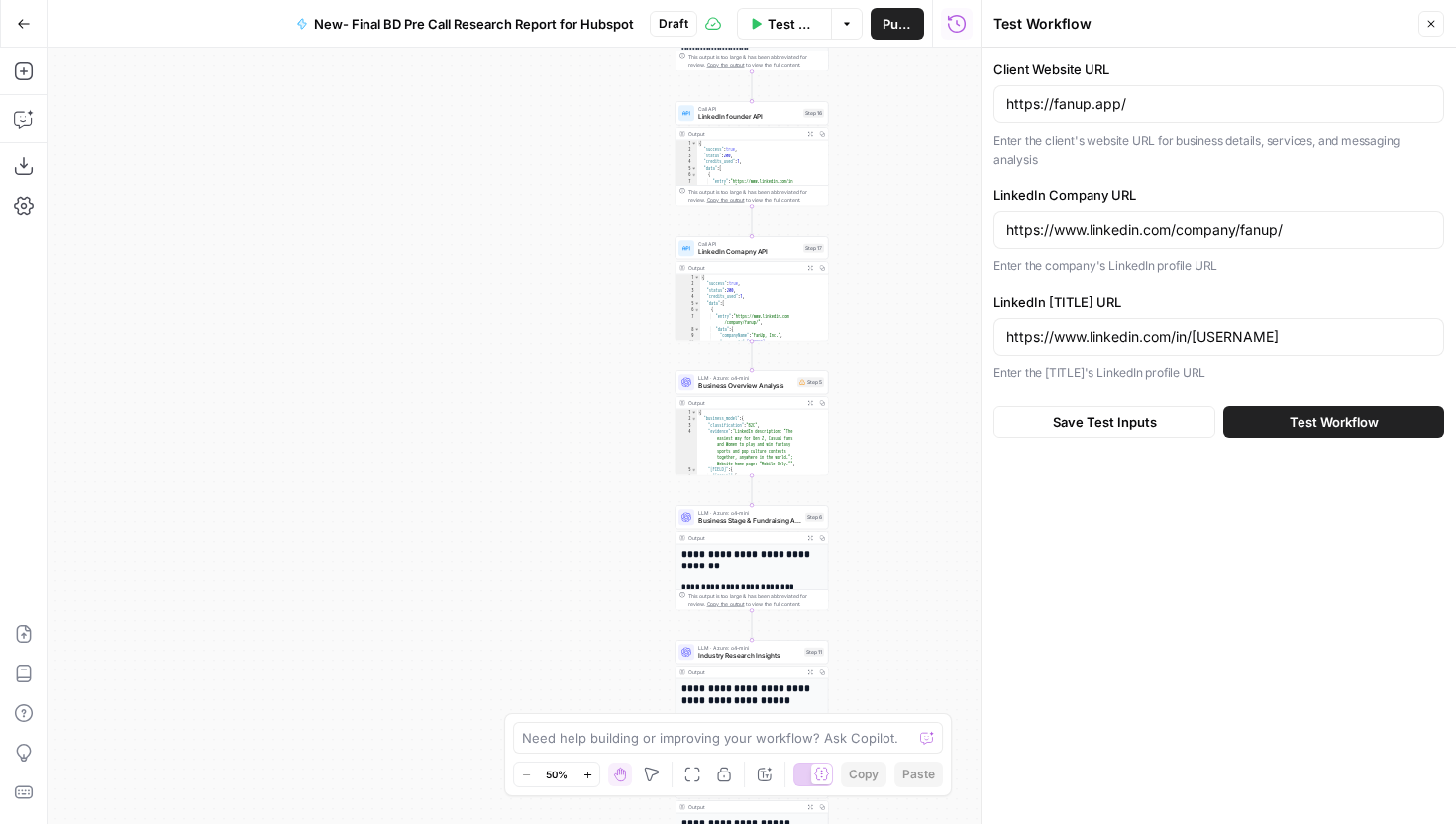 click 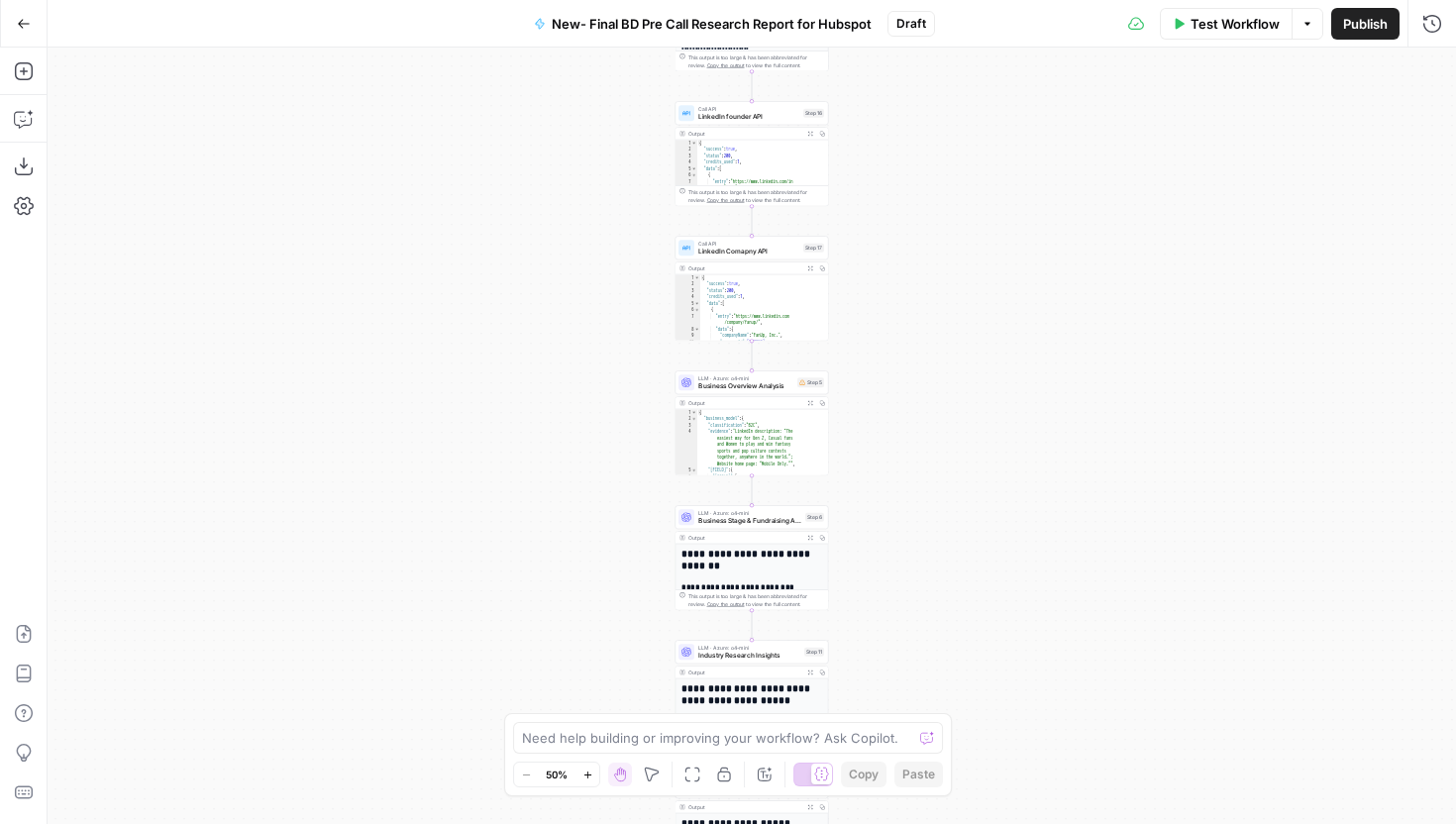 click 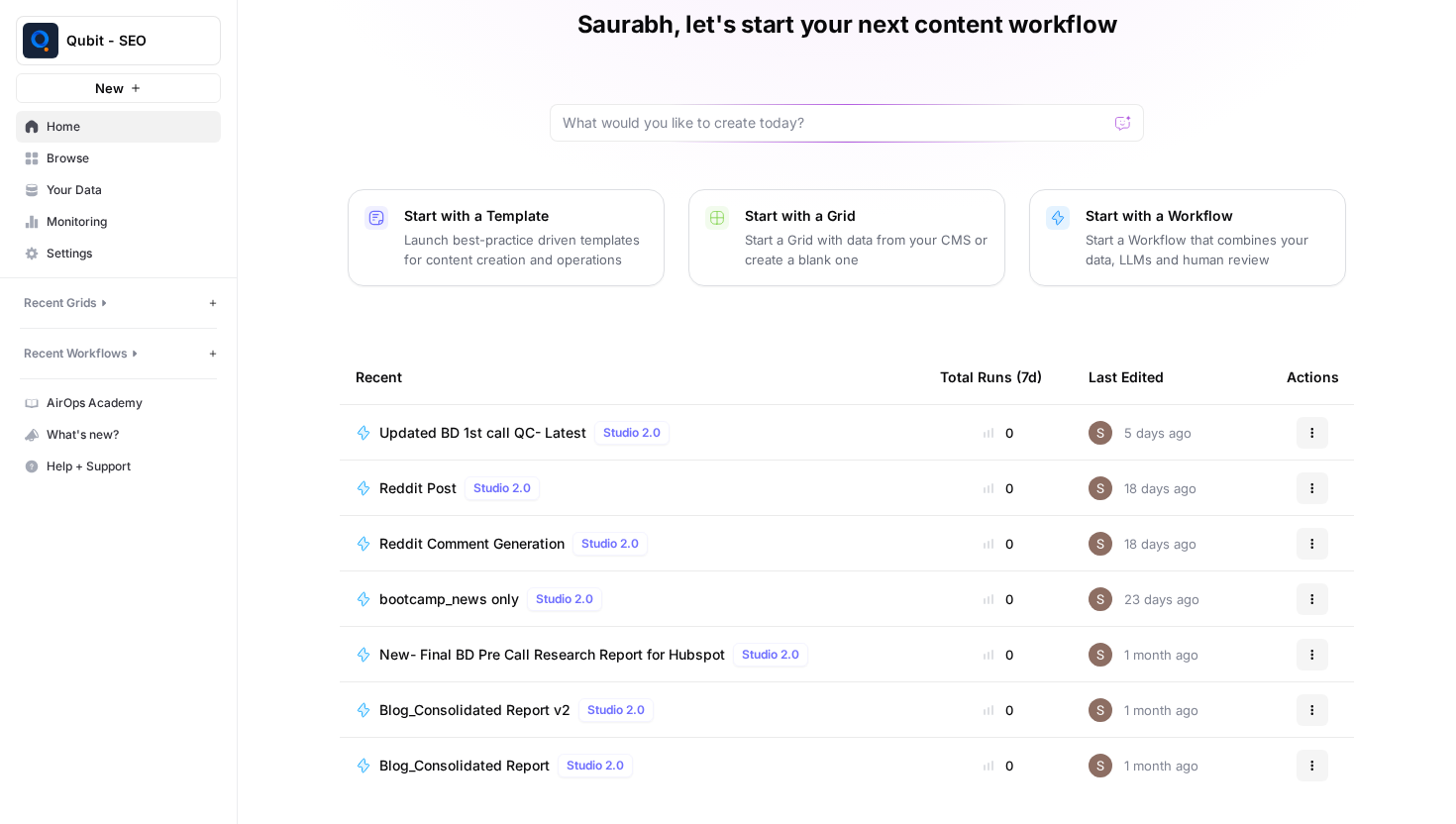 scroll, scrollTop: 87, scrollLeft: 0, axis: vertical 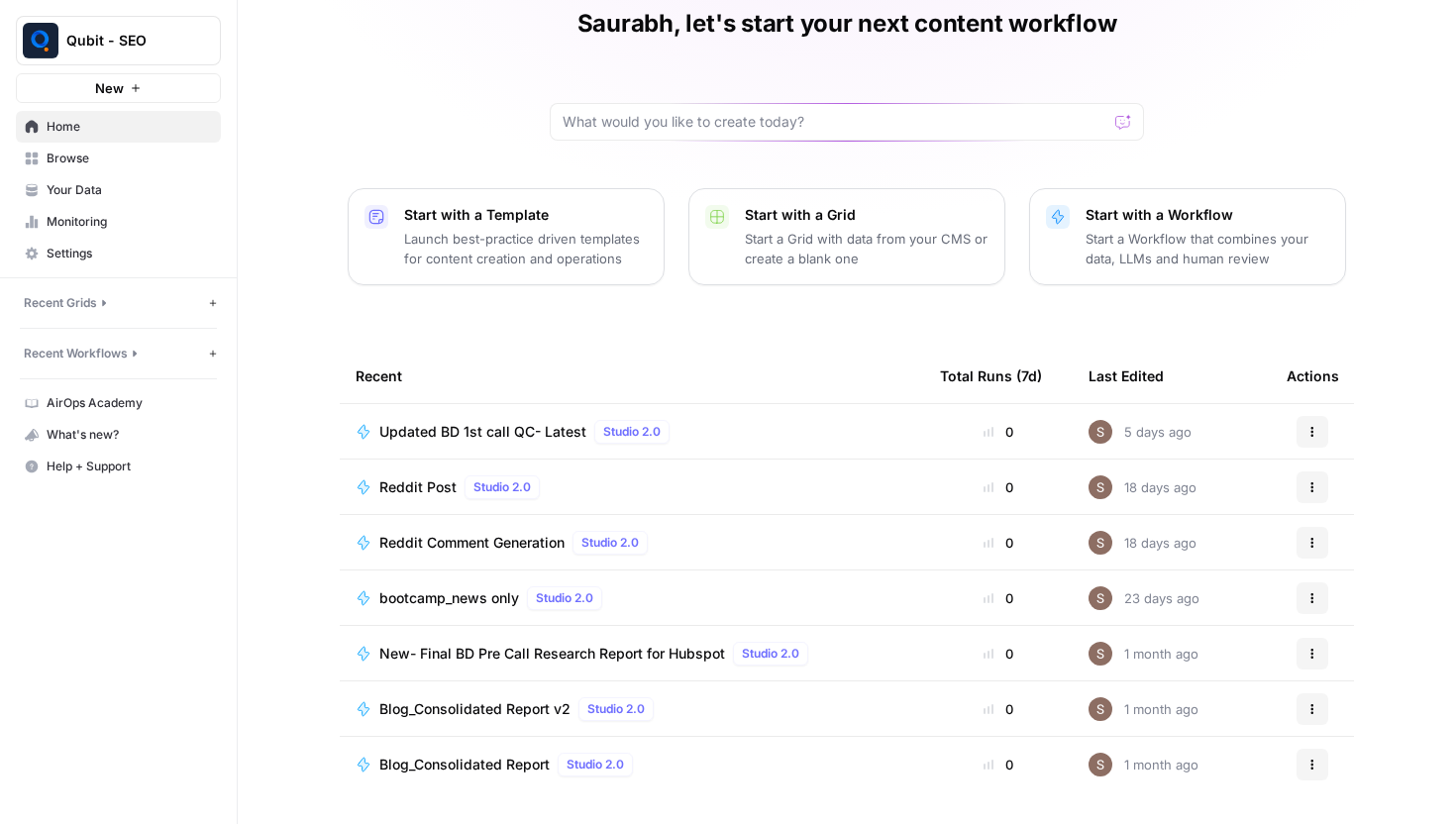 click on "New- Final BD Pre Call Research Report for Hubspot Studio 2.0" at bounding box center (632, 653) 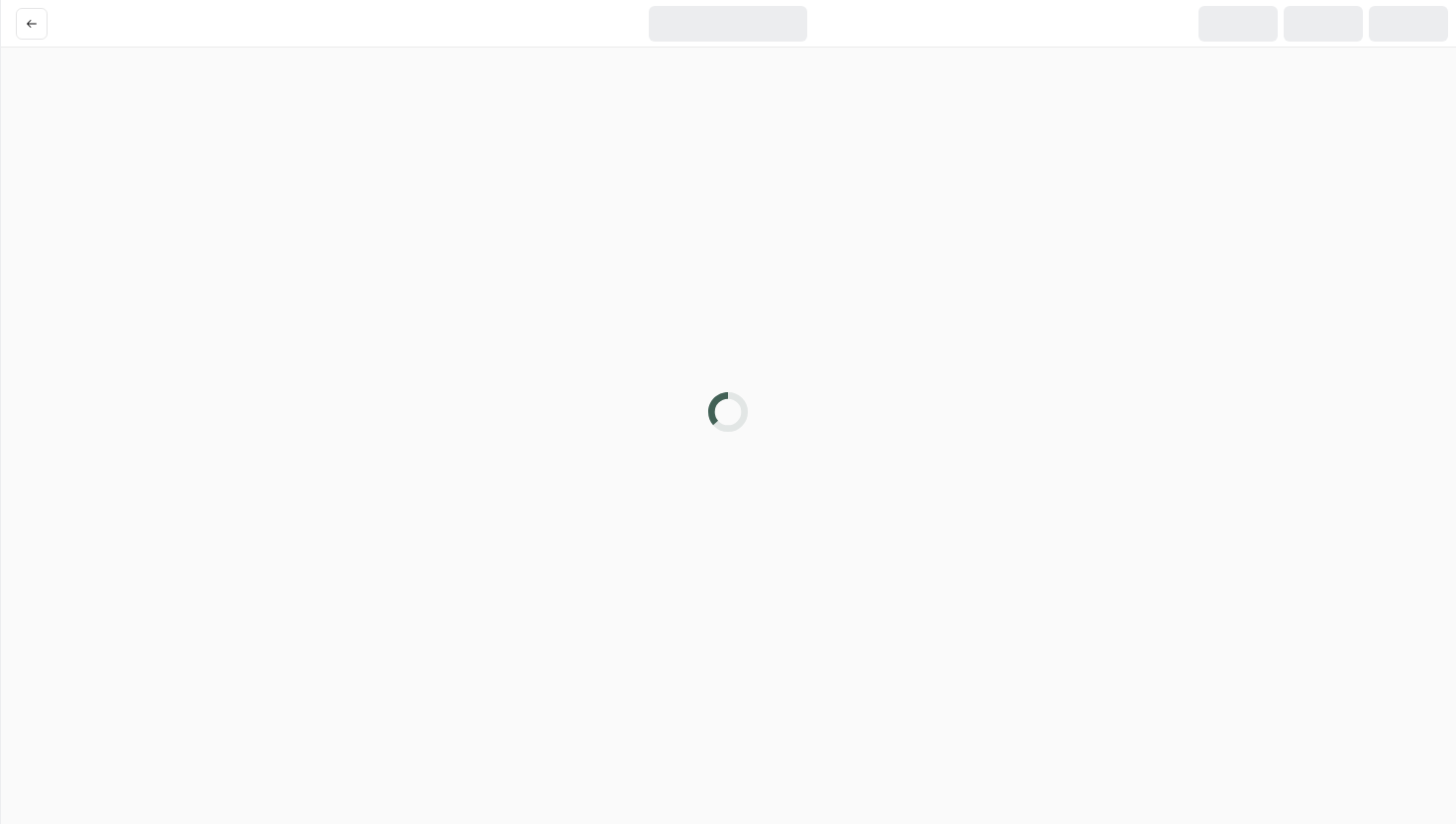 scroll, scrollTop: 0, scrollLeft: 0, axis: both 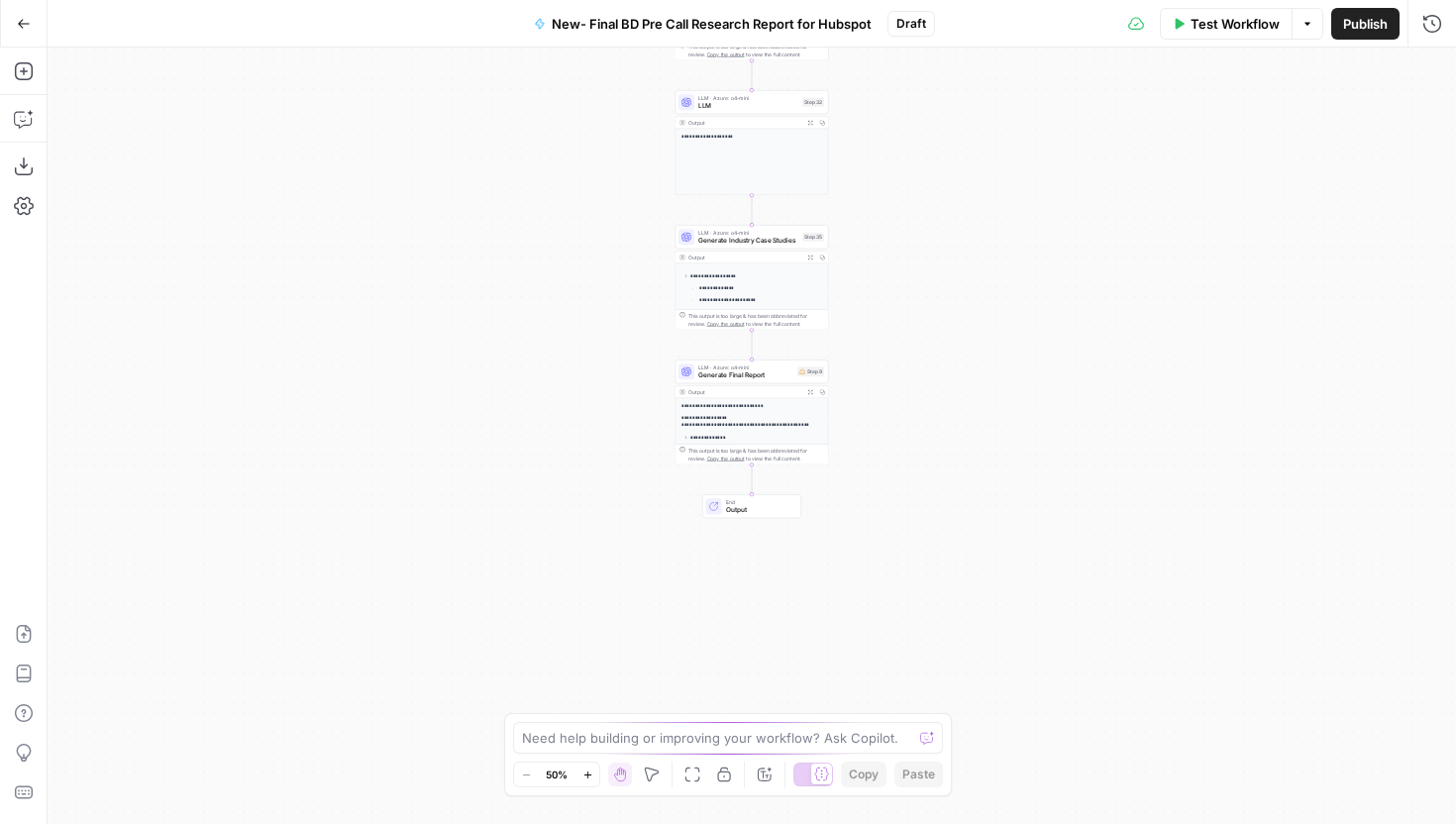 click on "**********" at bounding box center (752, 499) 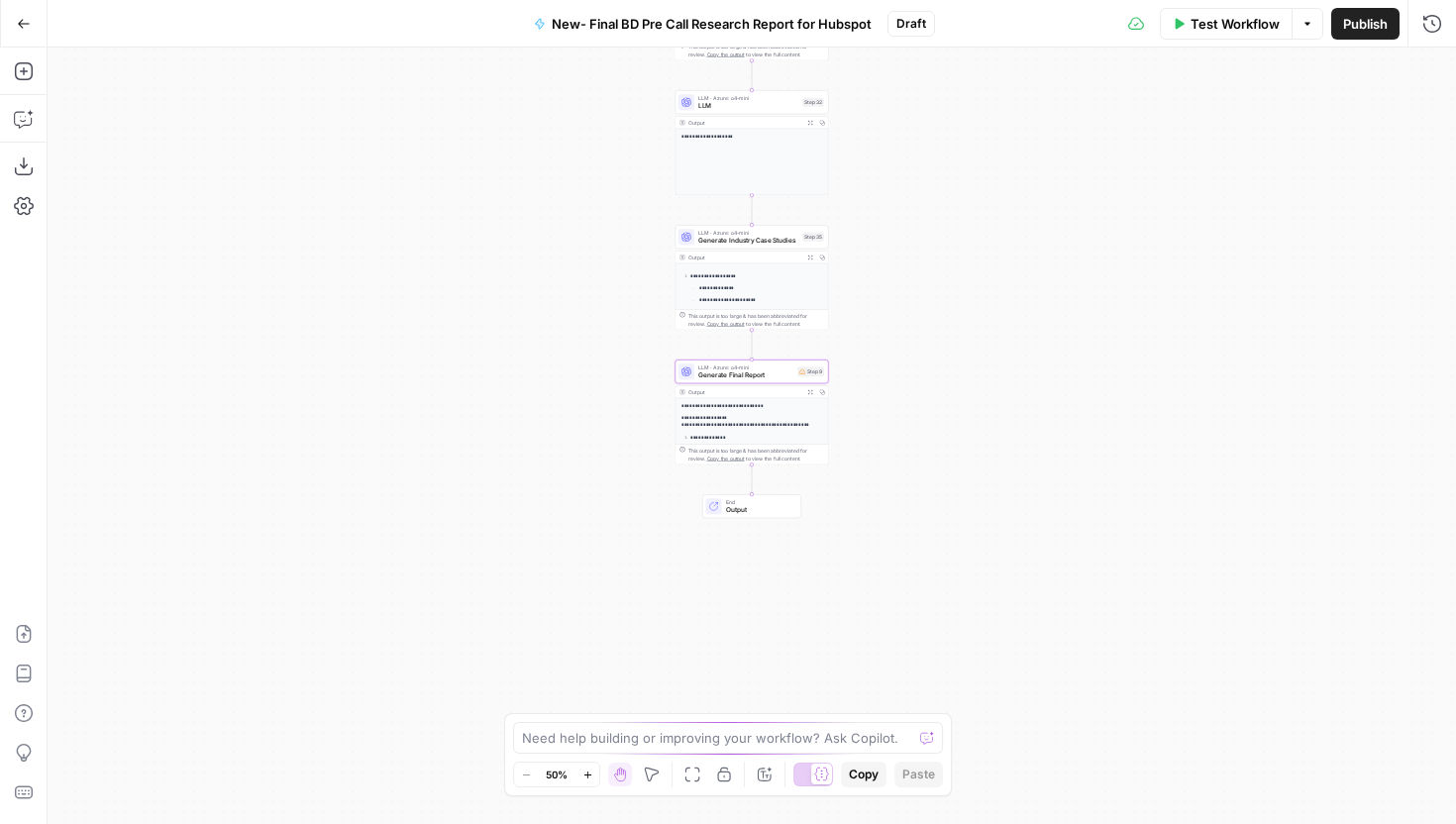 click on "**********" at bounding box center [753, 470] 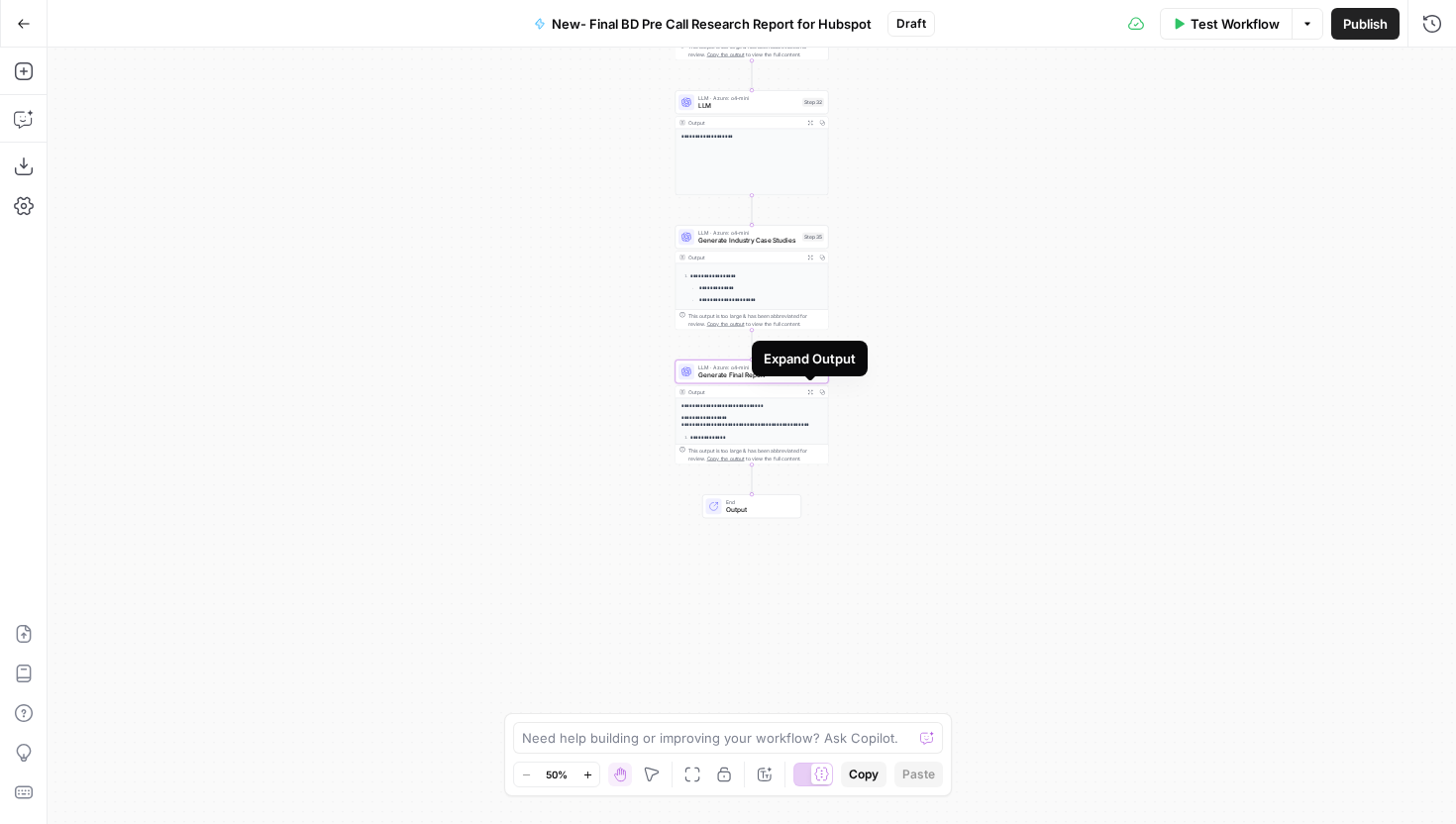 click 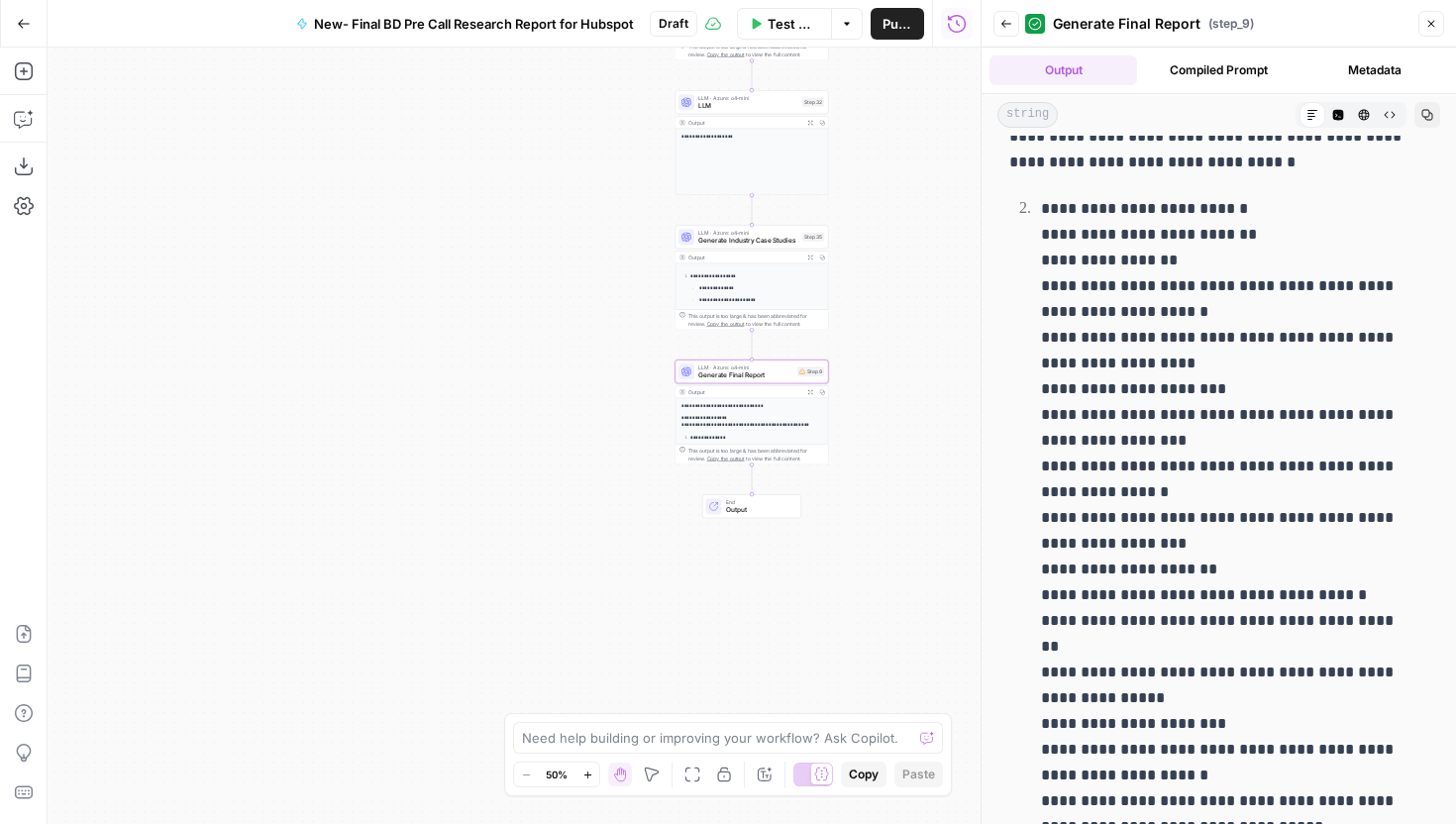 scroll, scrollTop: 1338, scrollLeft: 0, axis: vertical 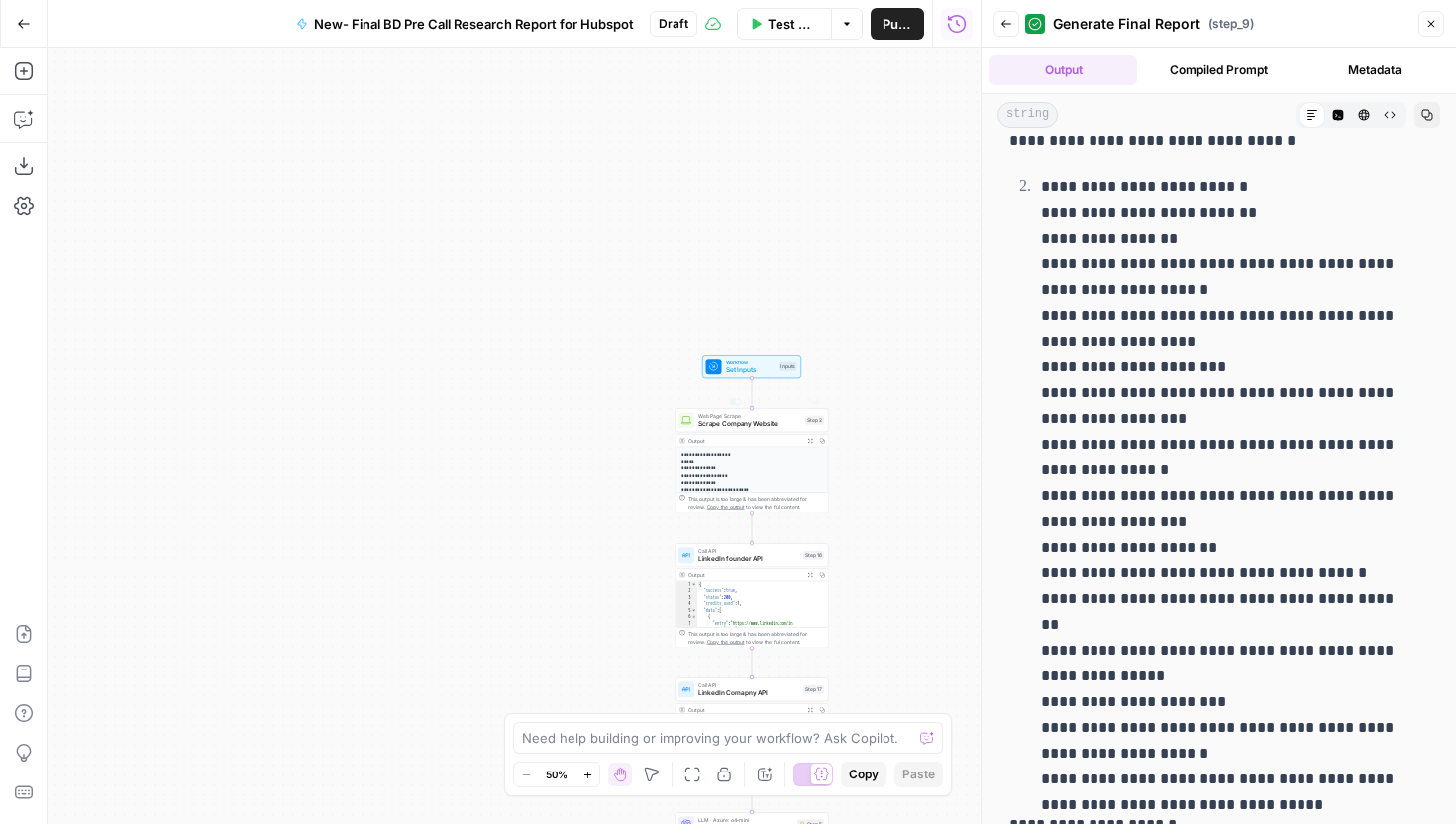 click on "**********" at bounding box center [748, 563] 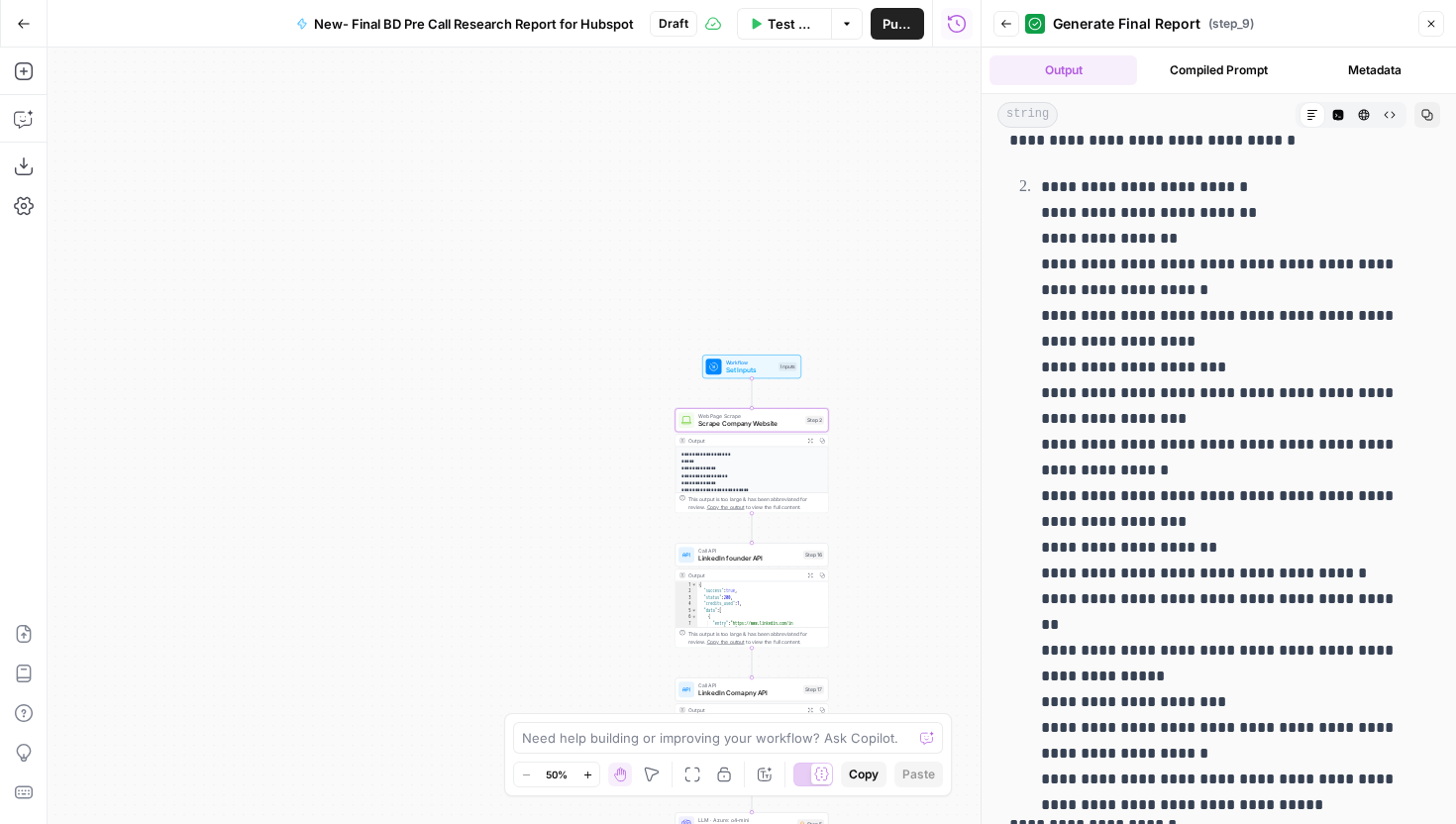 click on "Close" at bounding box center [1431, 24] 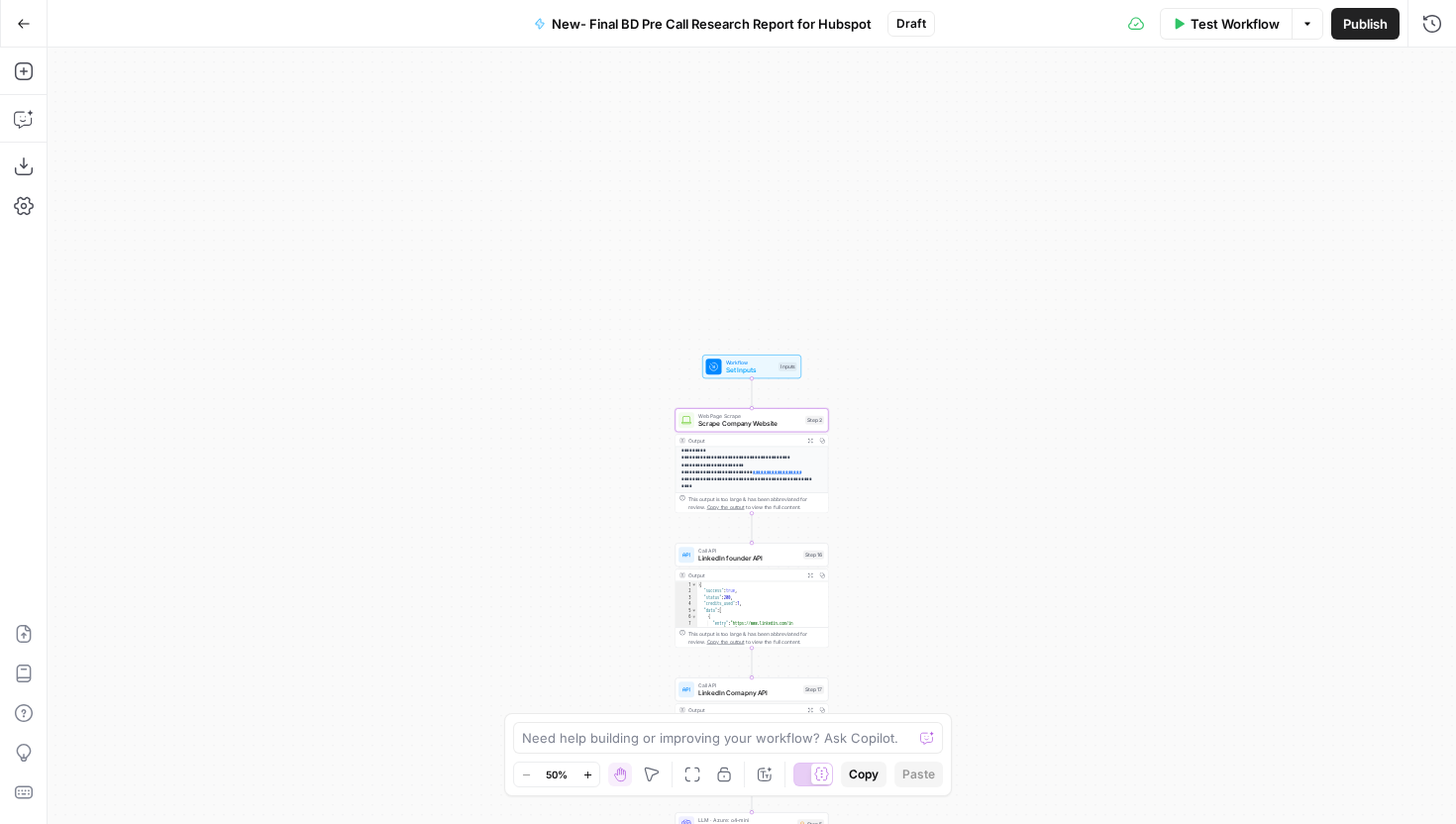scroll, scrollTop: 283, scrollLeft: 0, axis: vertical 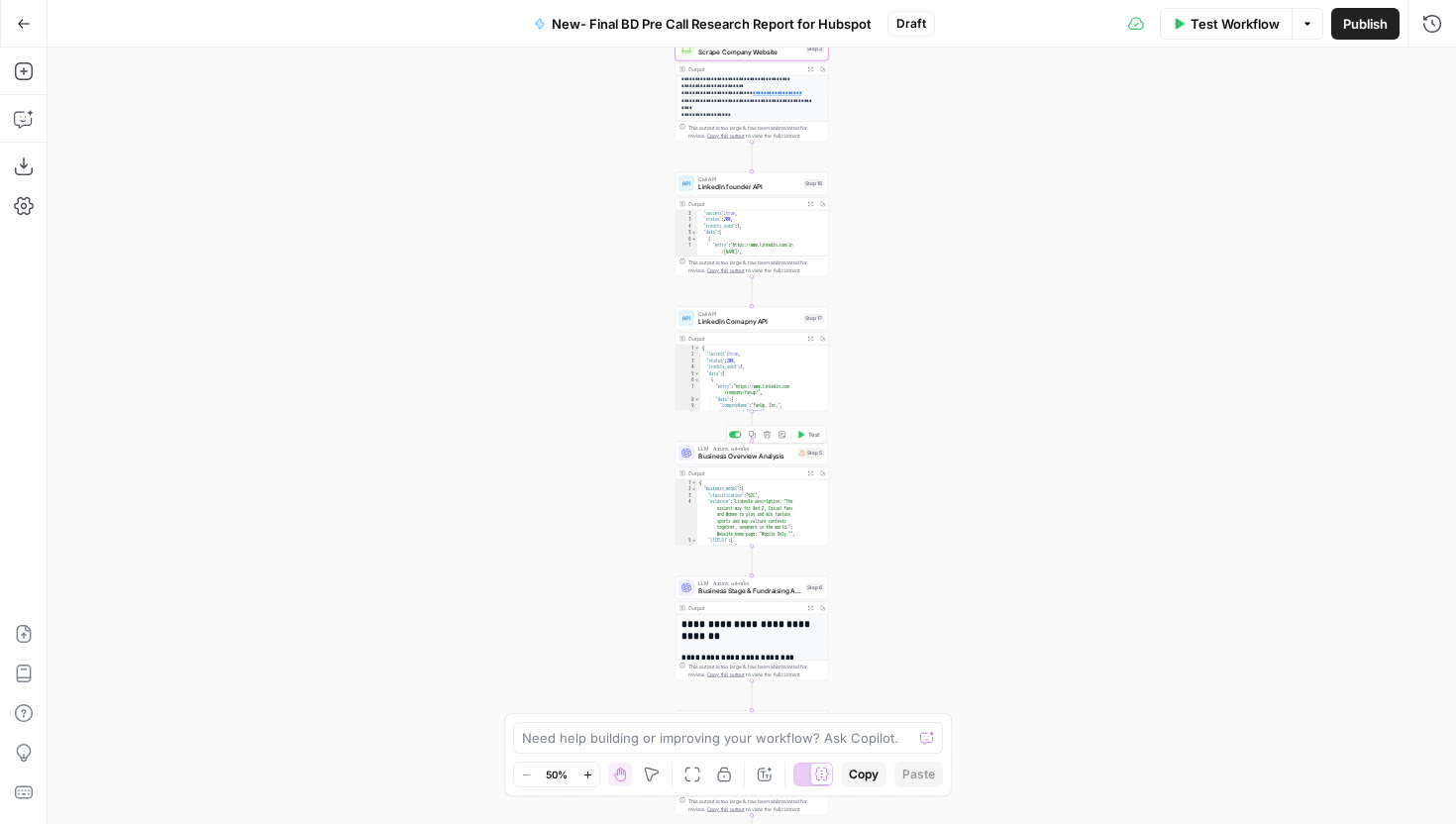click on "Business Overview Analysis" at bounding box center (746, 457) 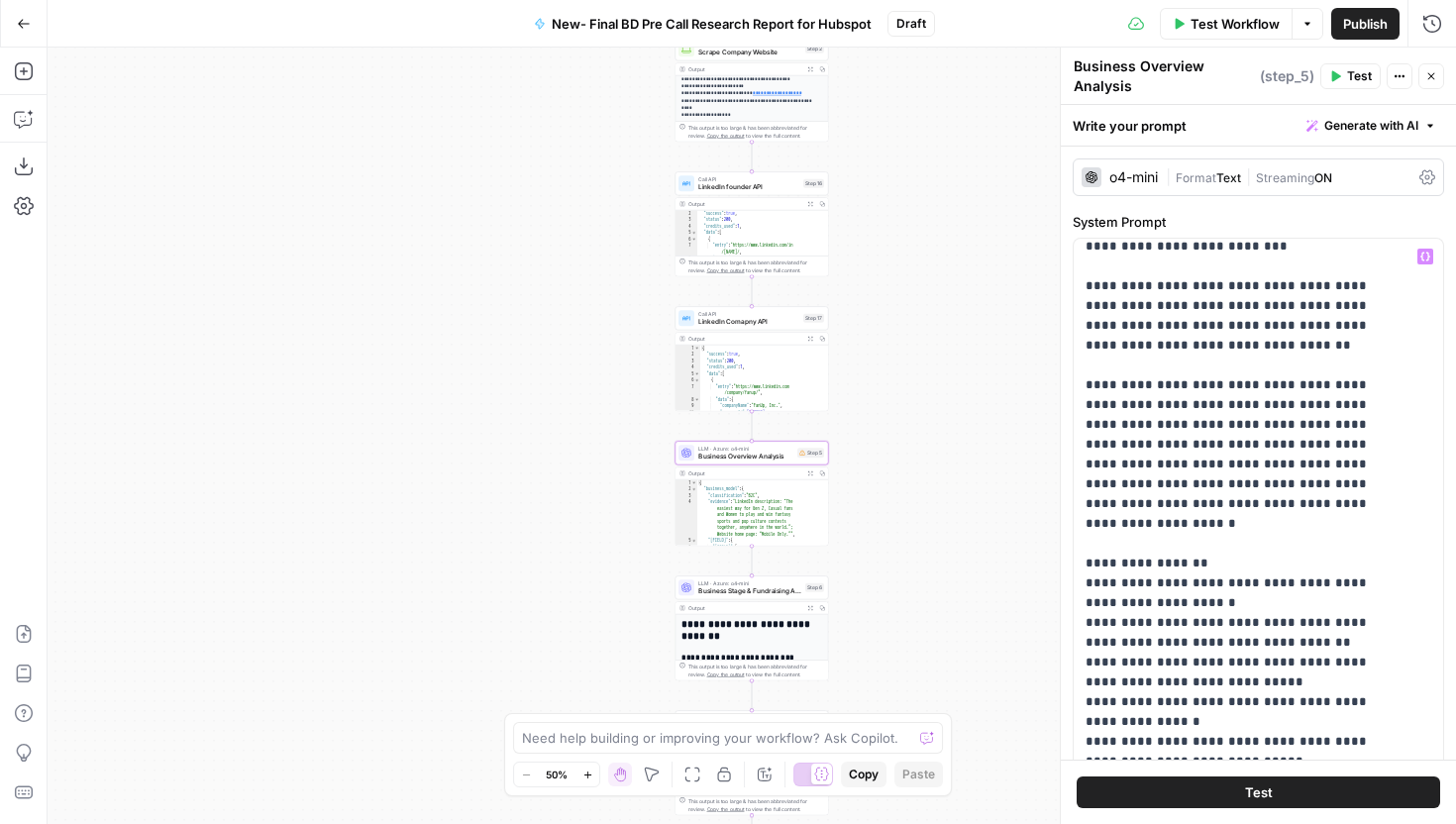 scroll, scrollTop: 209, scrollLeft: 0, axis: vertical 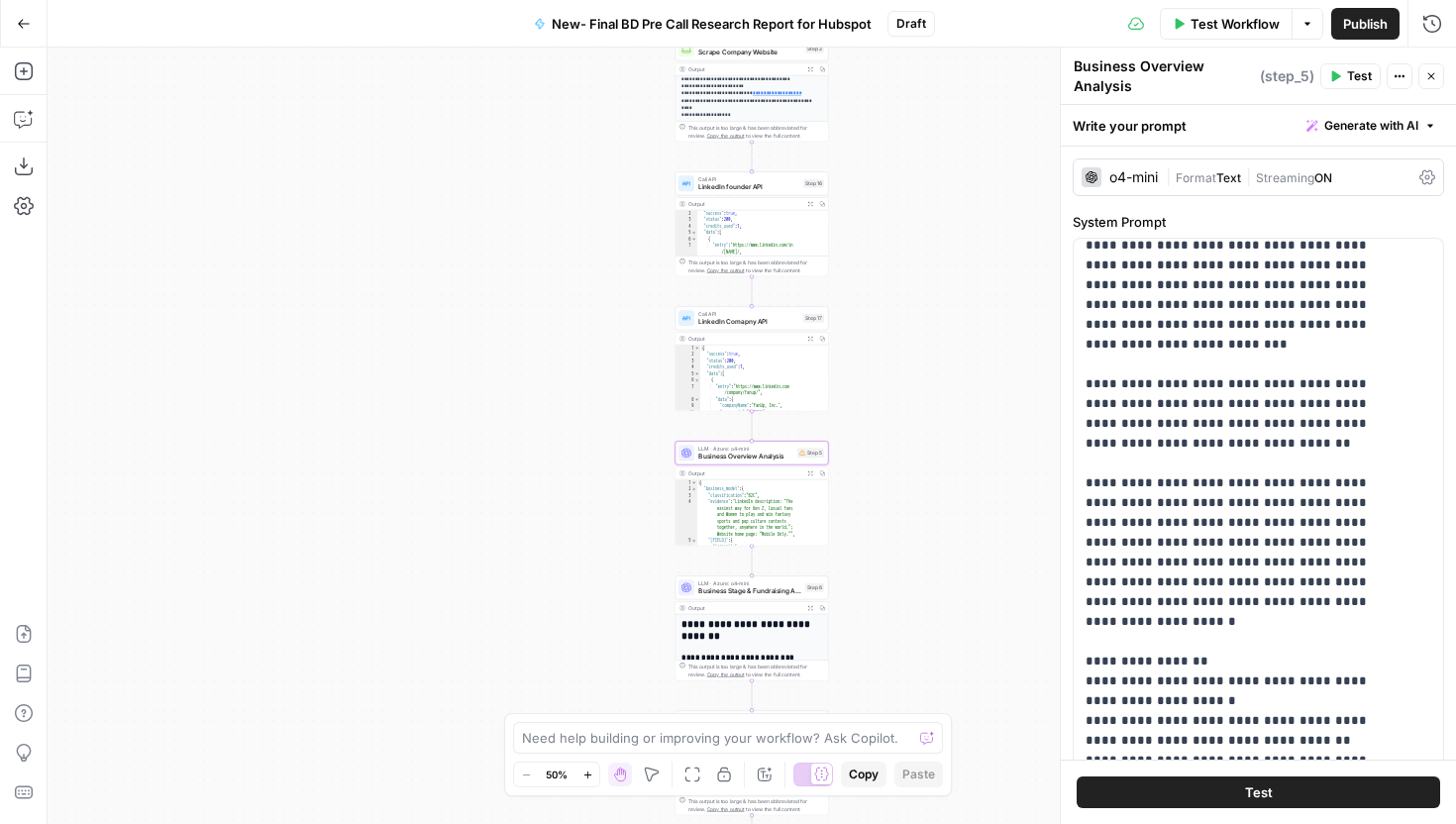 click 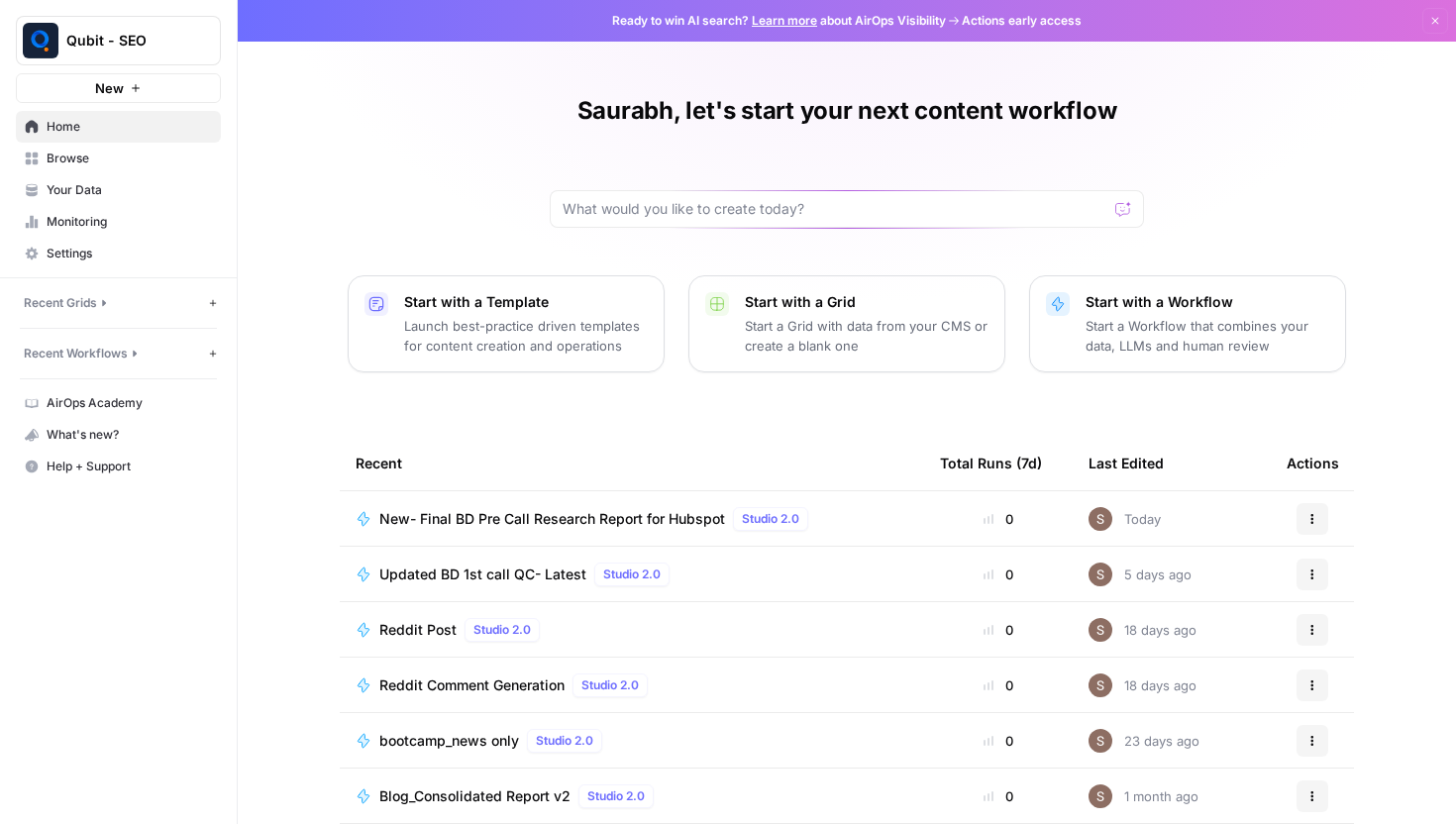 scroll, scrollTop: 87, scrollLeft: 0, axis: vertical 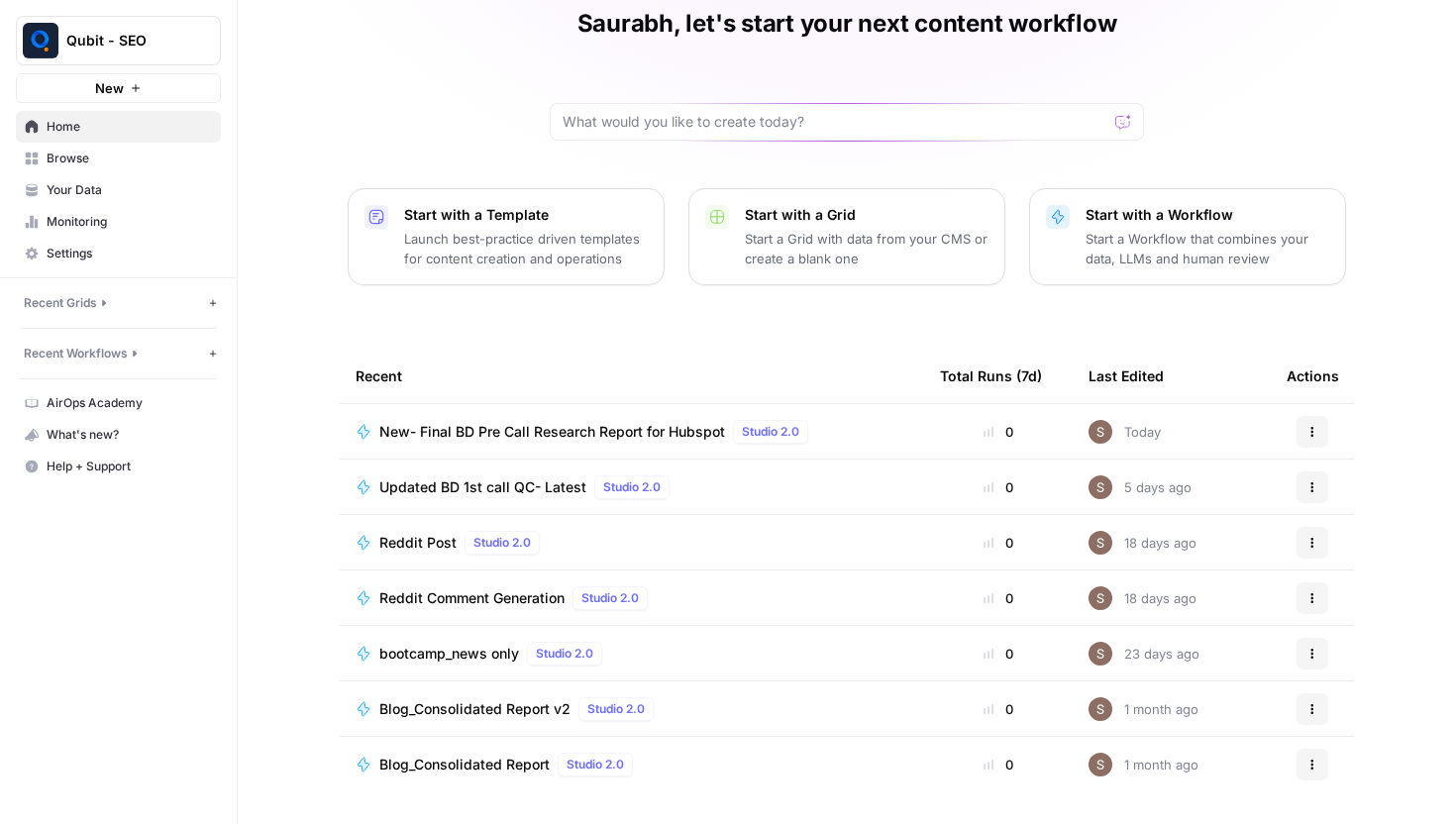 click on "Home" at bounding box center [129, 127] 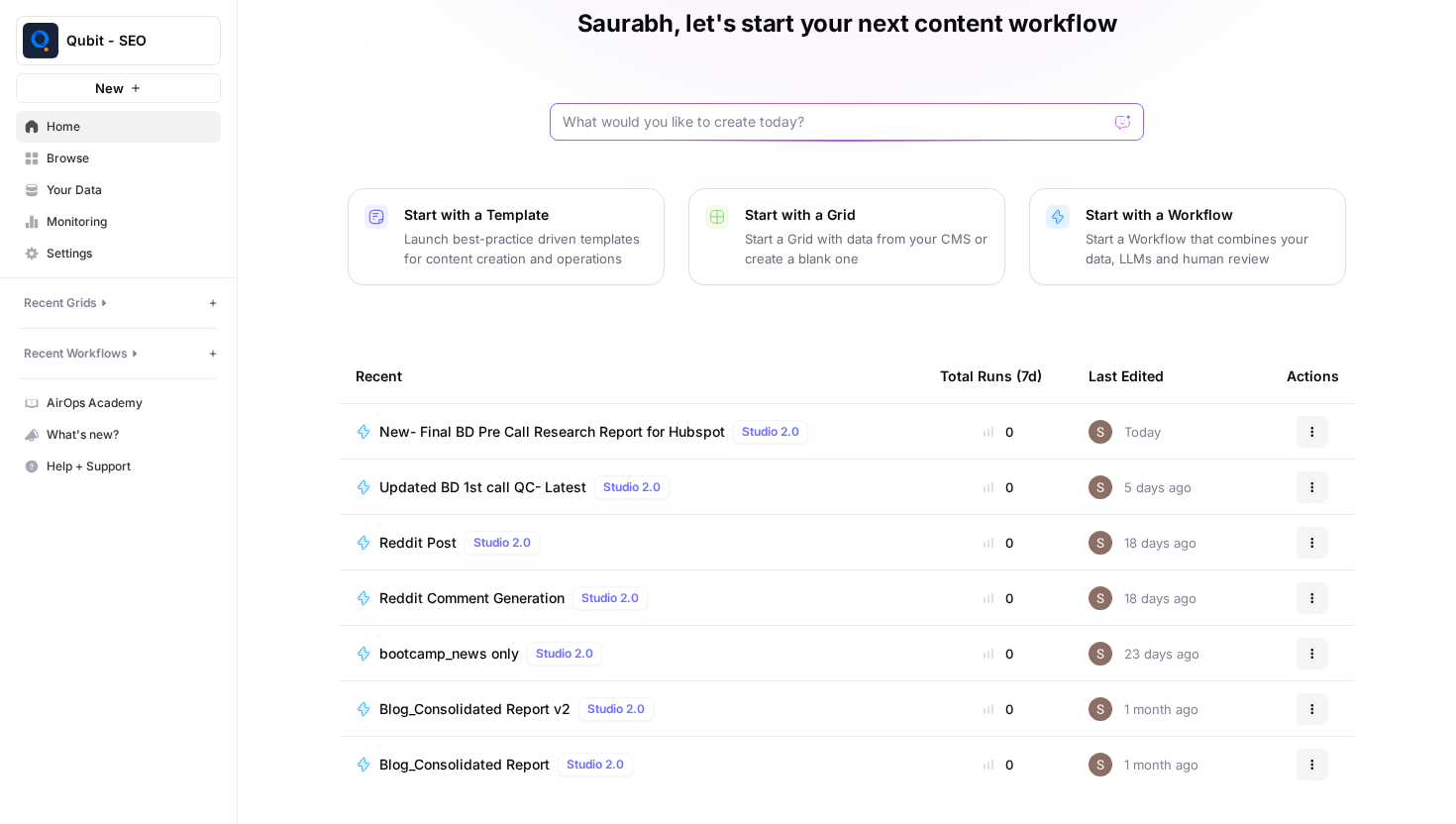 click at bounding box center [835, 122] 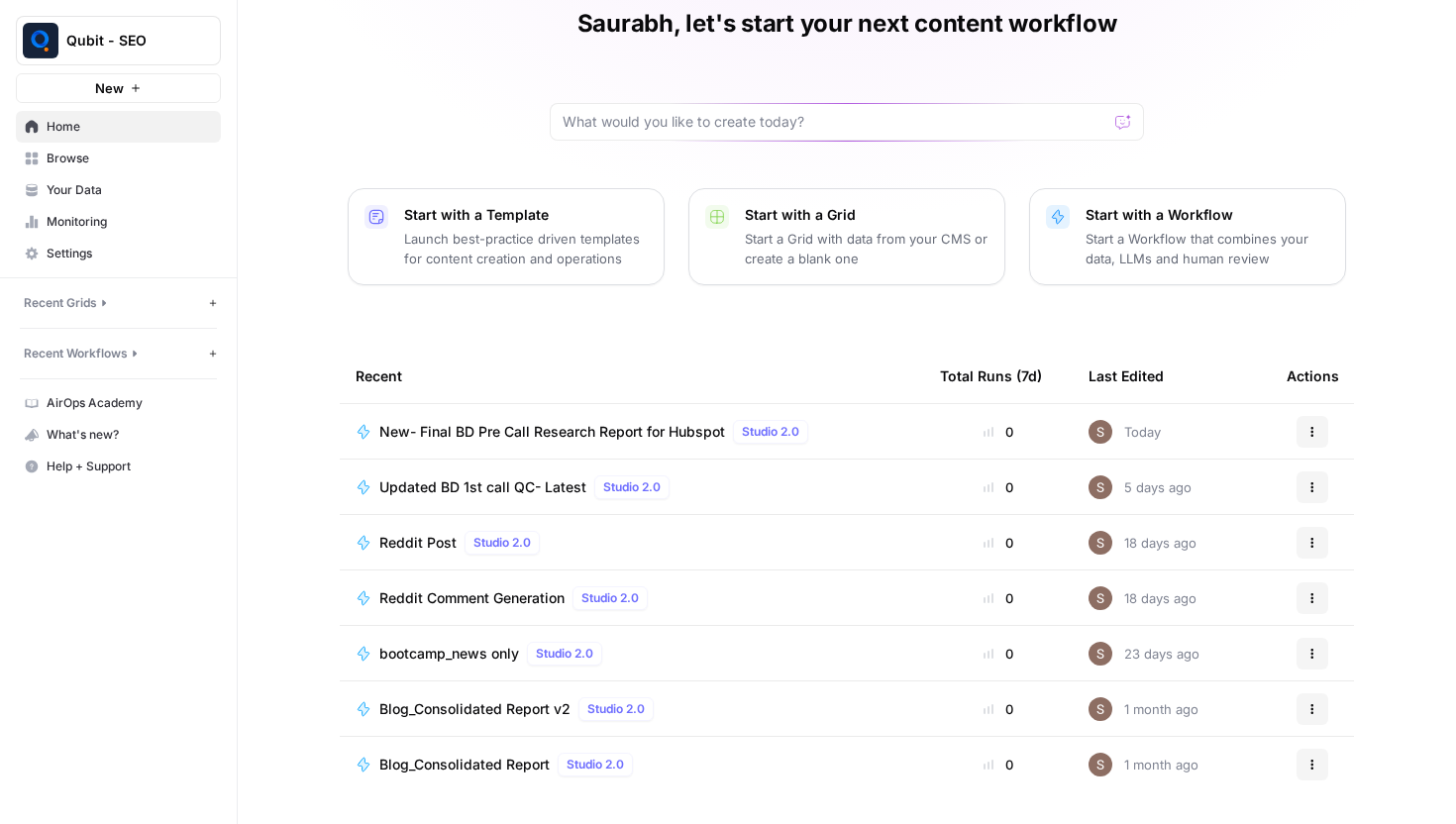 click on "Saurabh, let's start your next content workflow Start with a Template Launch best-practice driven templates for content creation and operations Start with a Grid Start a Grid with data from your CMS or create a blank one Start with a Workflow Start a Workflow that combines your data, LLMs and human review Recent Total Runs (7d) Last Edited Actions New- Final BD Pre Call Research Report for Hubspot Studio 2.0 0 Today Actions Updated BD 1st call QC- Latest Studio 2.0 0 5 days ago Actions Reddit Post Studio 2.0 0 18 days ago Actions Reddit Comment Generation Studio 2.0 0 18 days ago Actions bootcamp_news only Studio 2.0 0 23 days ago Actions Blog_Consolidated Report v2 Studio 2.0 0 1 month ago Actions Blog_Consolidated Report Studio 2.0 0 1 month ago Actions" at bounding box center [847, 368] 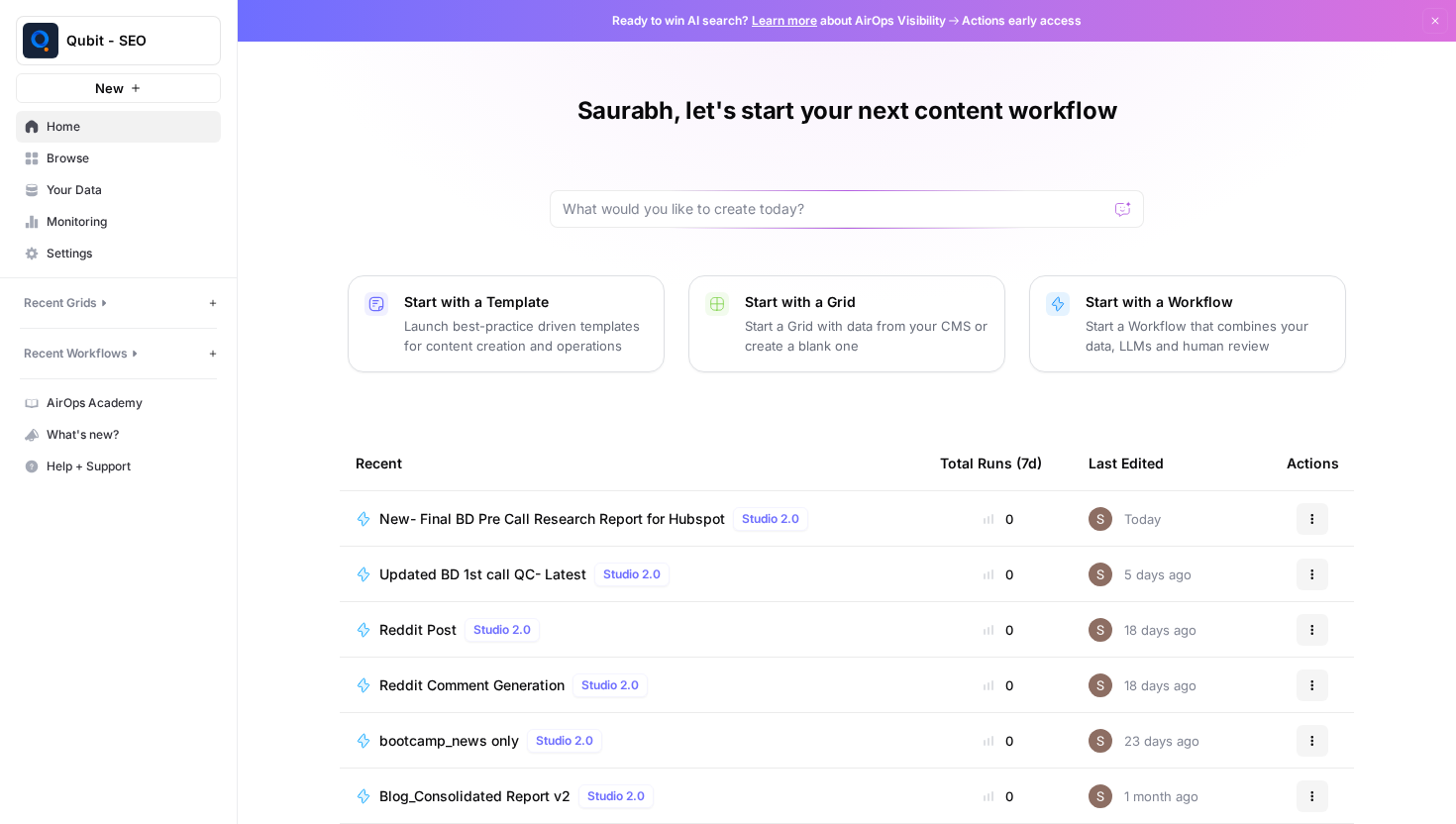 click 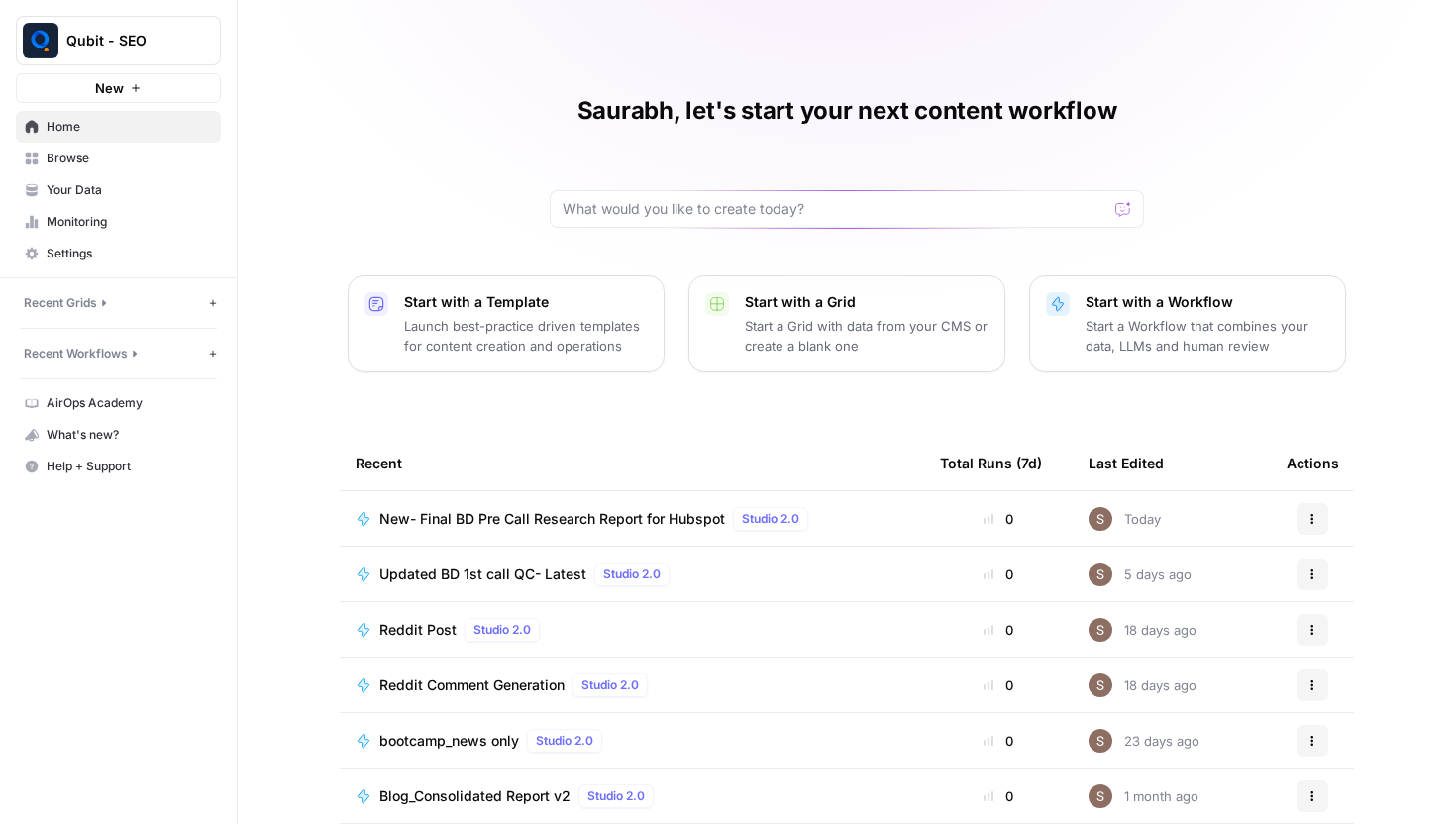 click on "Browse" at bounding box center [129, 158] 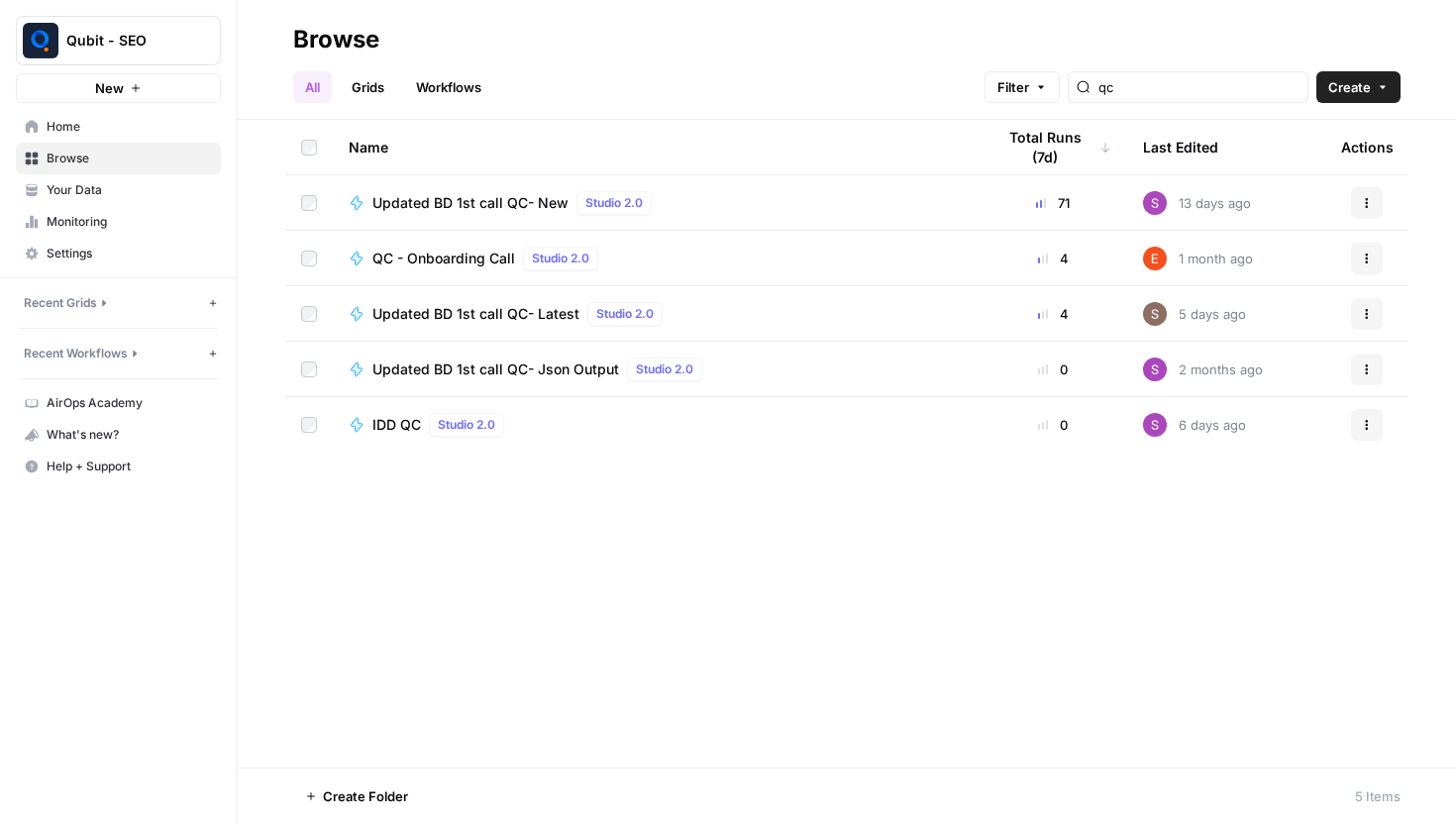 click on "qc" at bounding box center [1188, 87] 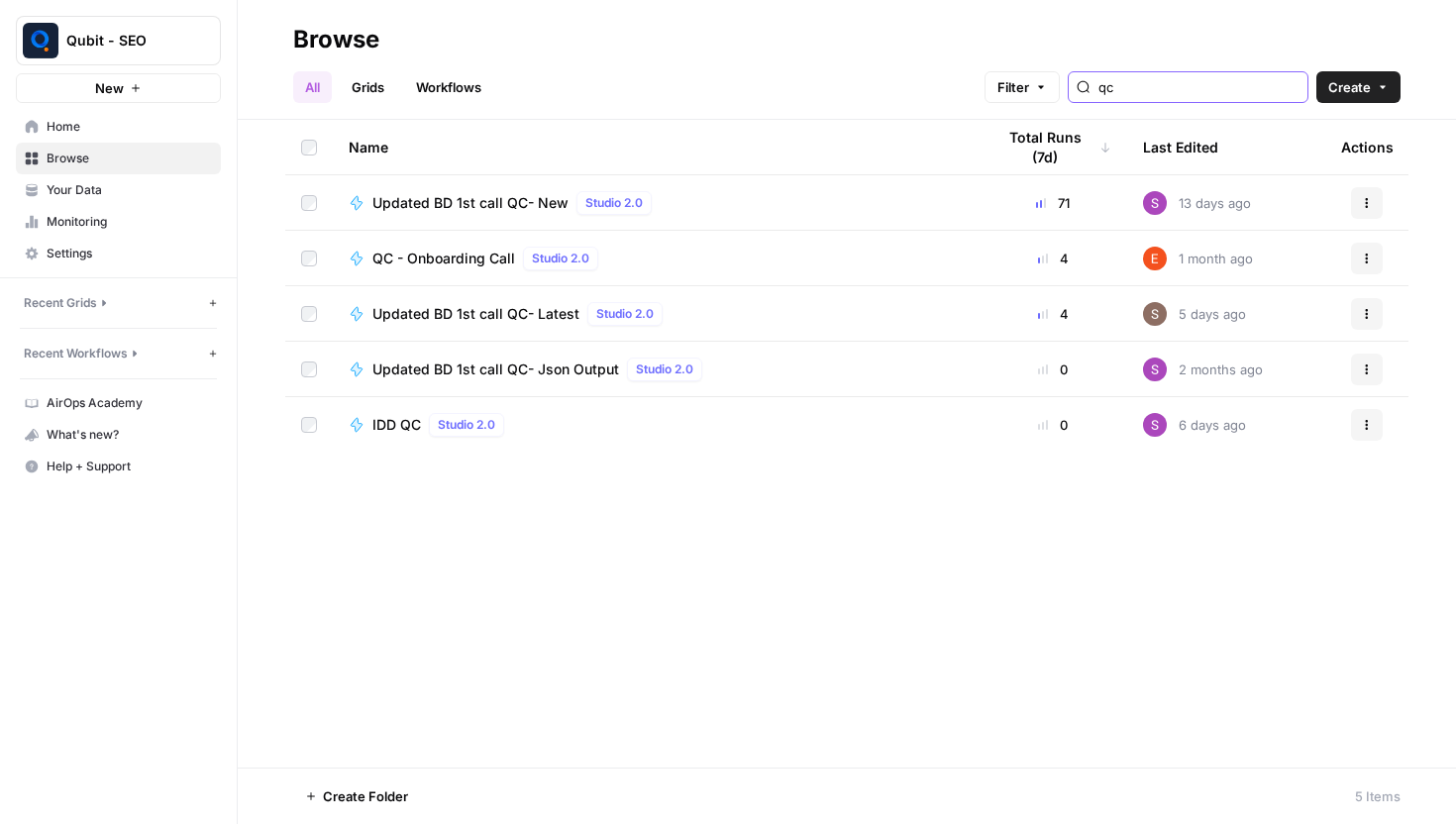 type on "q" 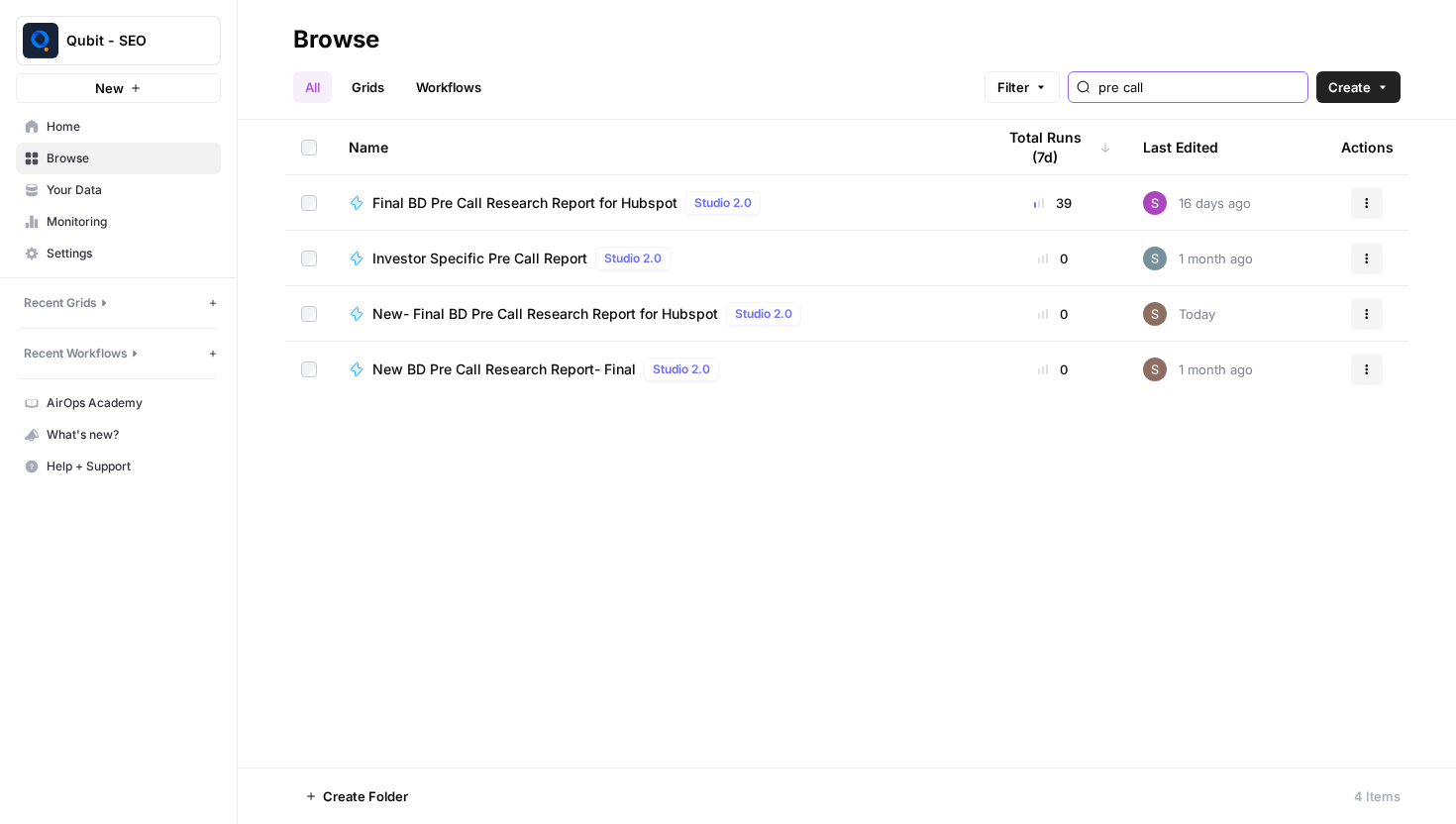 type on "pre call" 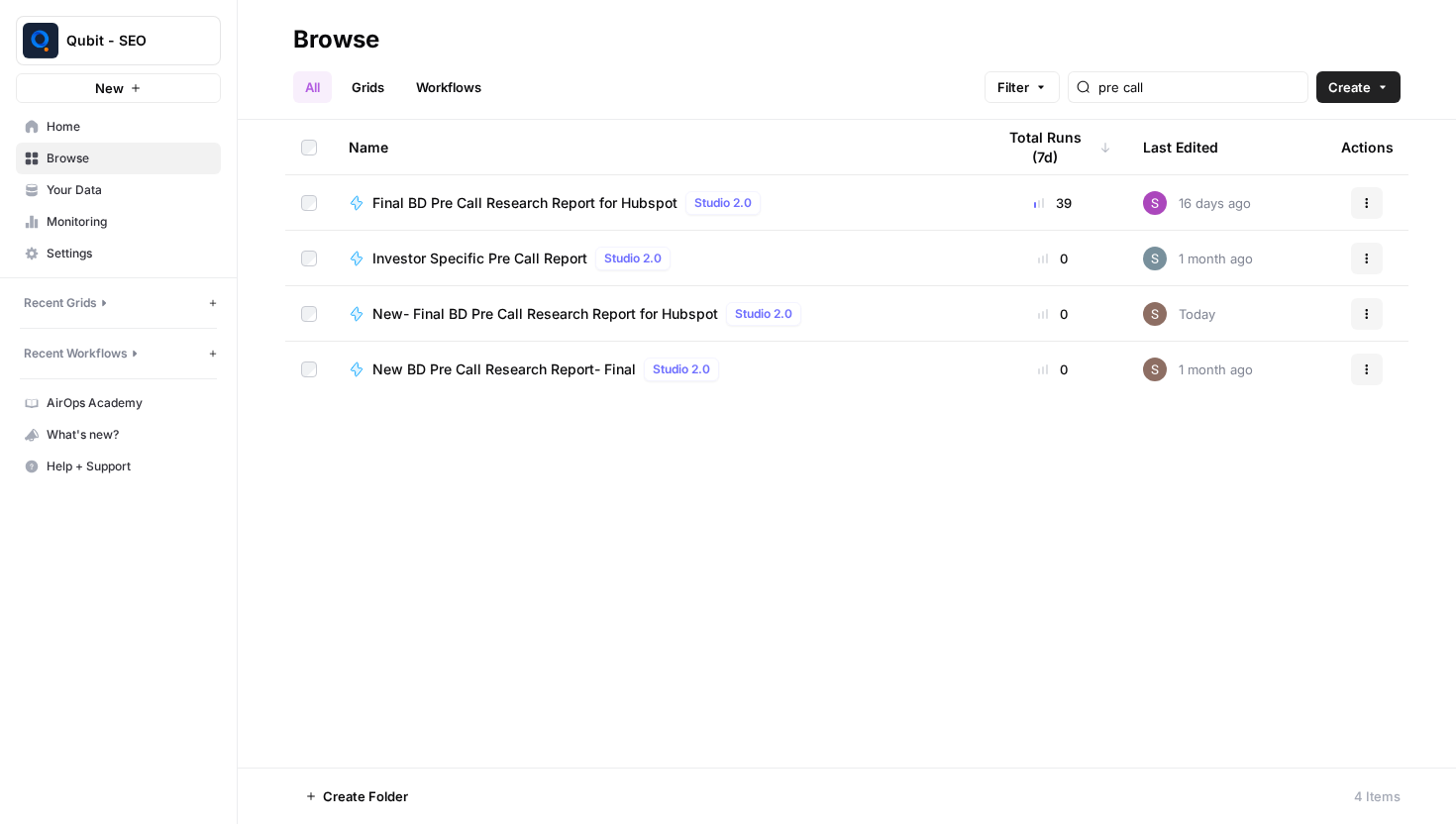 click on "Final BD Pre Call Research Report for Hubspot Studio 2.0" at bounding box center (656, 203) 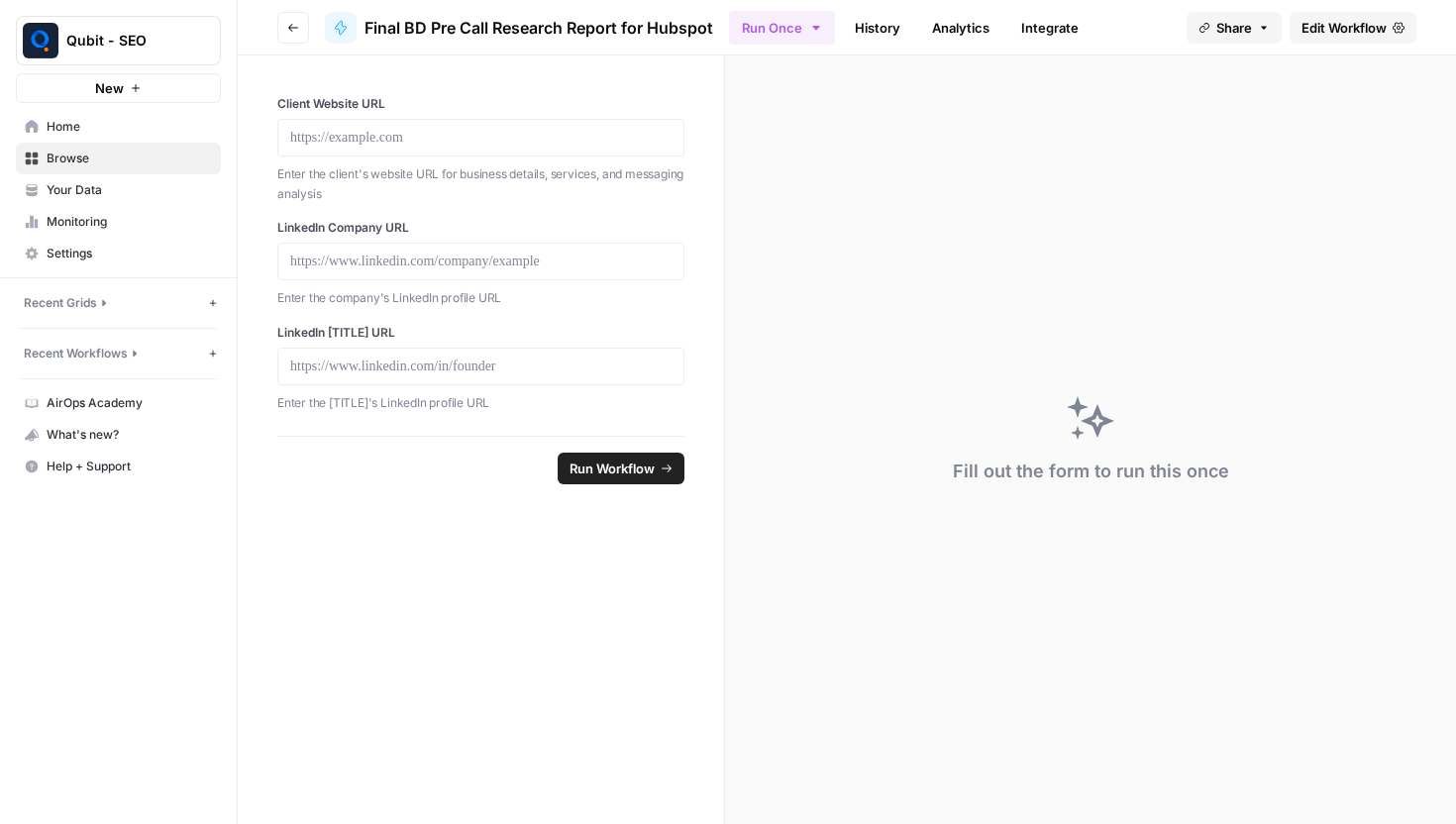 click on "Edit Workflow" at bounding box center (1344, 28) 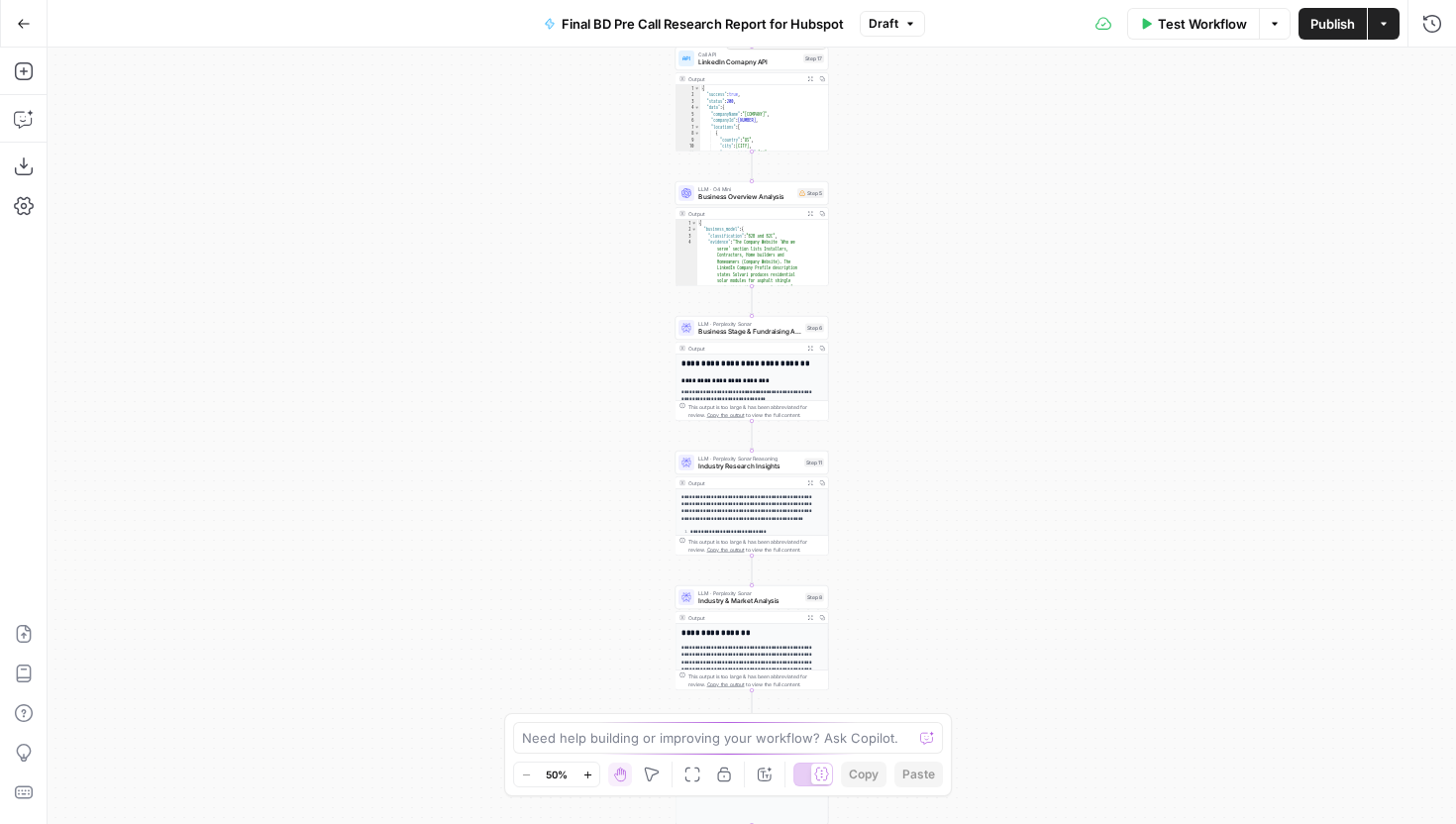 click on "LinkedIn Comapny API" at bounding box center [749, 62] 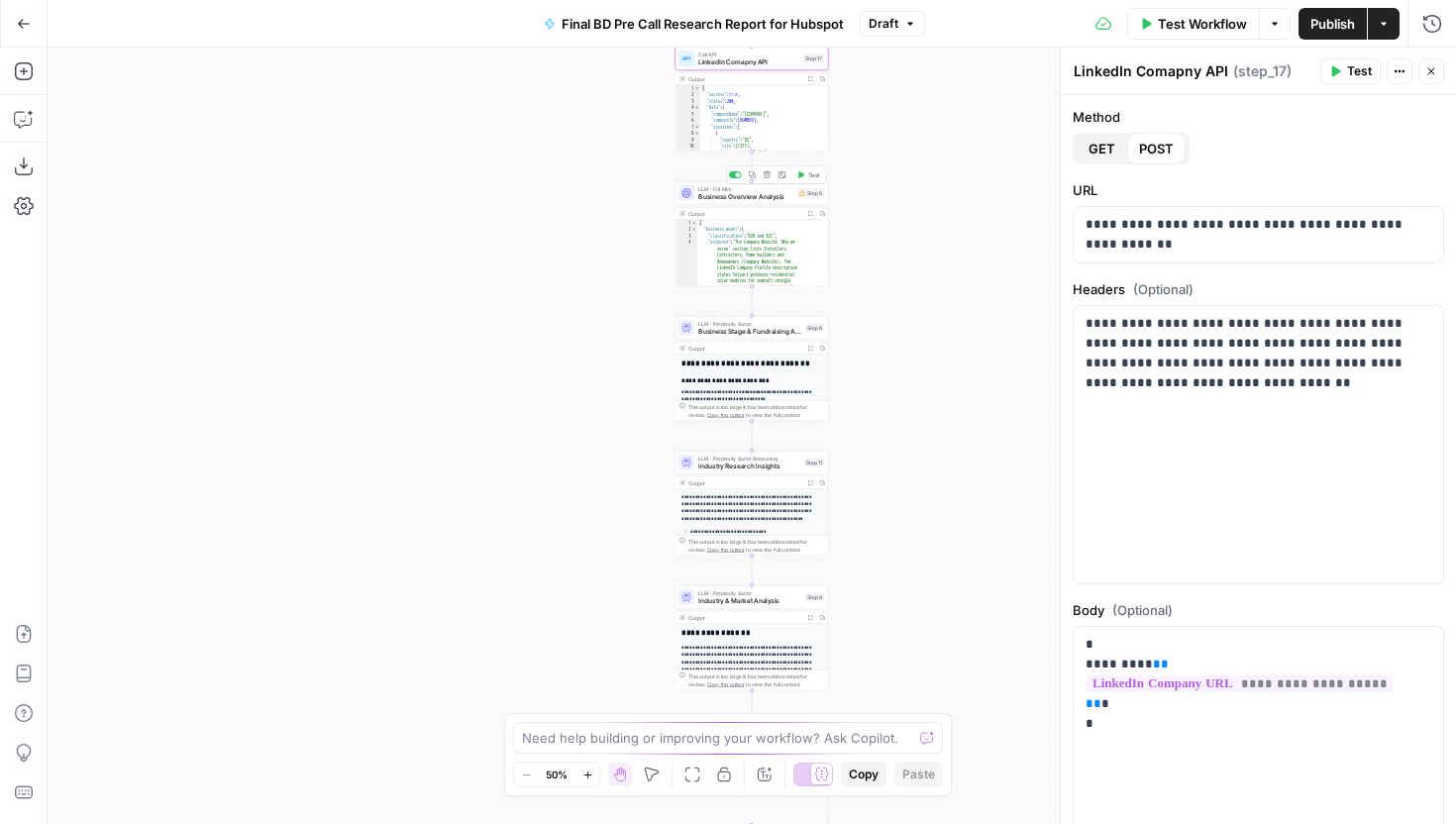 click on "Business Overview Analysis" at bounding box center (746, 197) 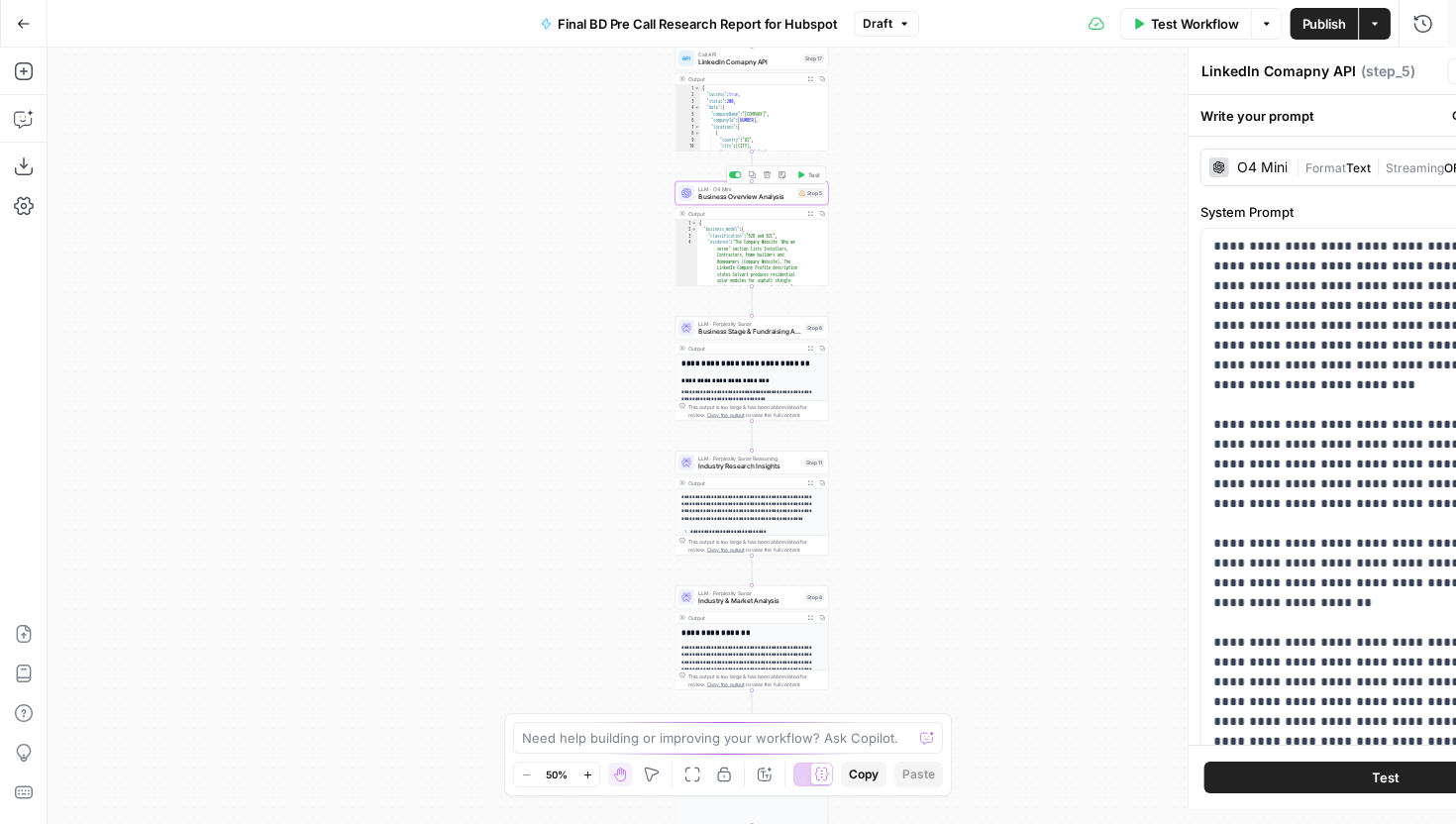 type on "Business Overview Analysis" 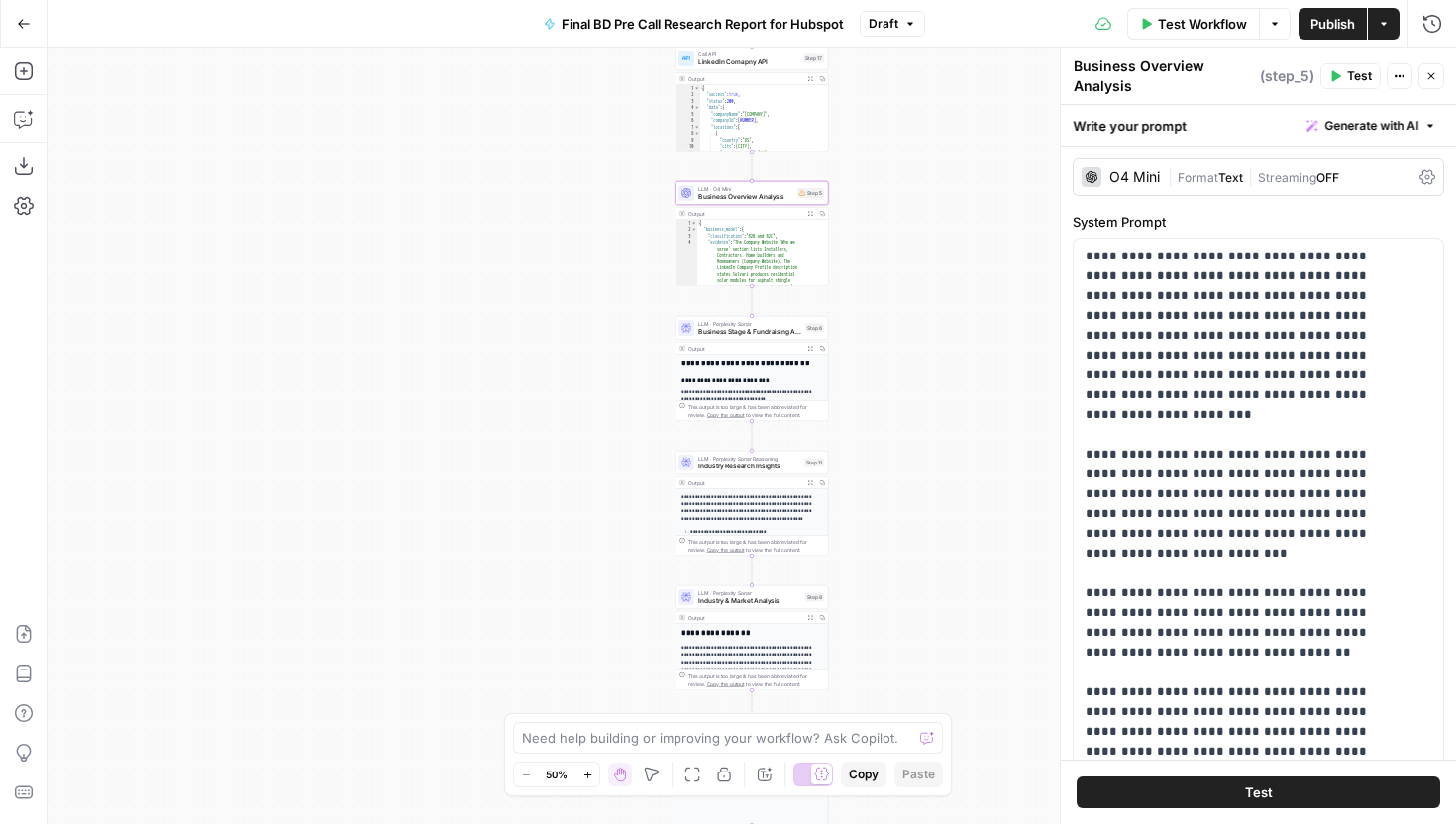 click on "O4 Mini" at bounding box center [1134, 177] 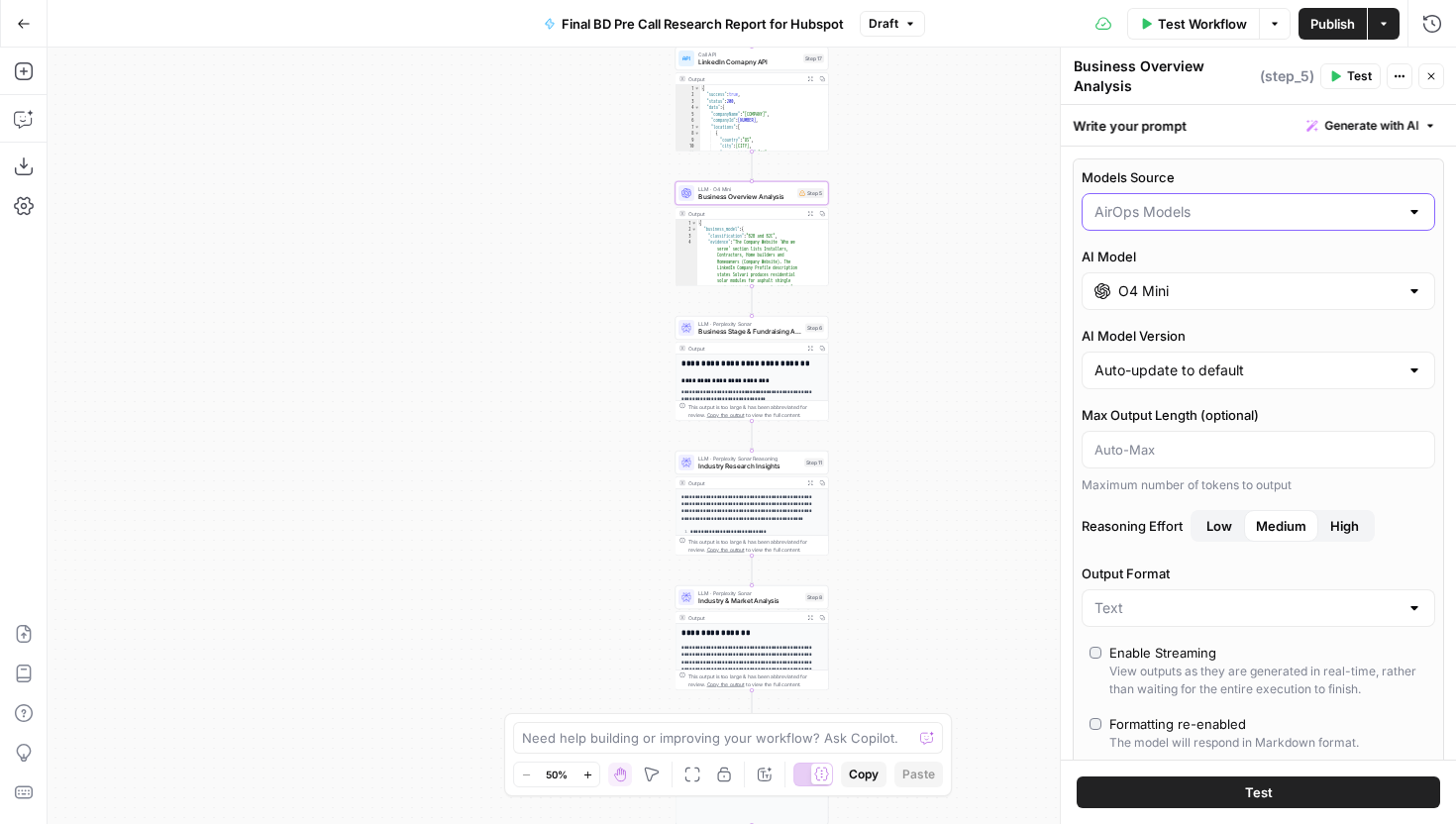 click on "Models Source" at bounding box center [1246, 212] 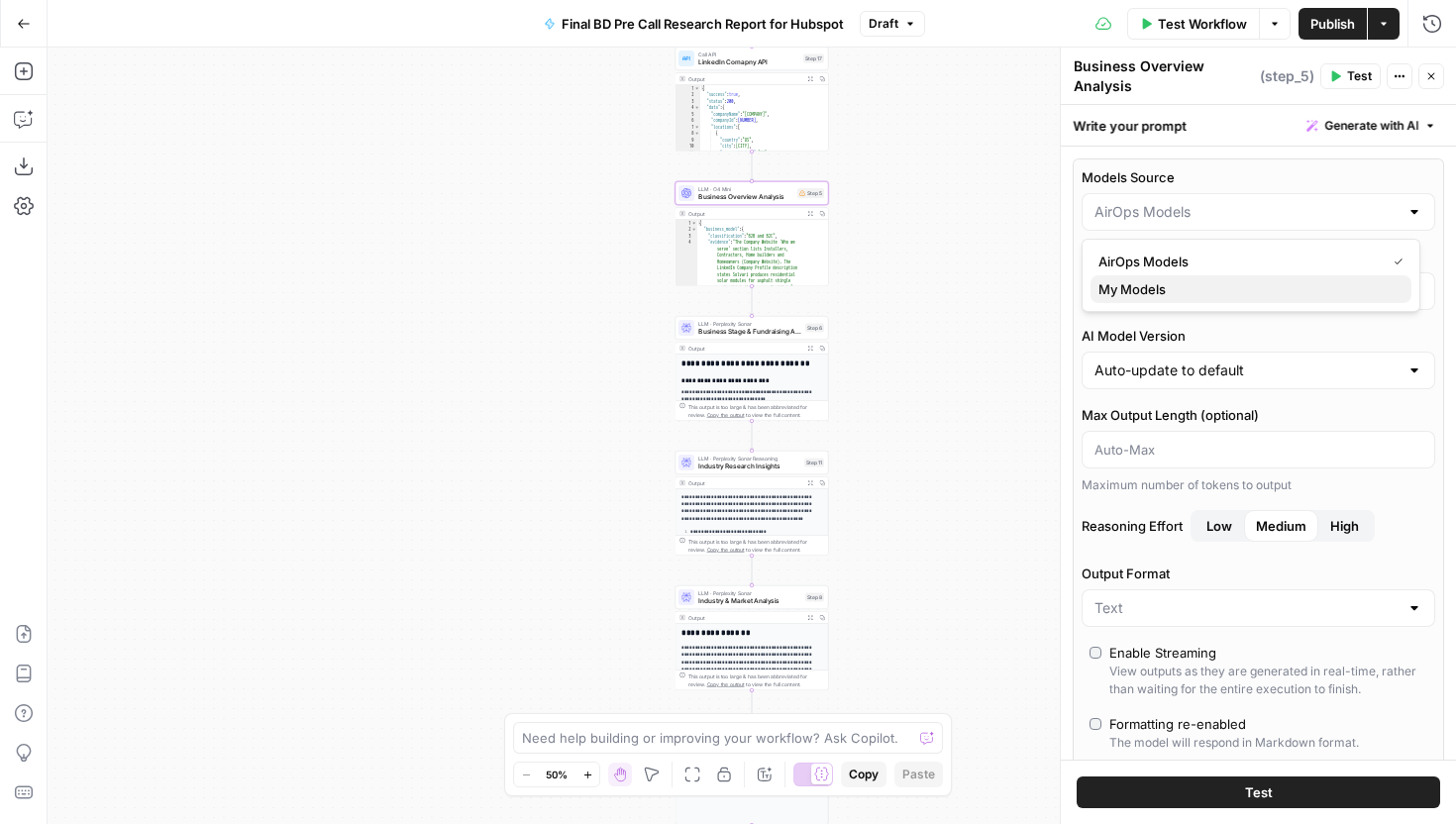 click on "My Models" at bounding box center (1247, 289) 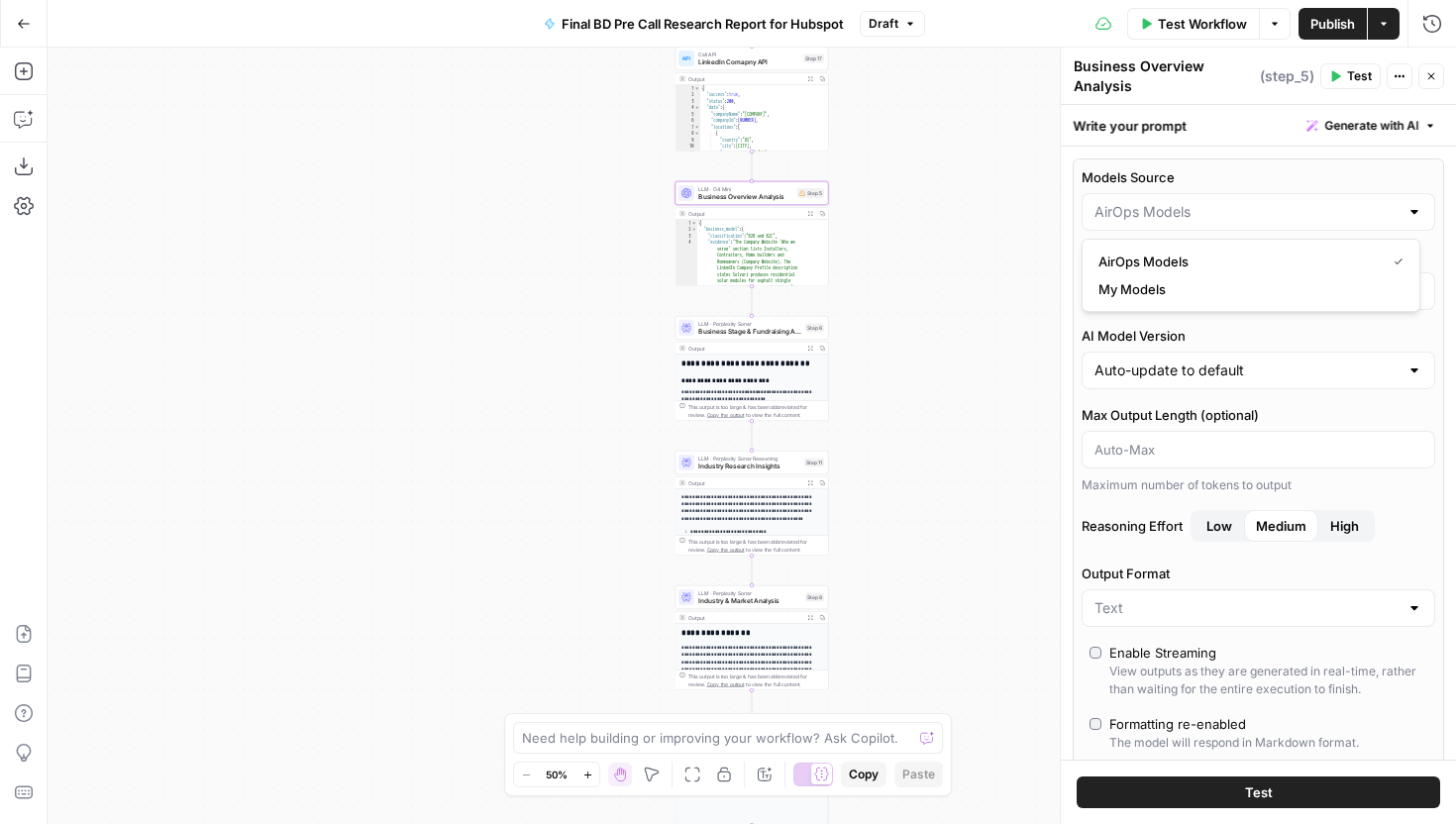 type on "My Models" 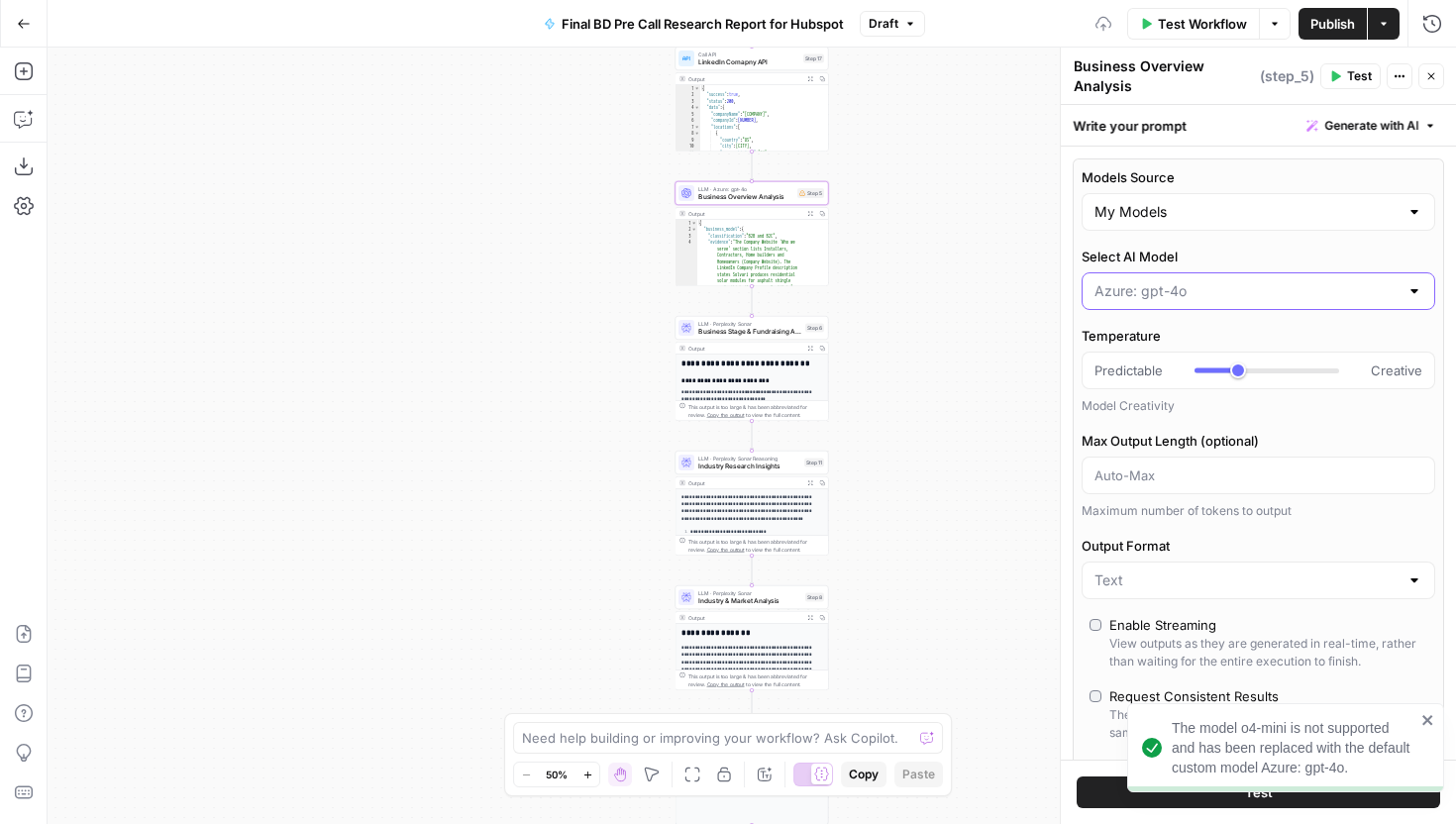 click on "Select AI Model" at bounding box center (1246, 291) 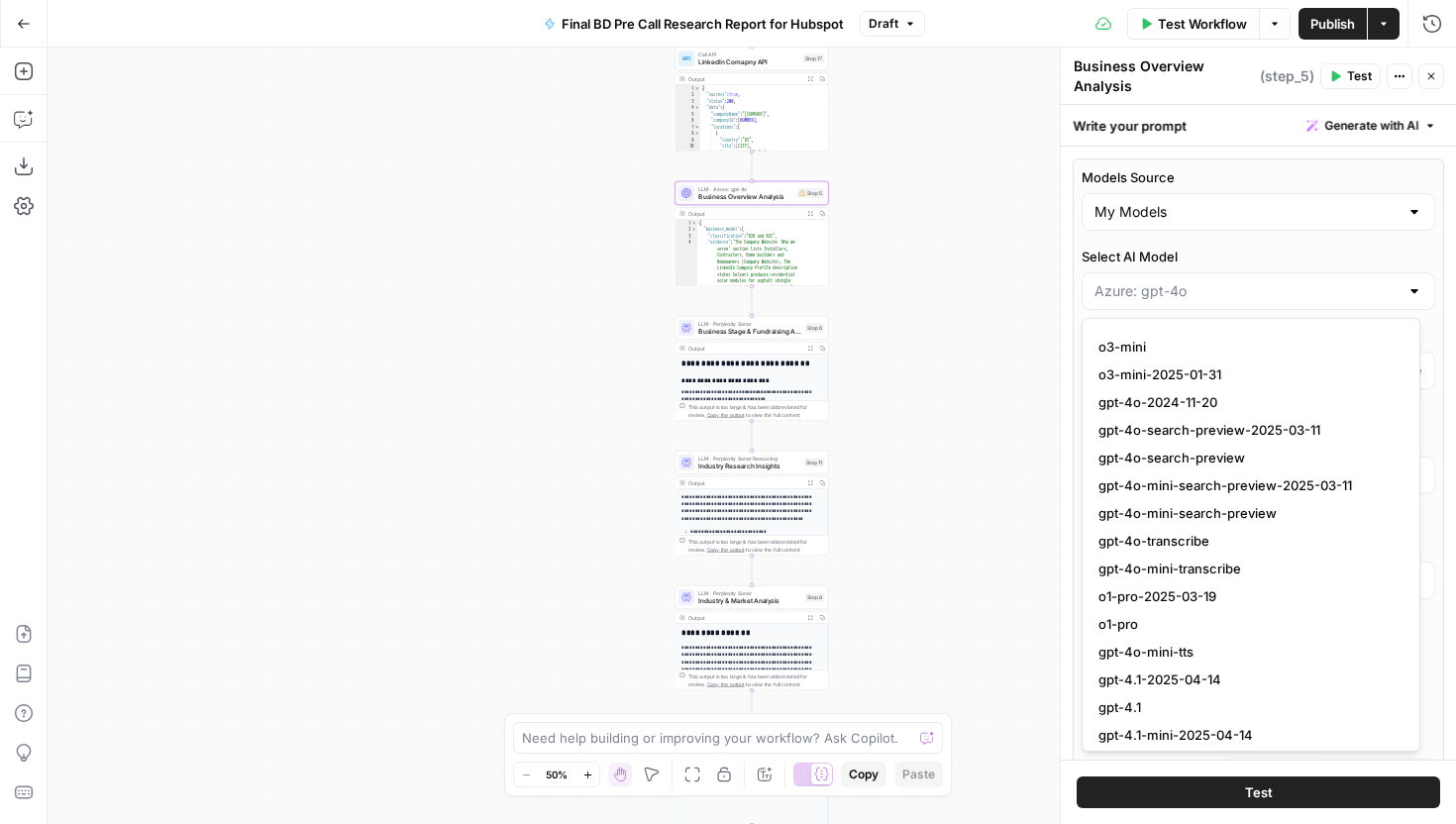 scroll, scrollTop: 1497, scrollLeft: 0, axis: vertical 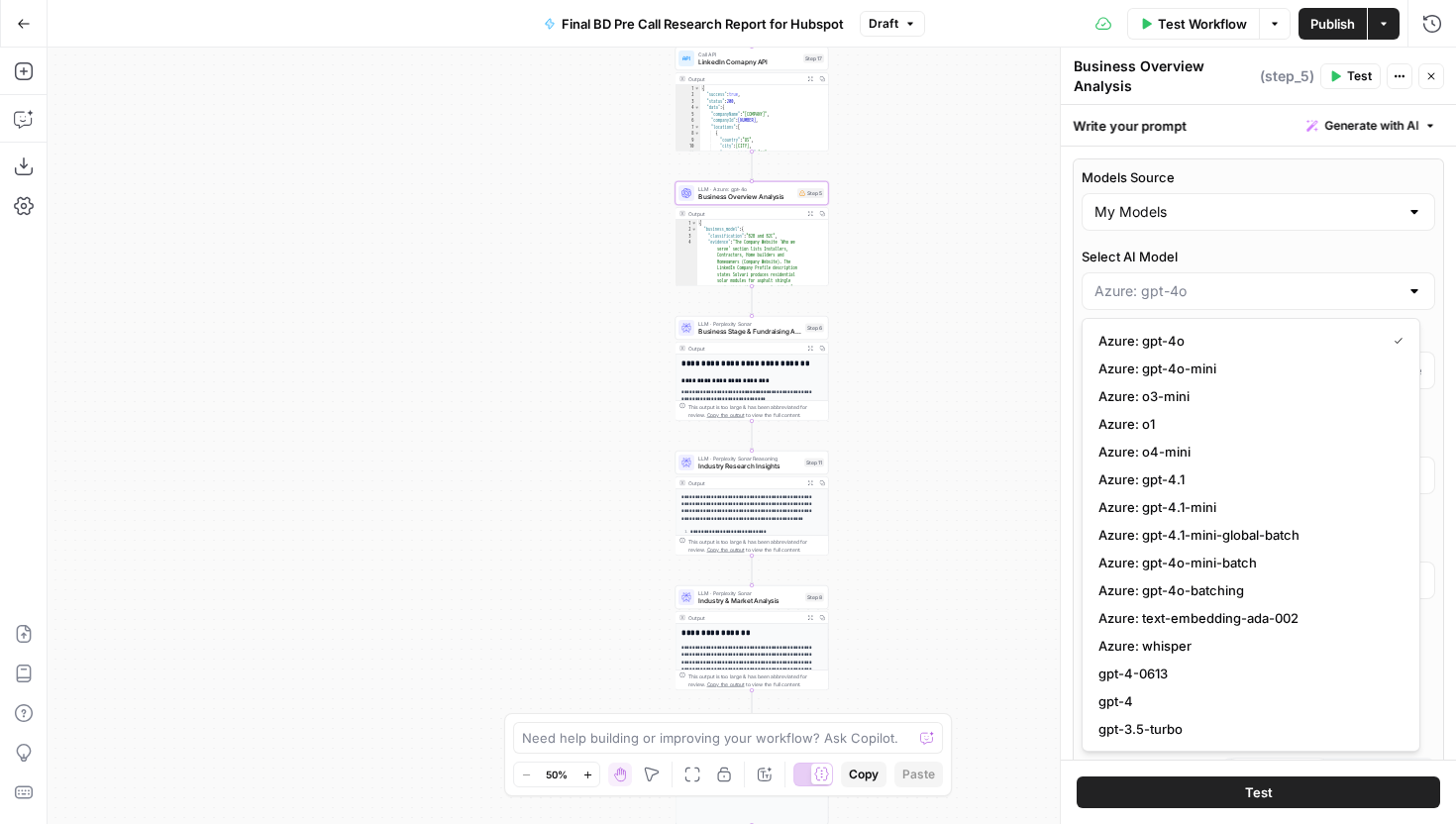 type on "Azure: gpt-4o" 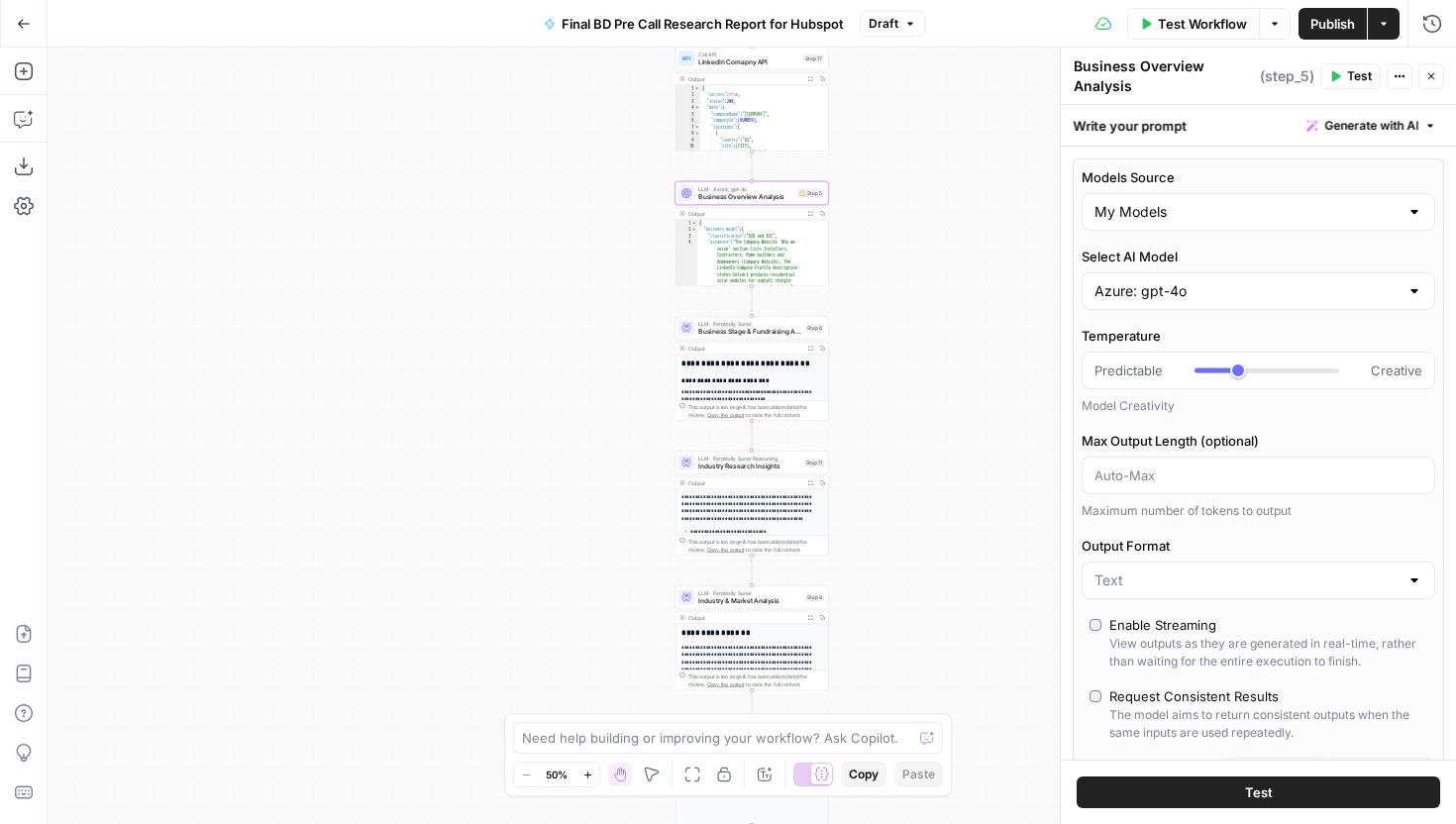click 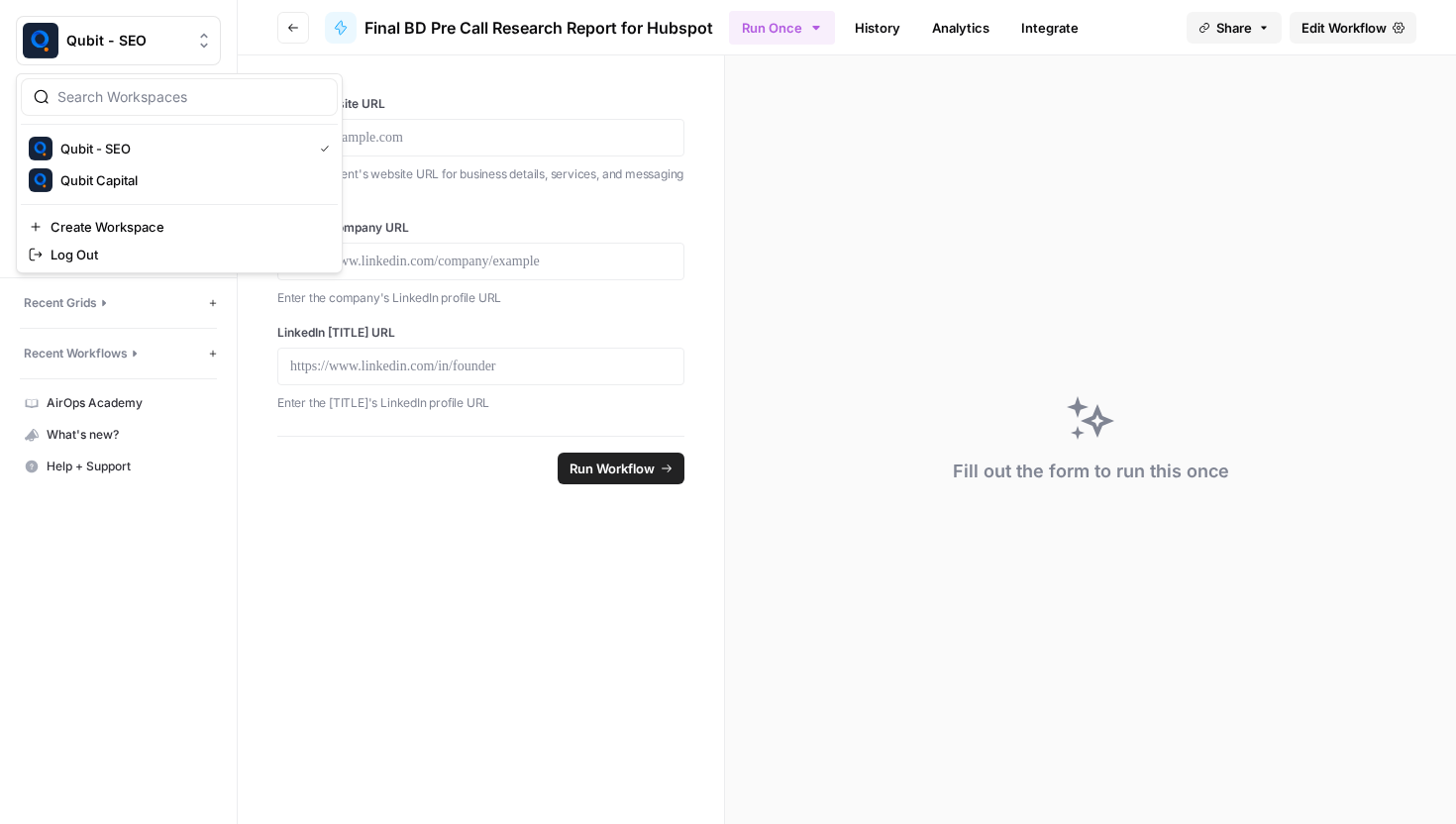 click on "Qubit - SEO" at bounding box center (118, 41) 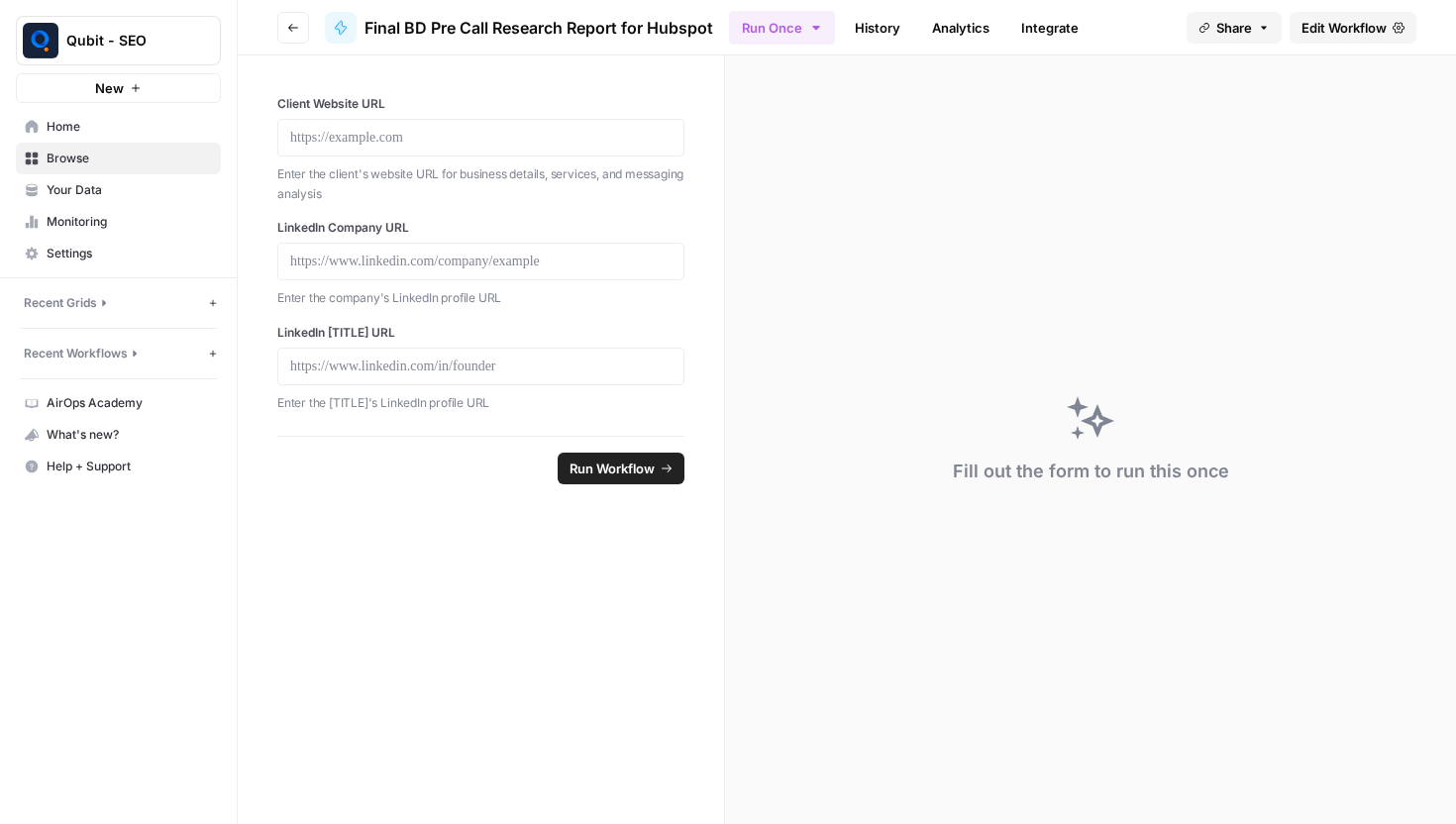click on "Home" at bounding box center [129, 127] 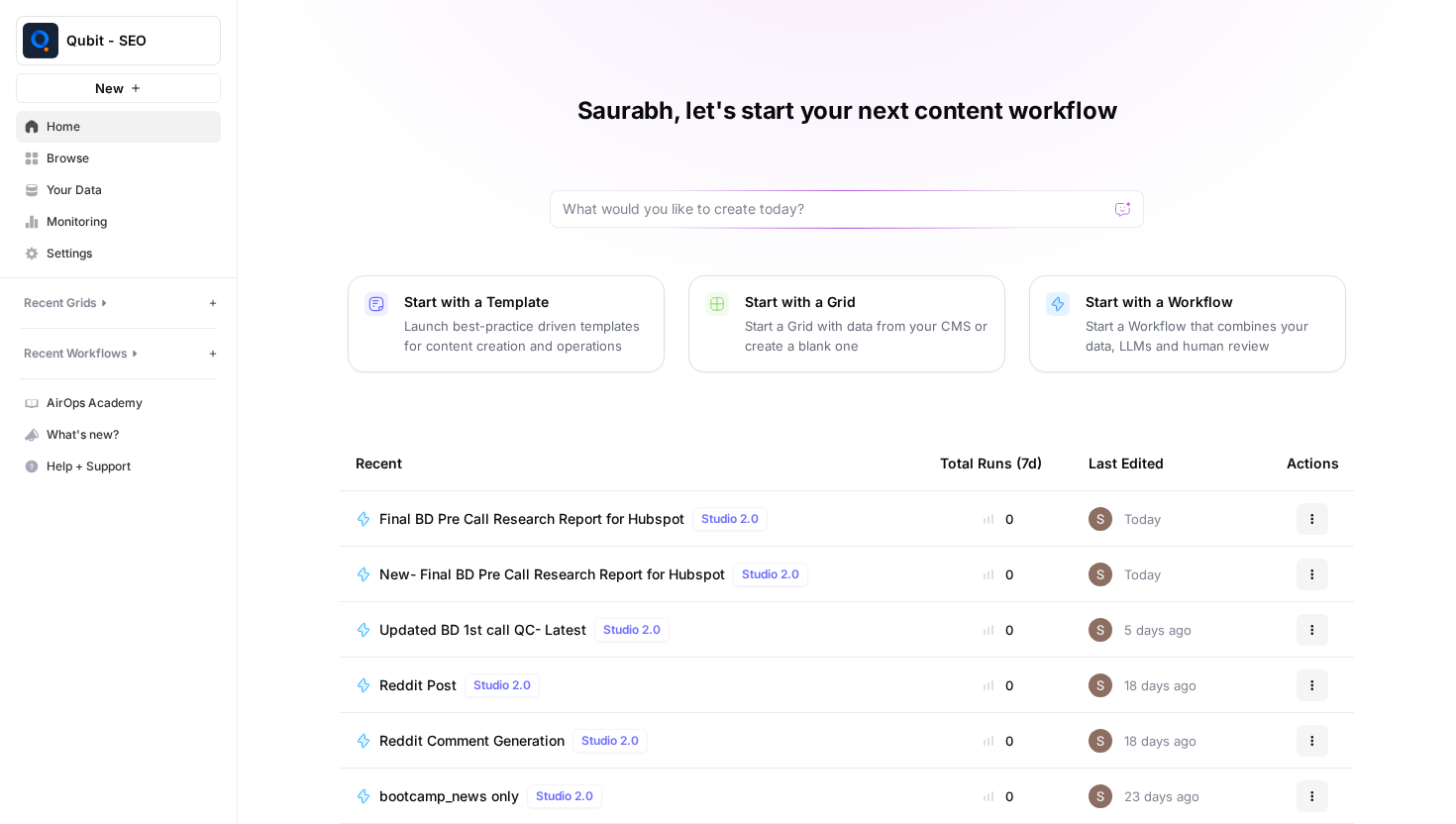 click on "Updated BD 1st call QC- Latest Studio 2.0" at bounding box center [632, 630] 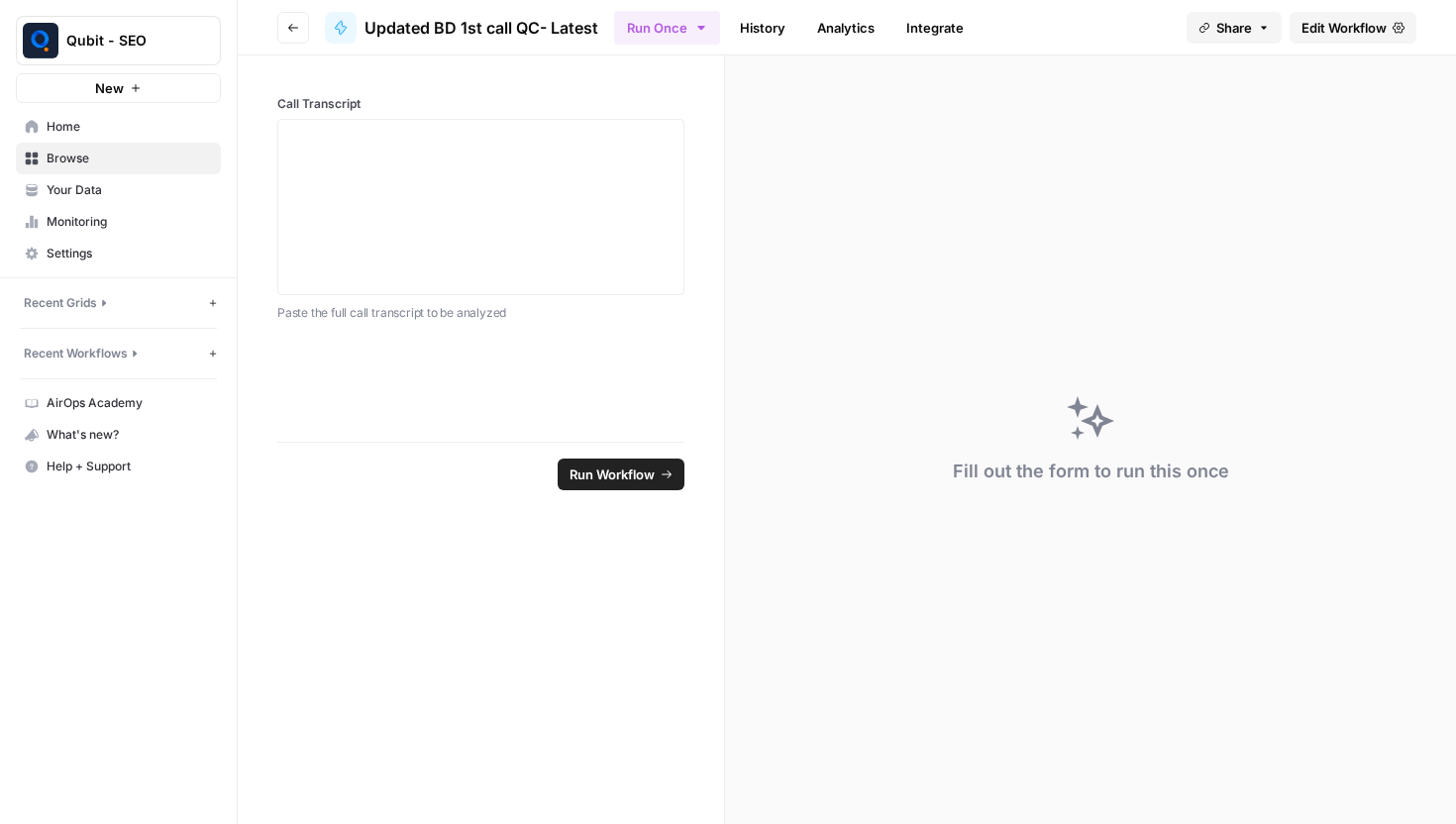 click on "Edit Workflow" at bounding box center (1344, 28) 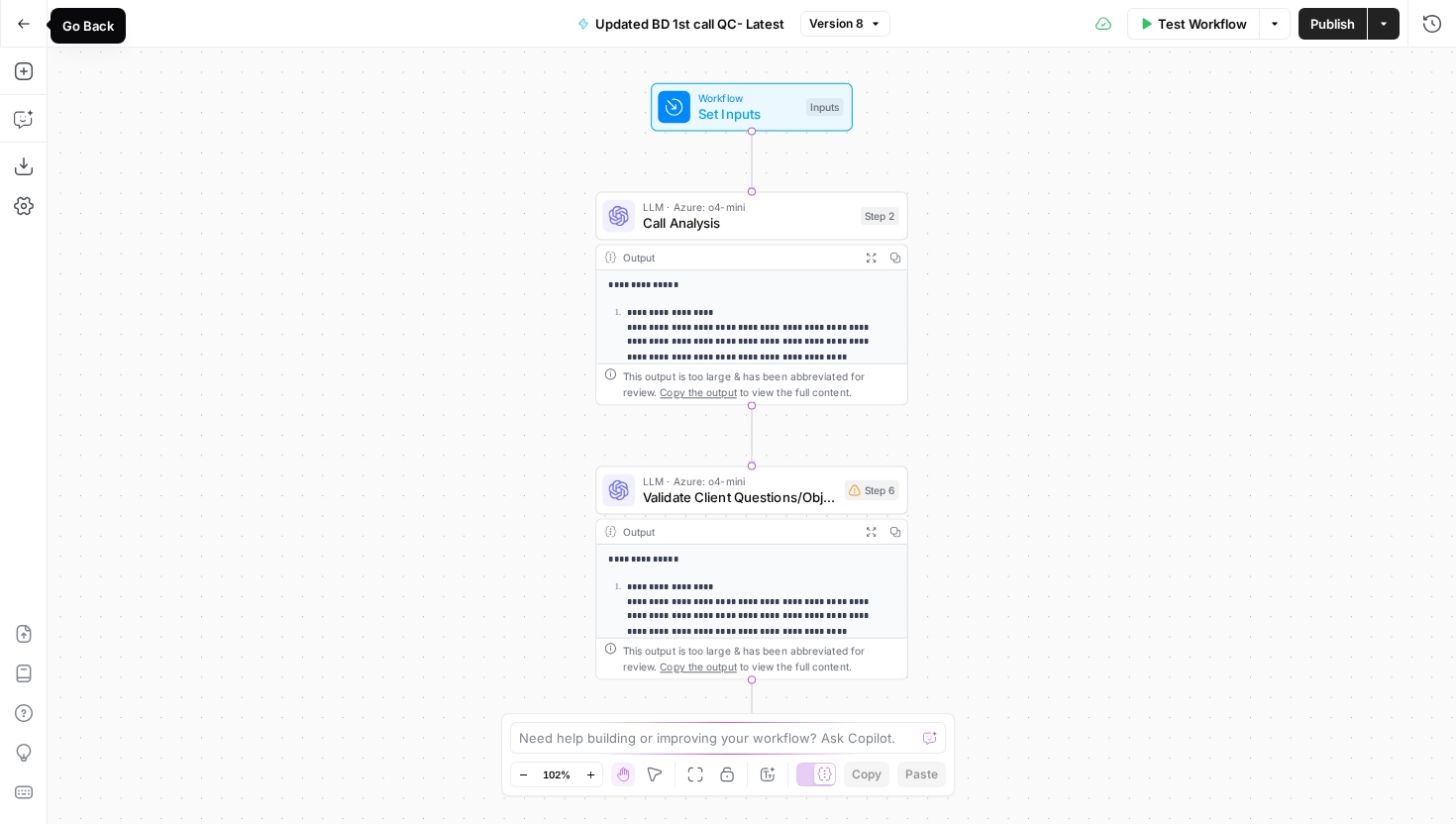 click 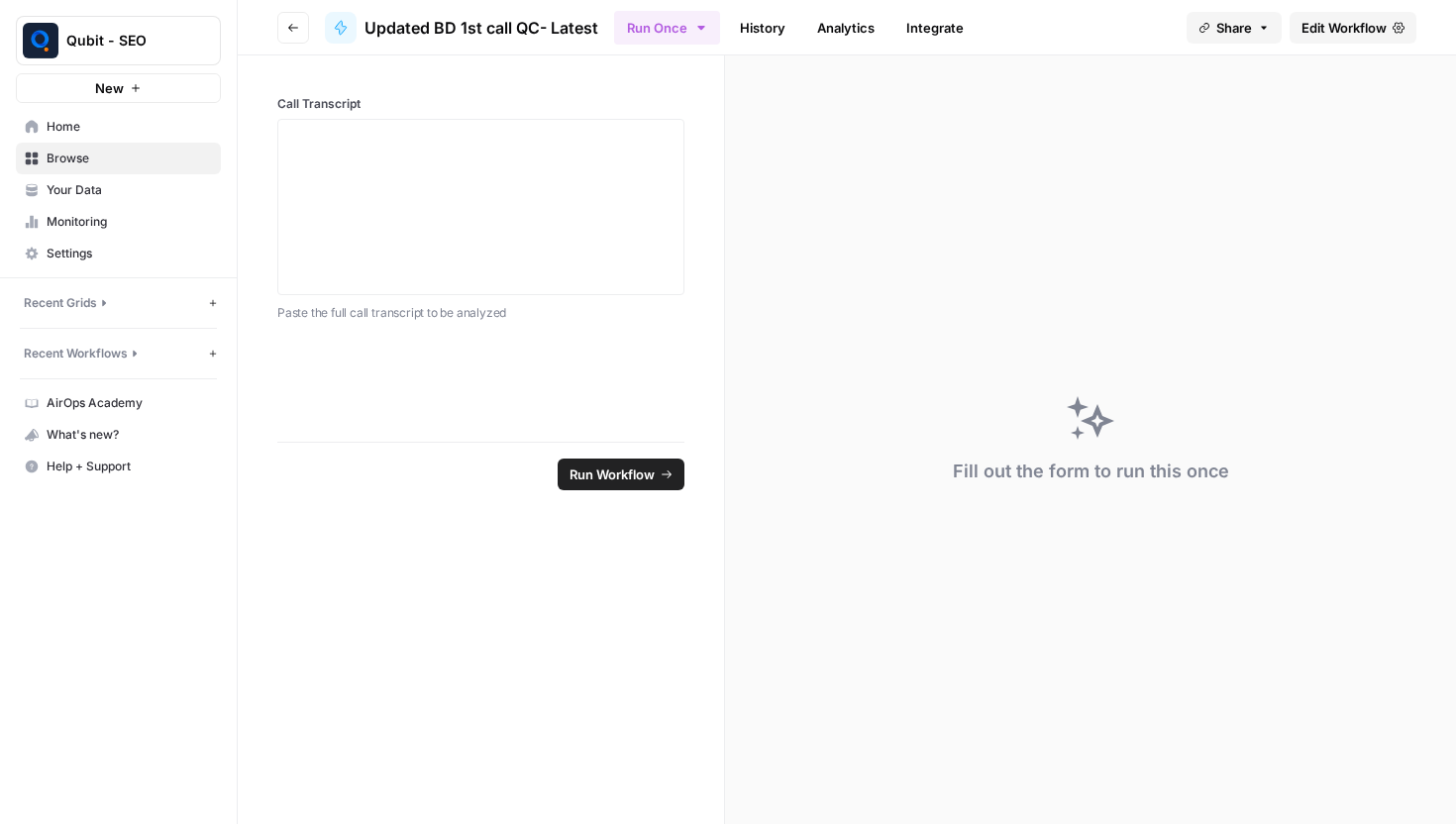 click on "Home" at bounding box center (129, 127) 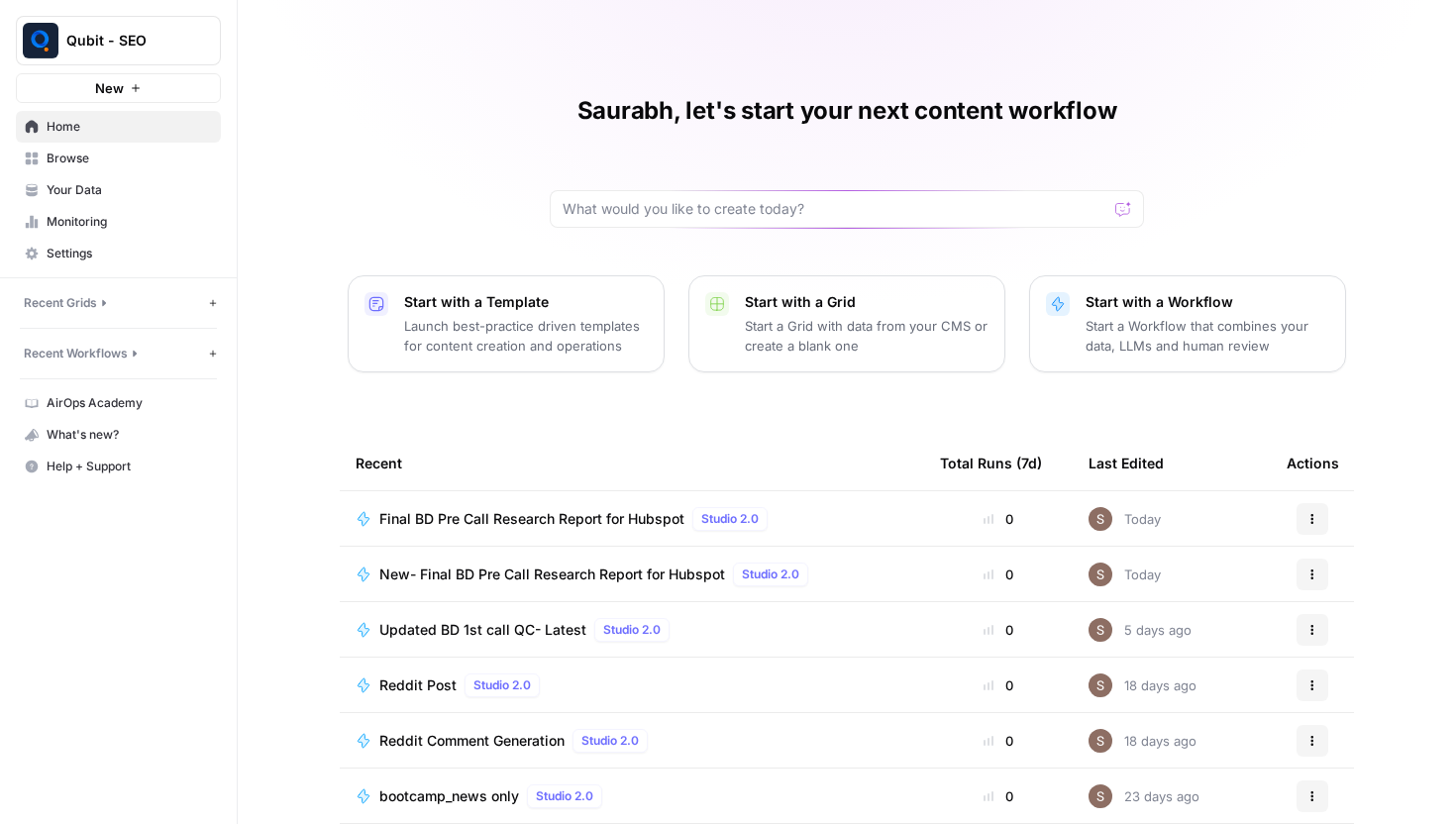 click on "Final BD Pre Call Research Report for Hubspot" at bounding box center [532, 519] 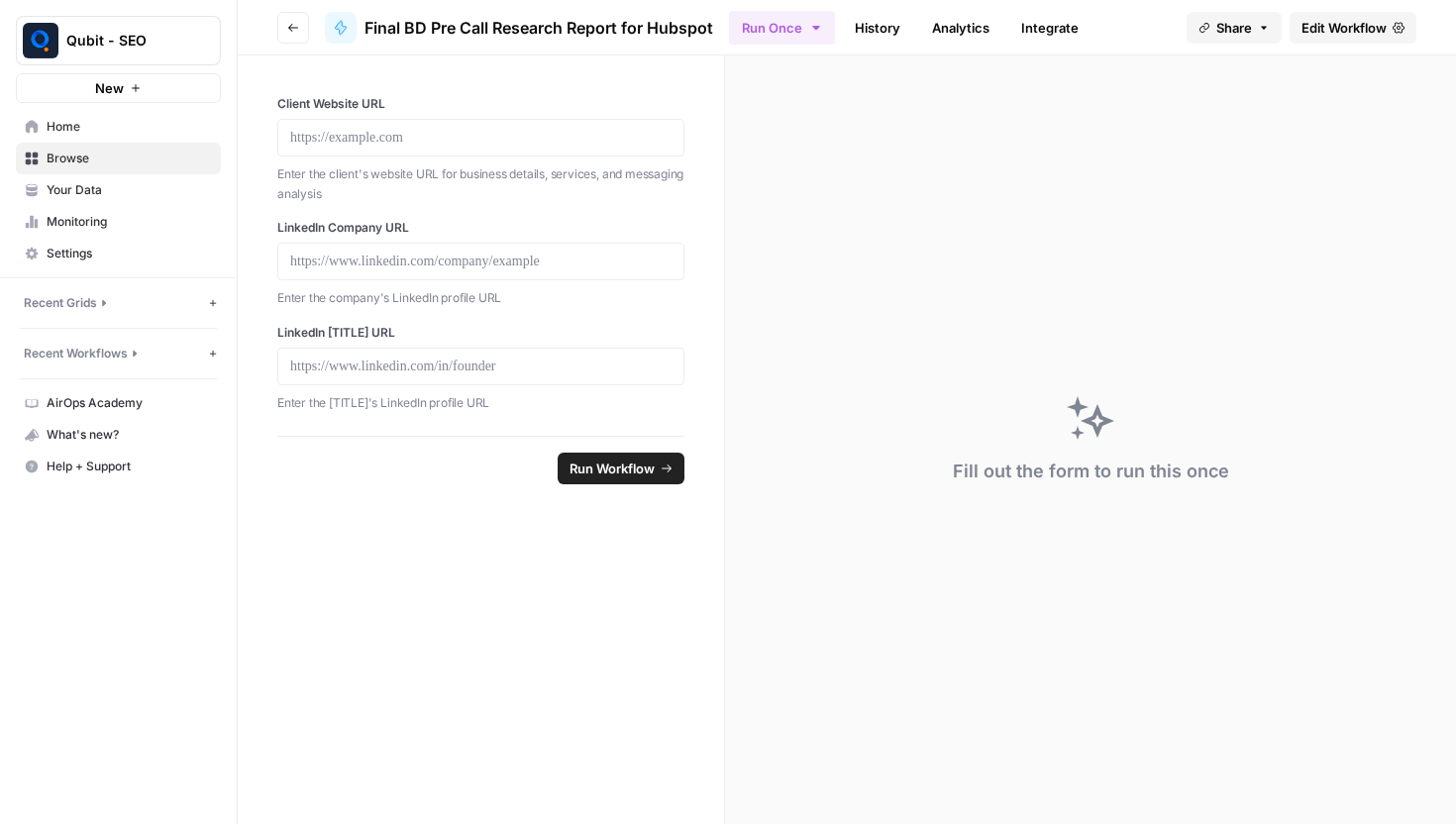 click on "Edit Workflow" at bounding box center [1344, 28] 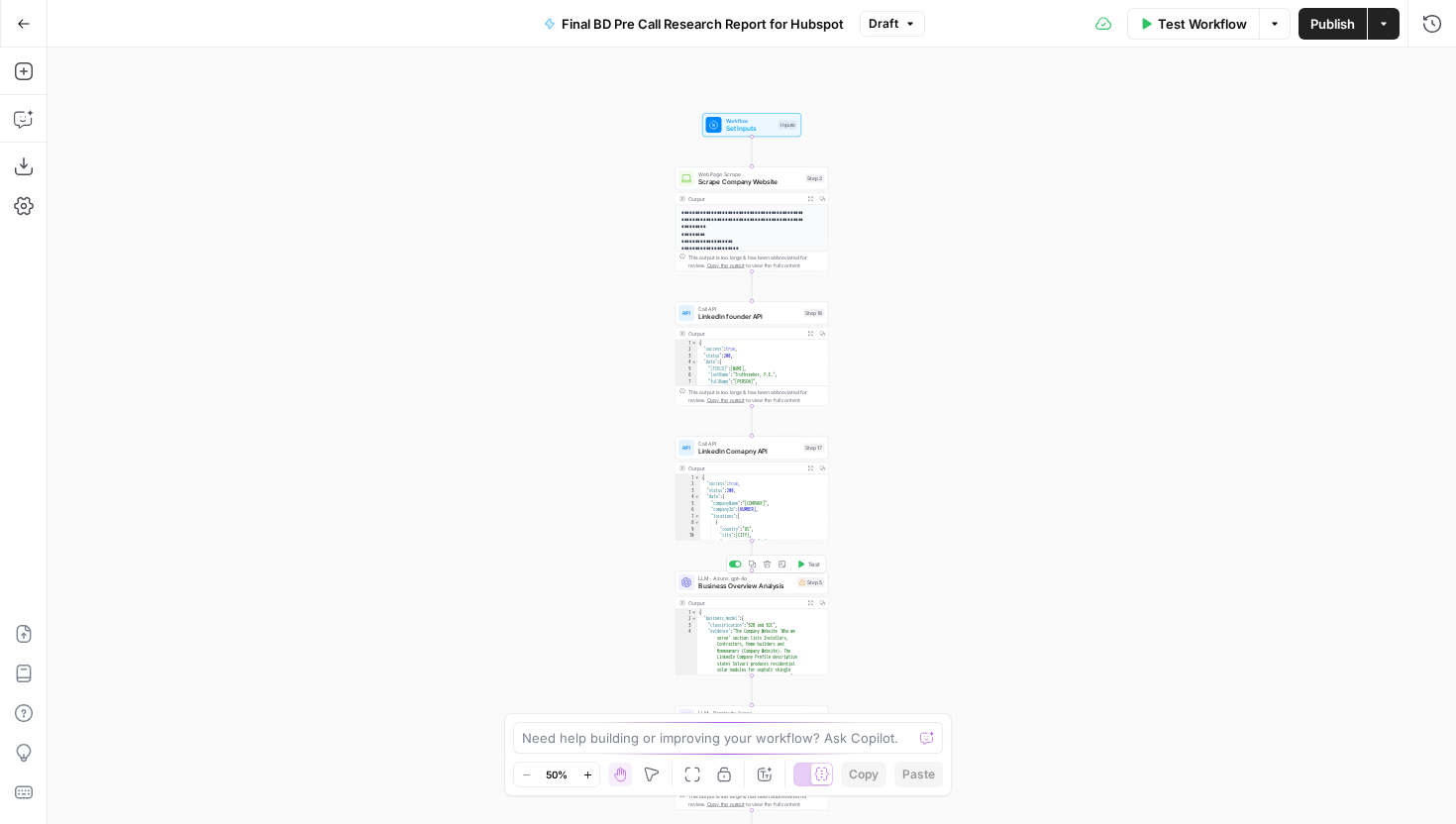click on "Business Overview Analysis" at bounding box center [746, 586] 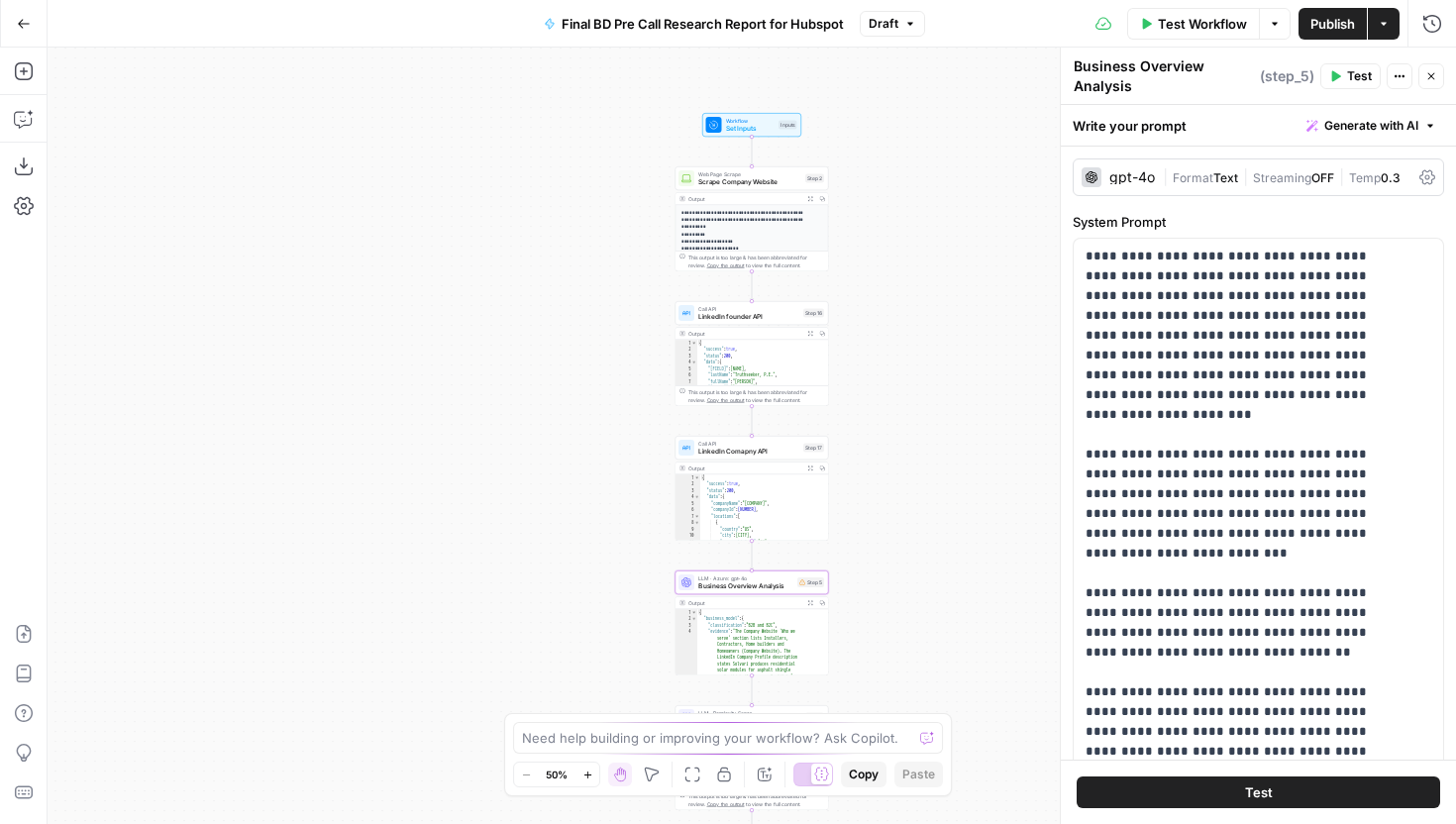 click on "gpt-4o" at bounding box center [1132, 177] 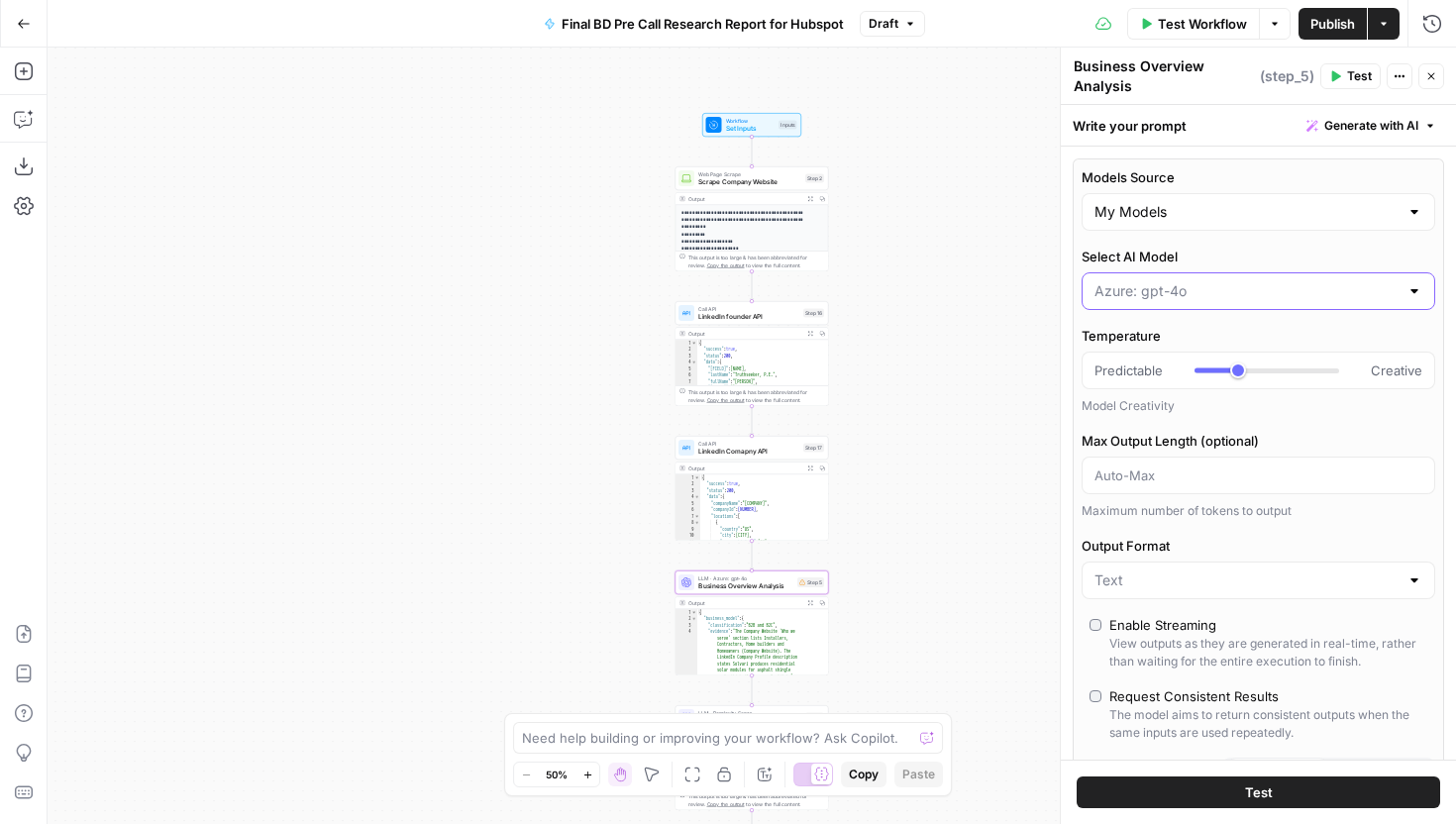 click on "Select AI Model" at bounding box center (1246, 291) 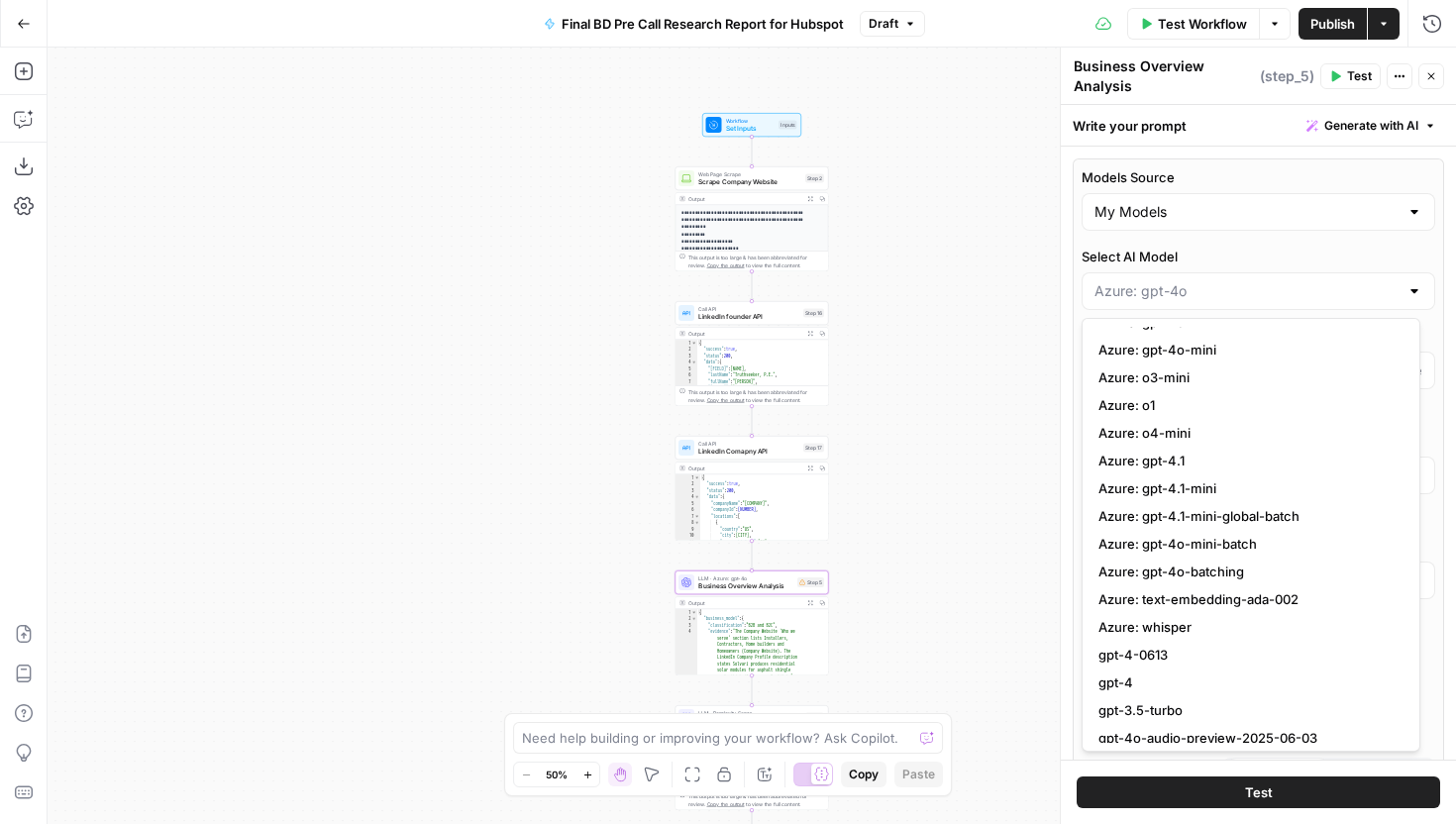 scroll, scrollTop: 0, scrollLeft: 0, axis: both 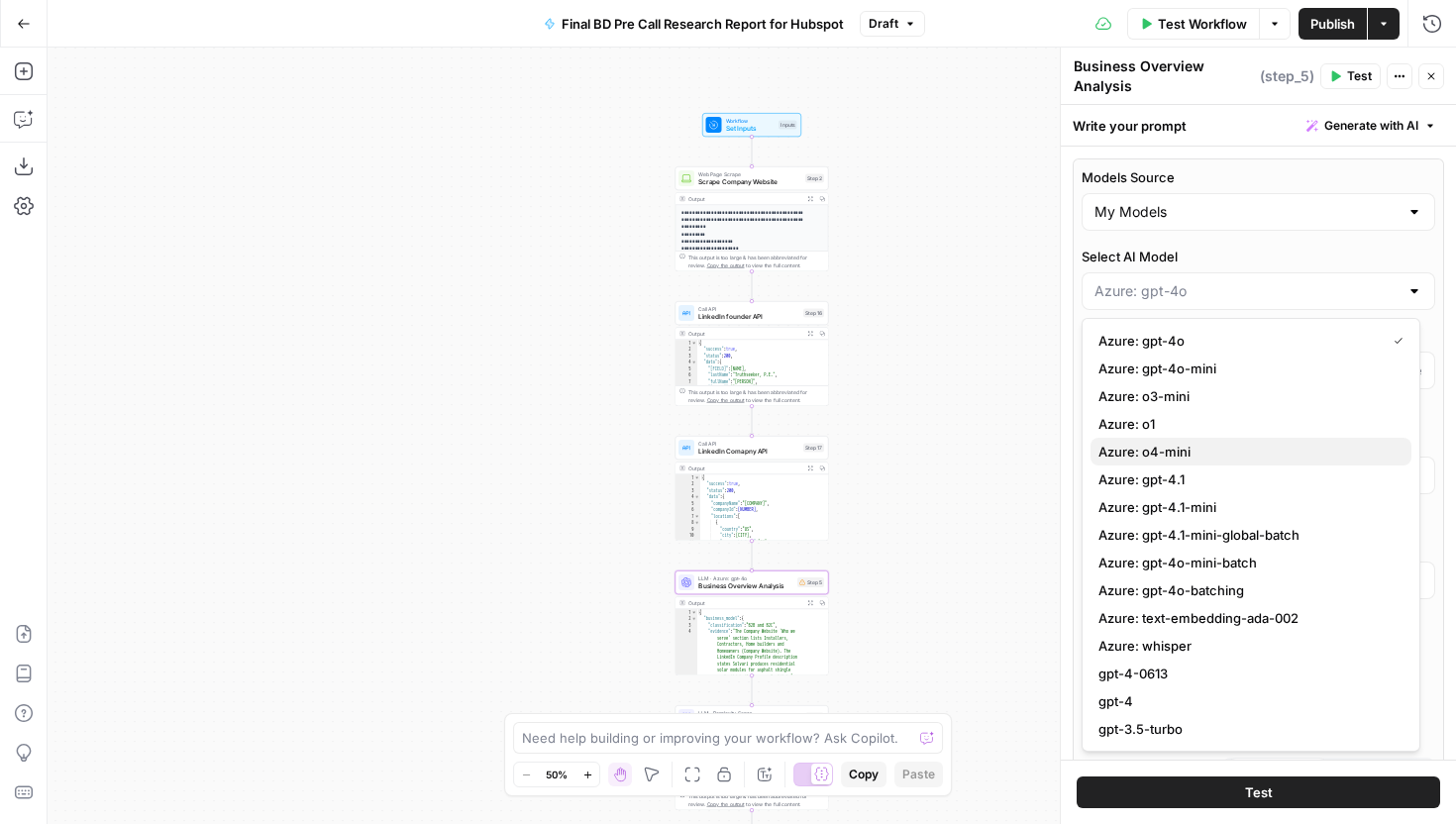 click on "Azure: o4-mini" at bounding box center (1247, 452) 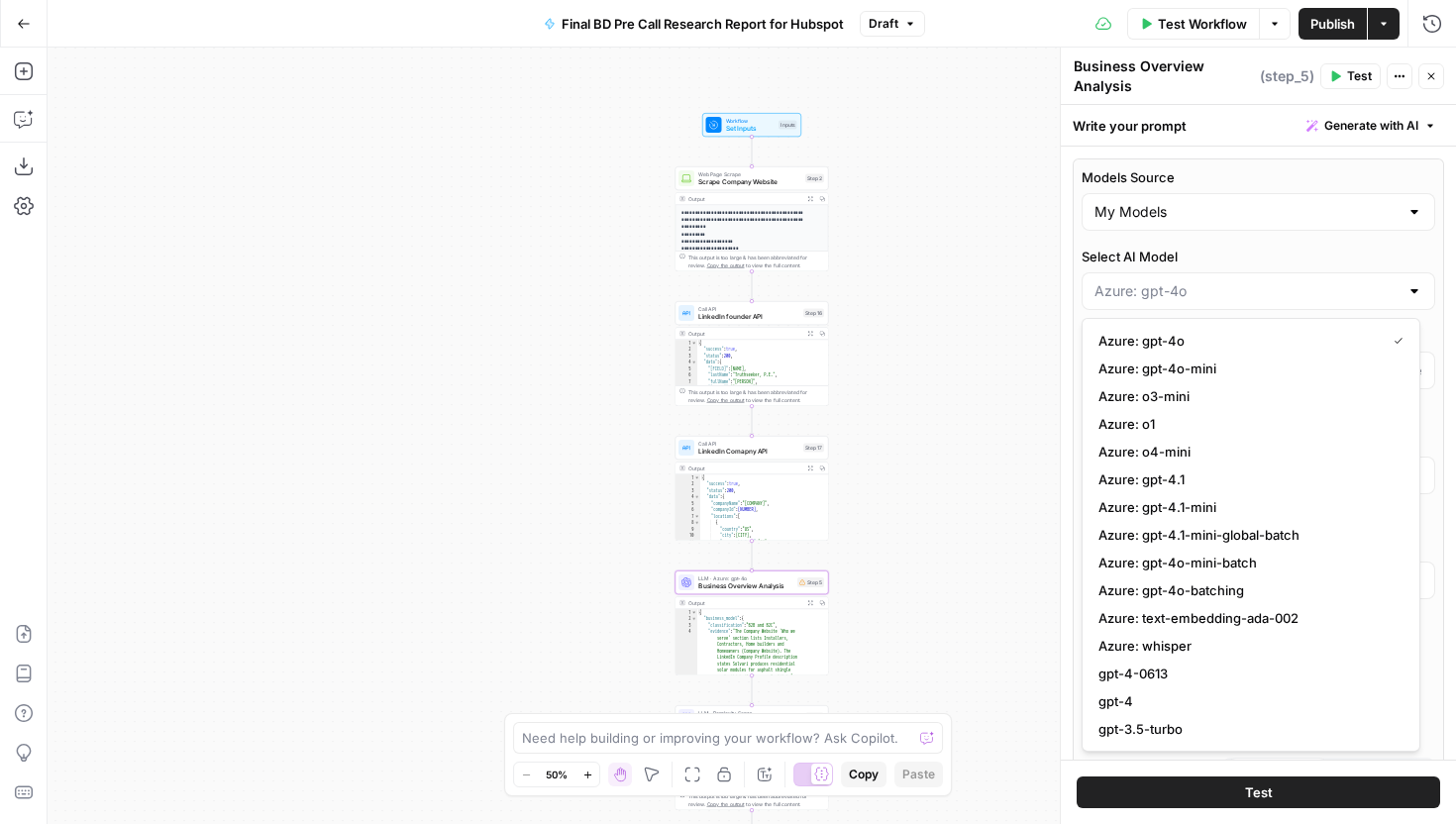type on "Azure: o4-mini" 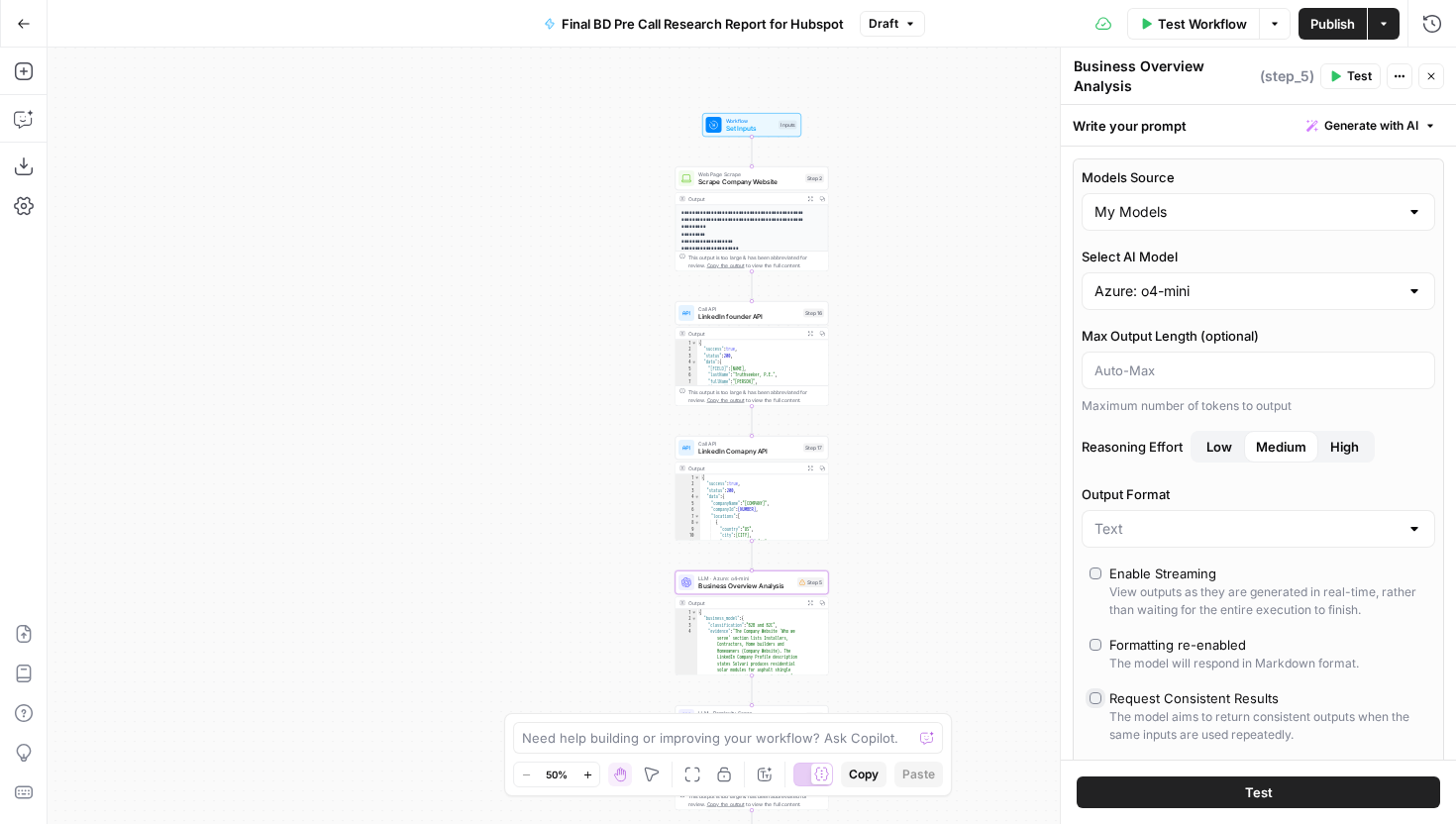 scroll, scrollTop: 939, scrollLeft: 0, axis: vertical 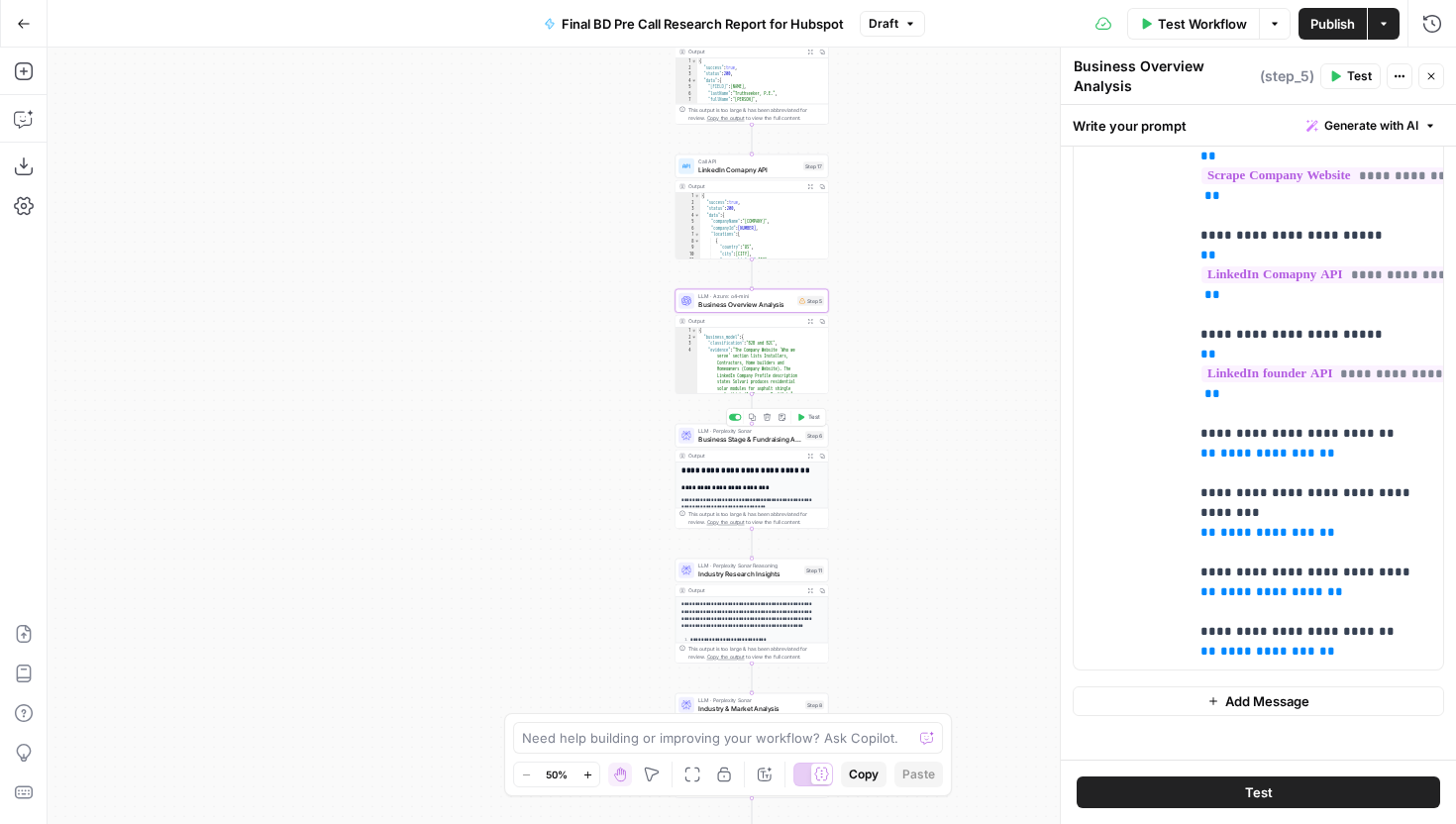 click on "Business Stage & Fundraising Analysis" at bounding box center [750, 439] 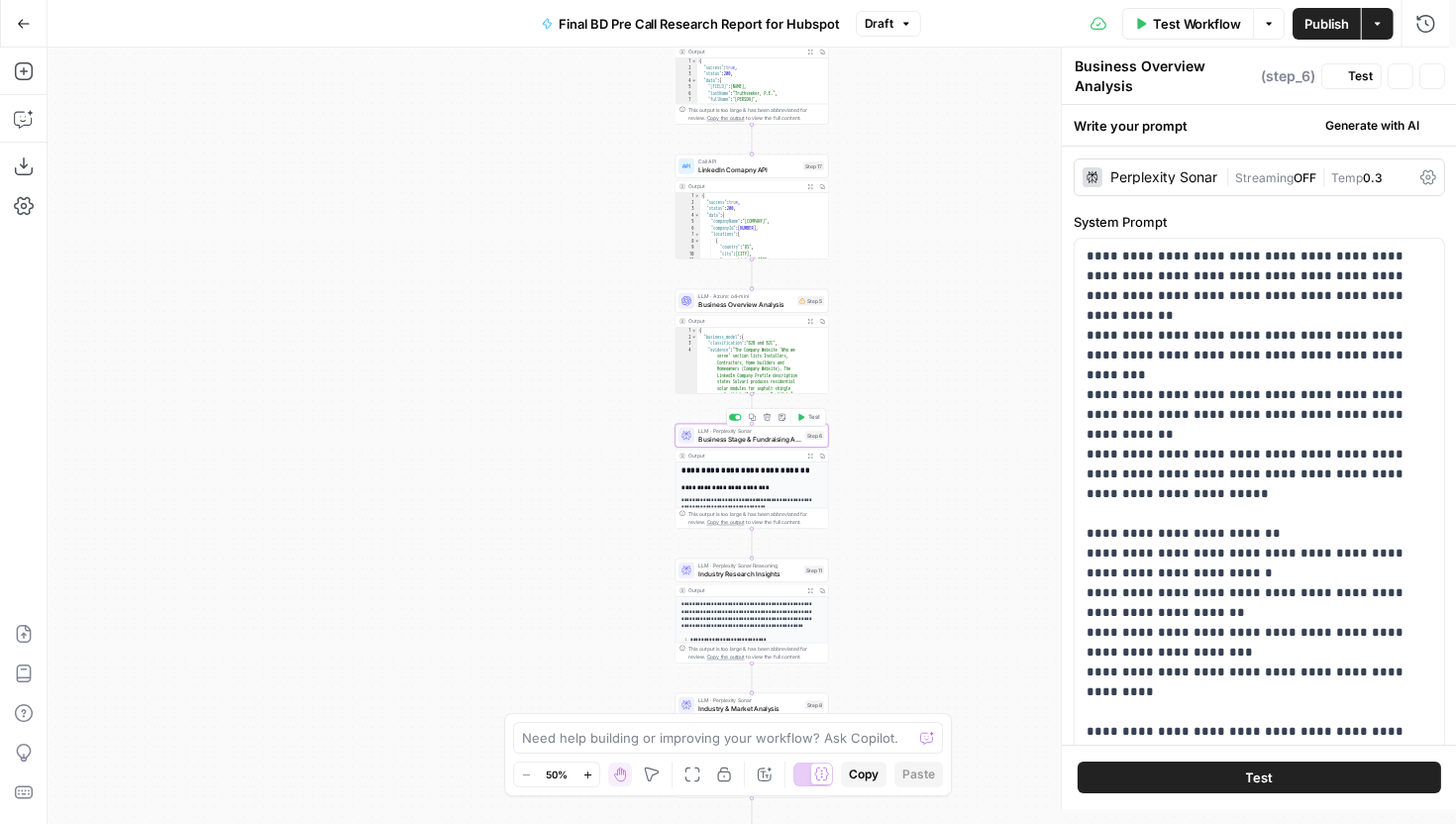 type on "Business Stage & Fundraising Analysis" 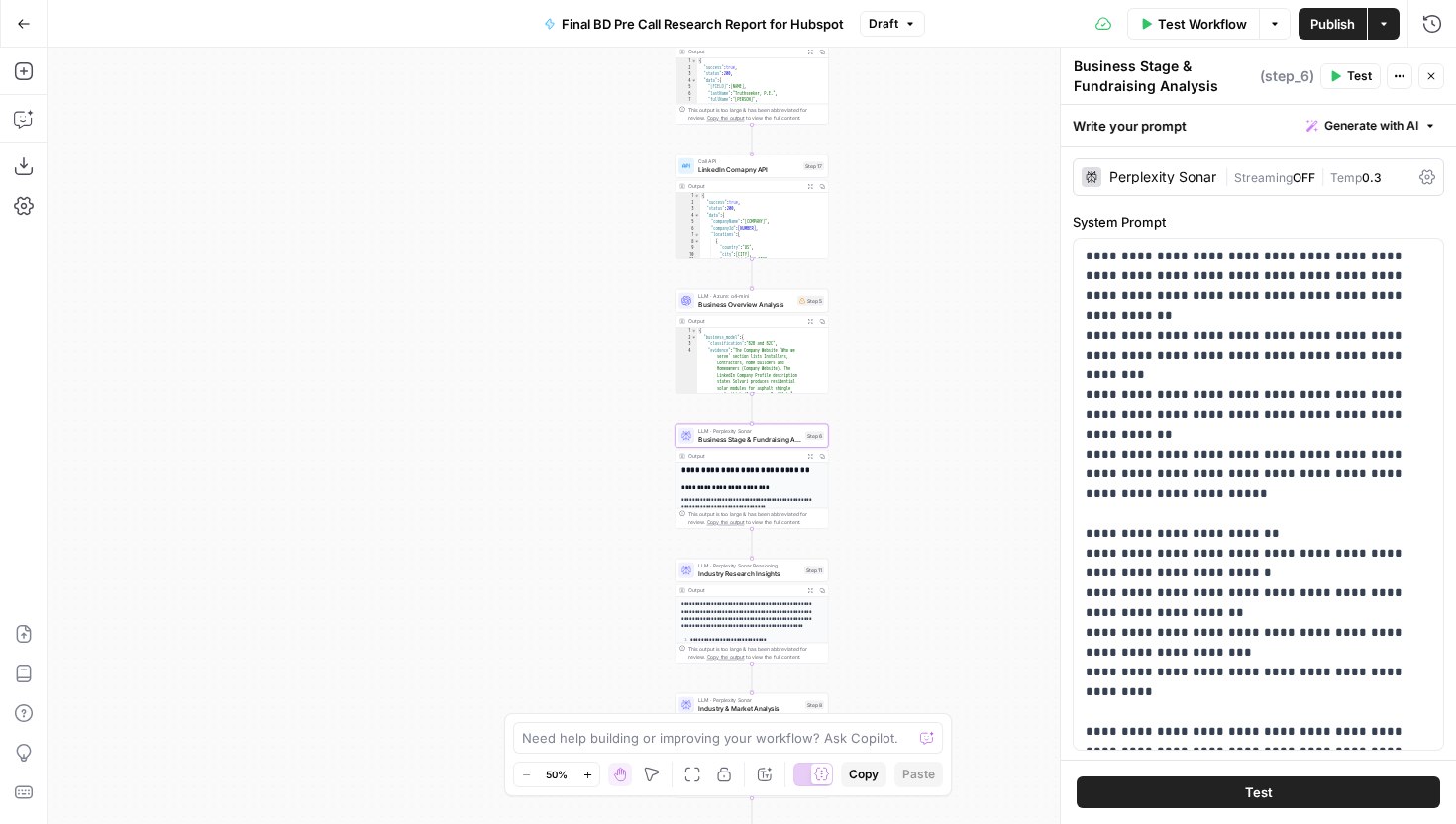click on "Perplexity Sonar" at bounding box center (1149, 177) 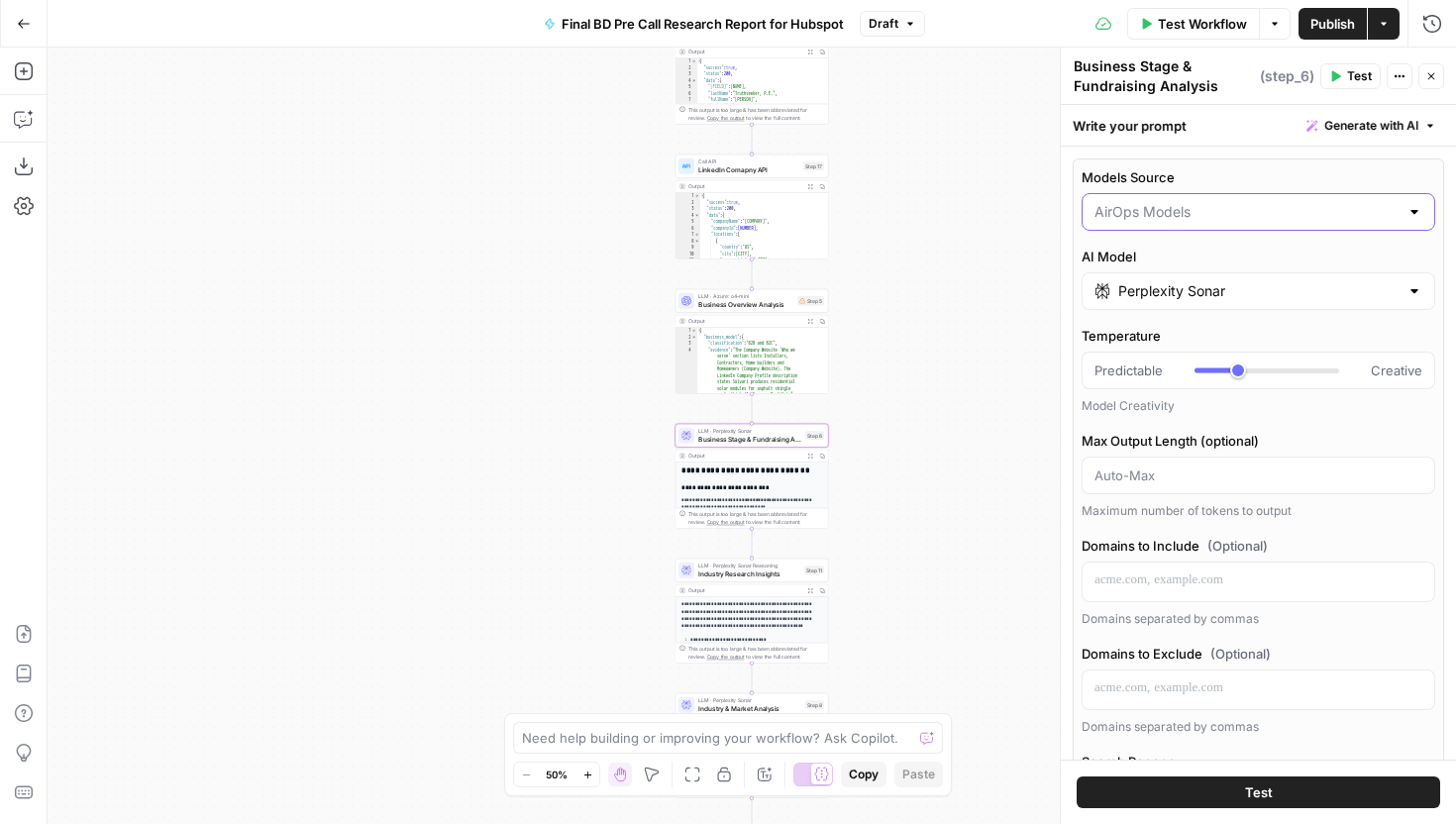 click on "Models Source" at bounding box center [1246, 212] 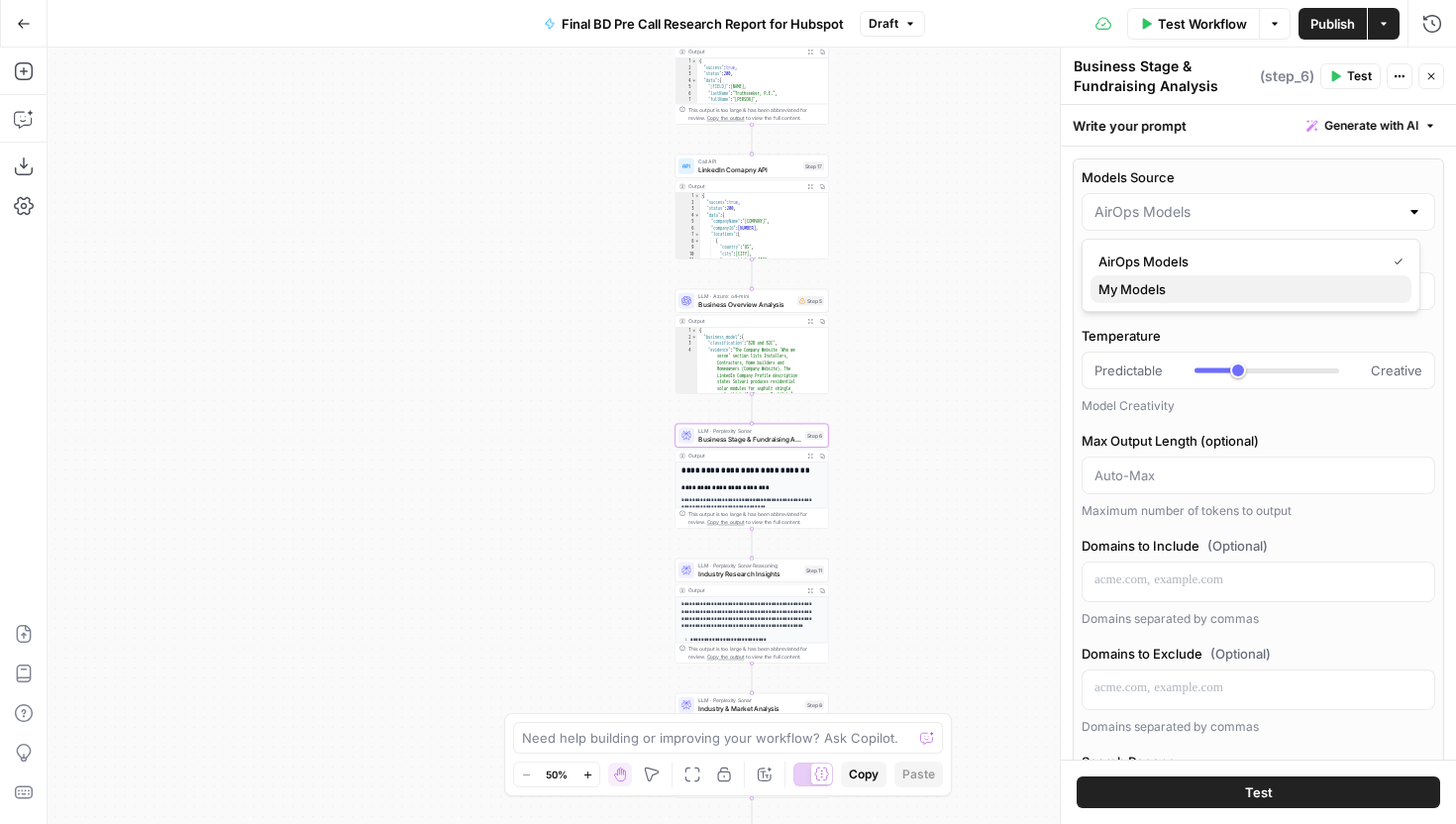 click on "My Models" at bounding box center (1247, 289) 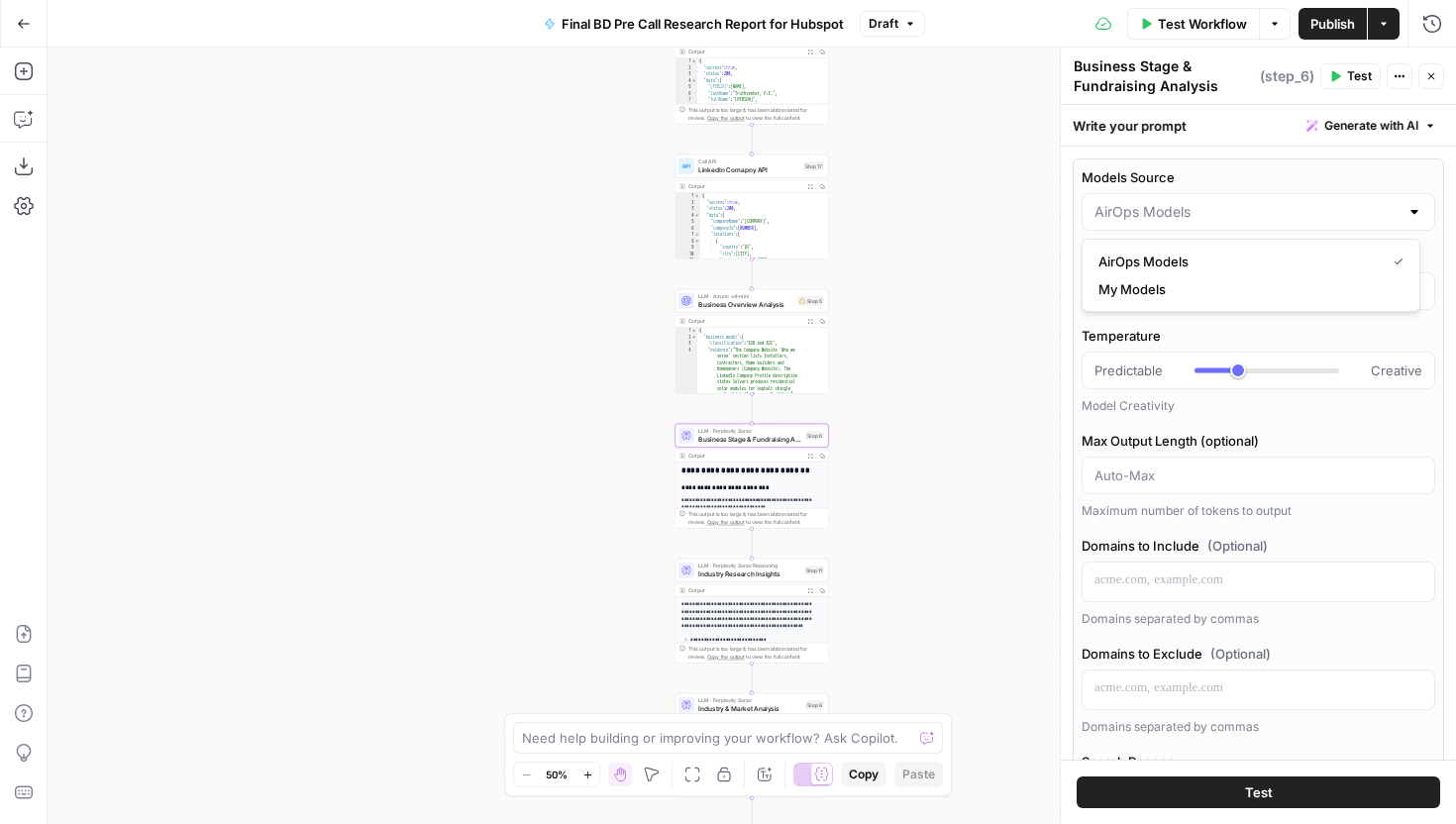 type on "My Models" 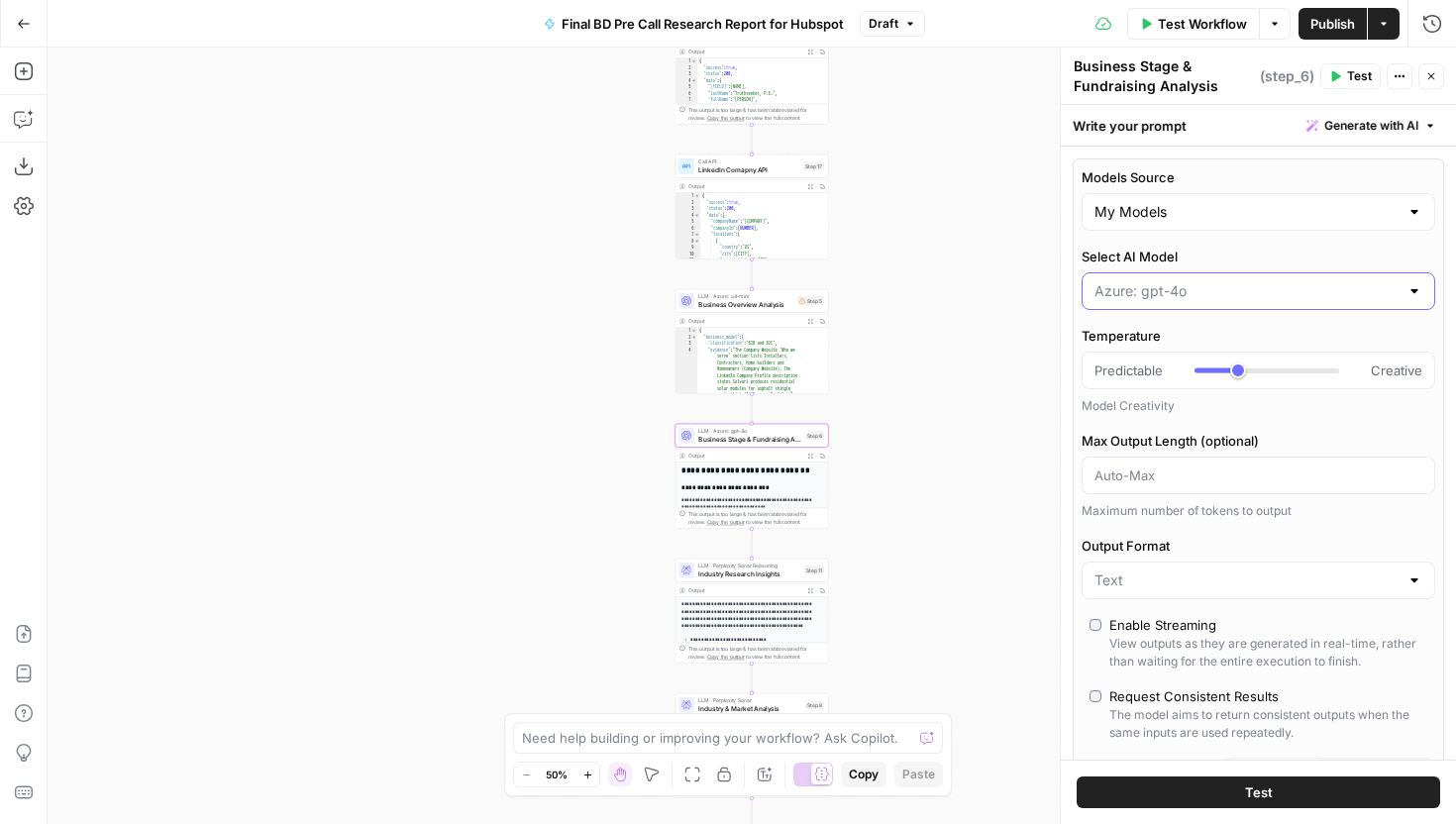 click on "Select AI Model" at bounding box center [1246, 291] 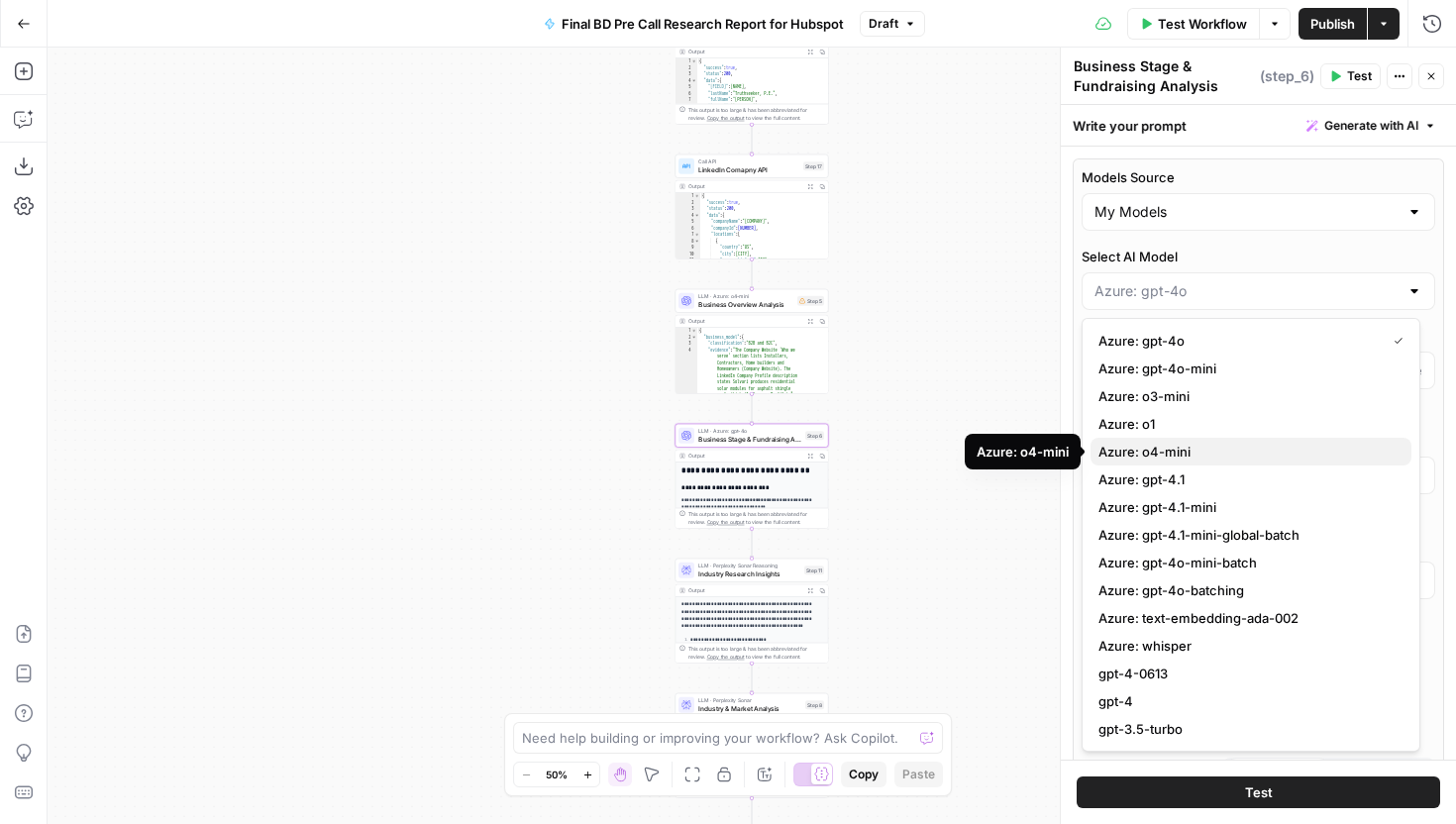 click on "Azure: o4-mini" at bounding box center (1251, 452) 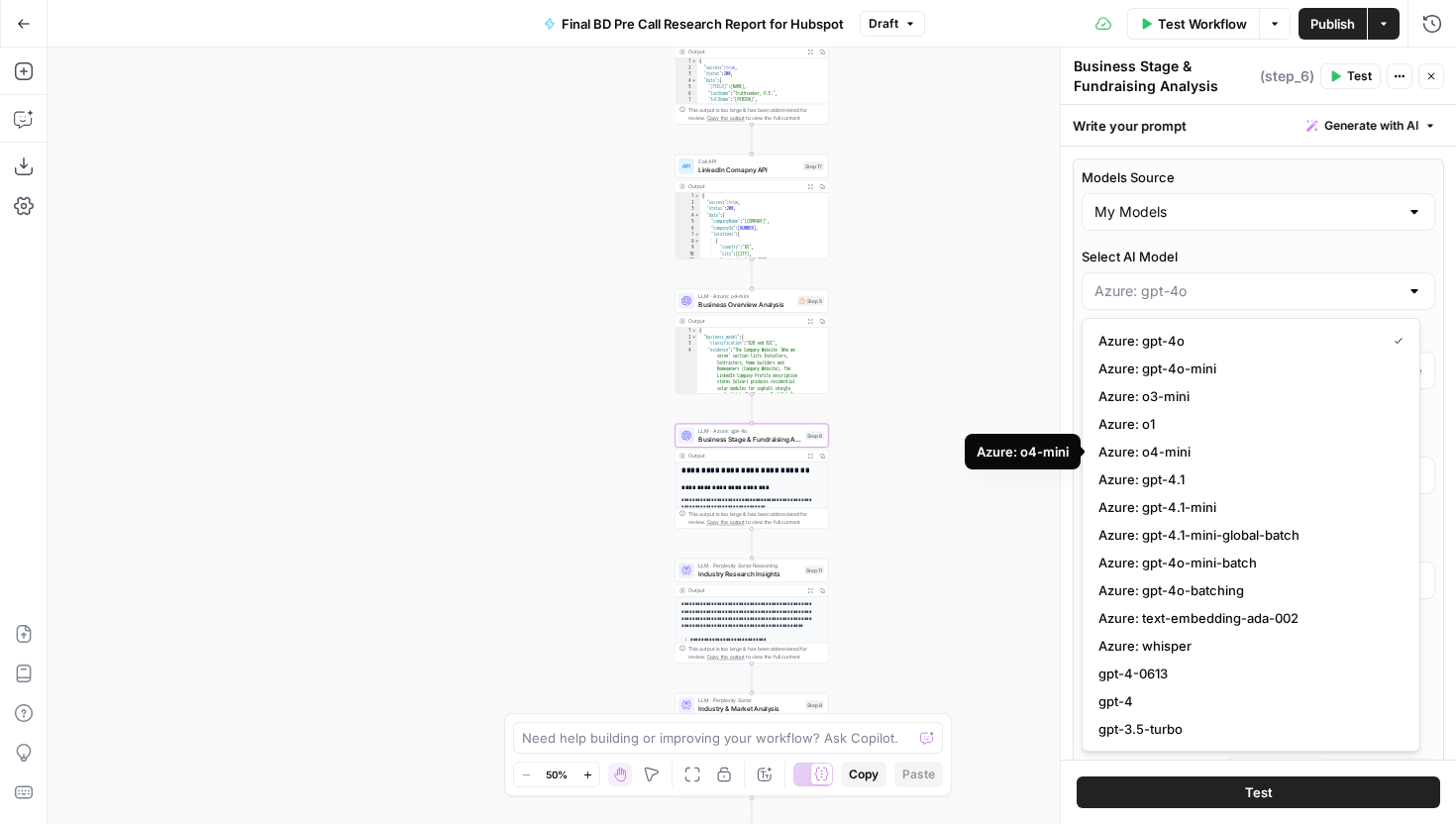type on "Azure: o4-mini" 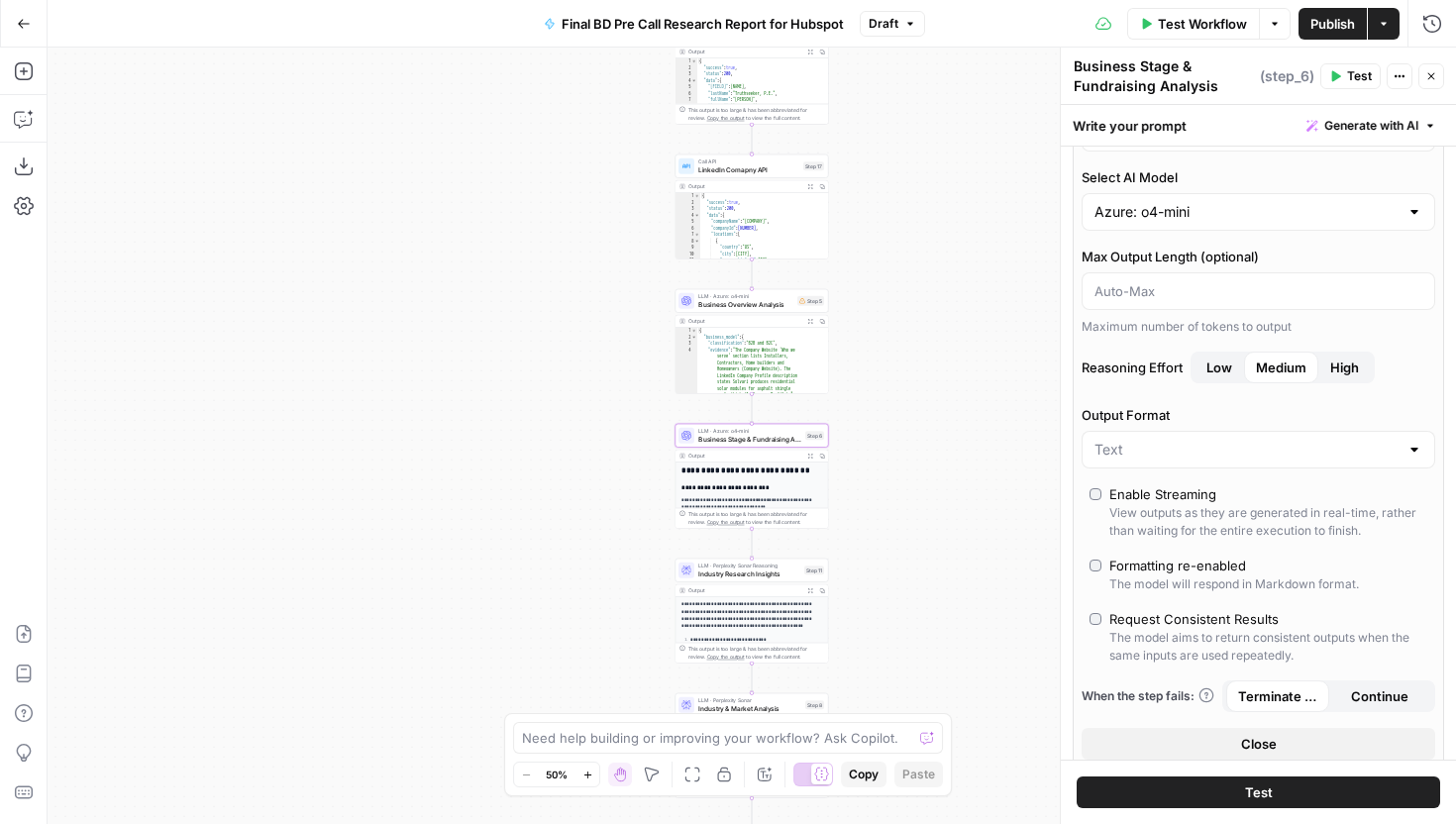 scroll, scrollTop: 101, scrollLeft: 0, axis: vertical 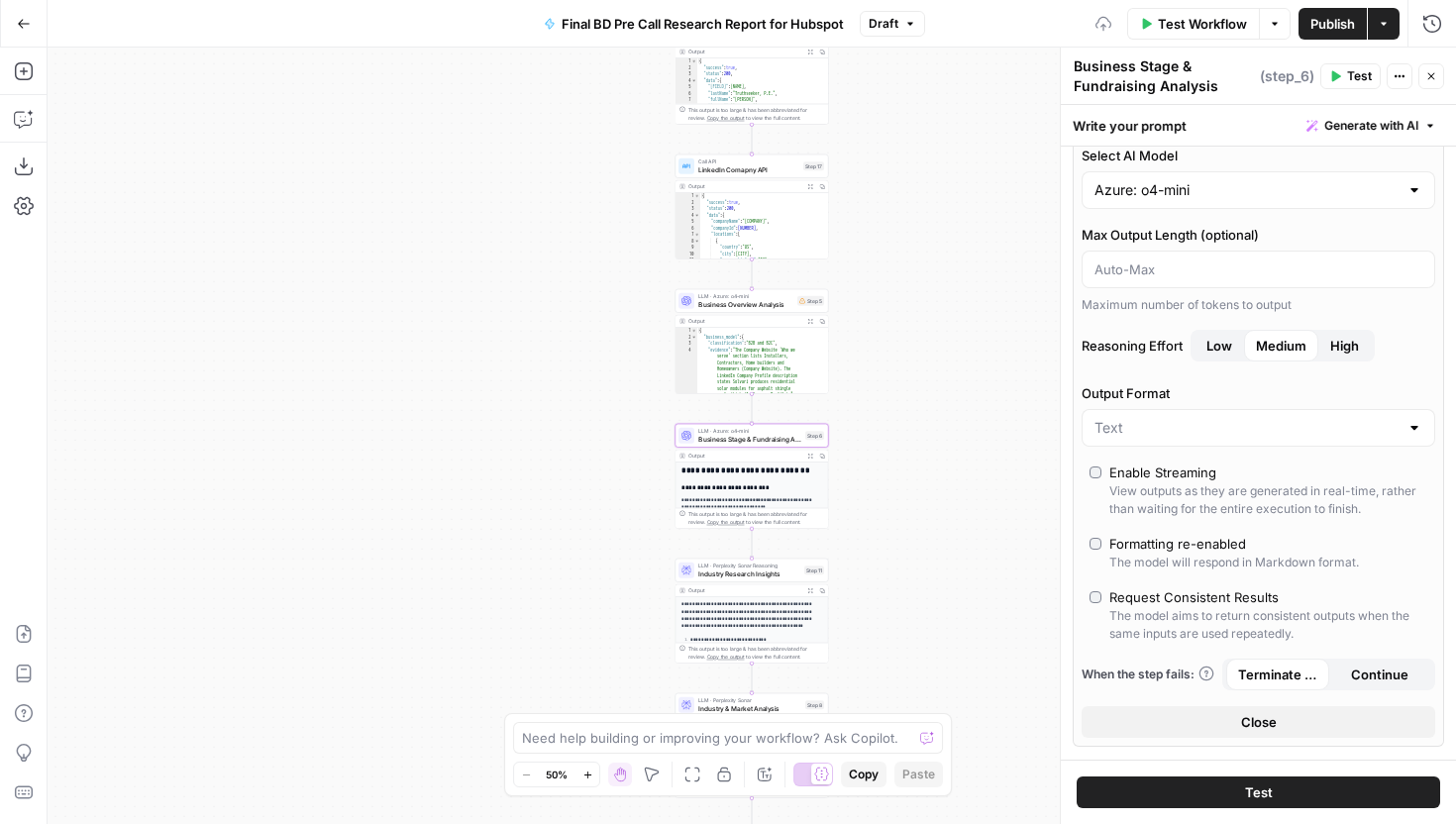click on "Formatting re-enabled The model will respond in Markdown format." at bounding box center (1258, 553) 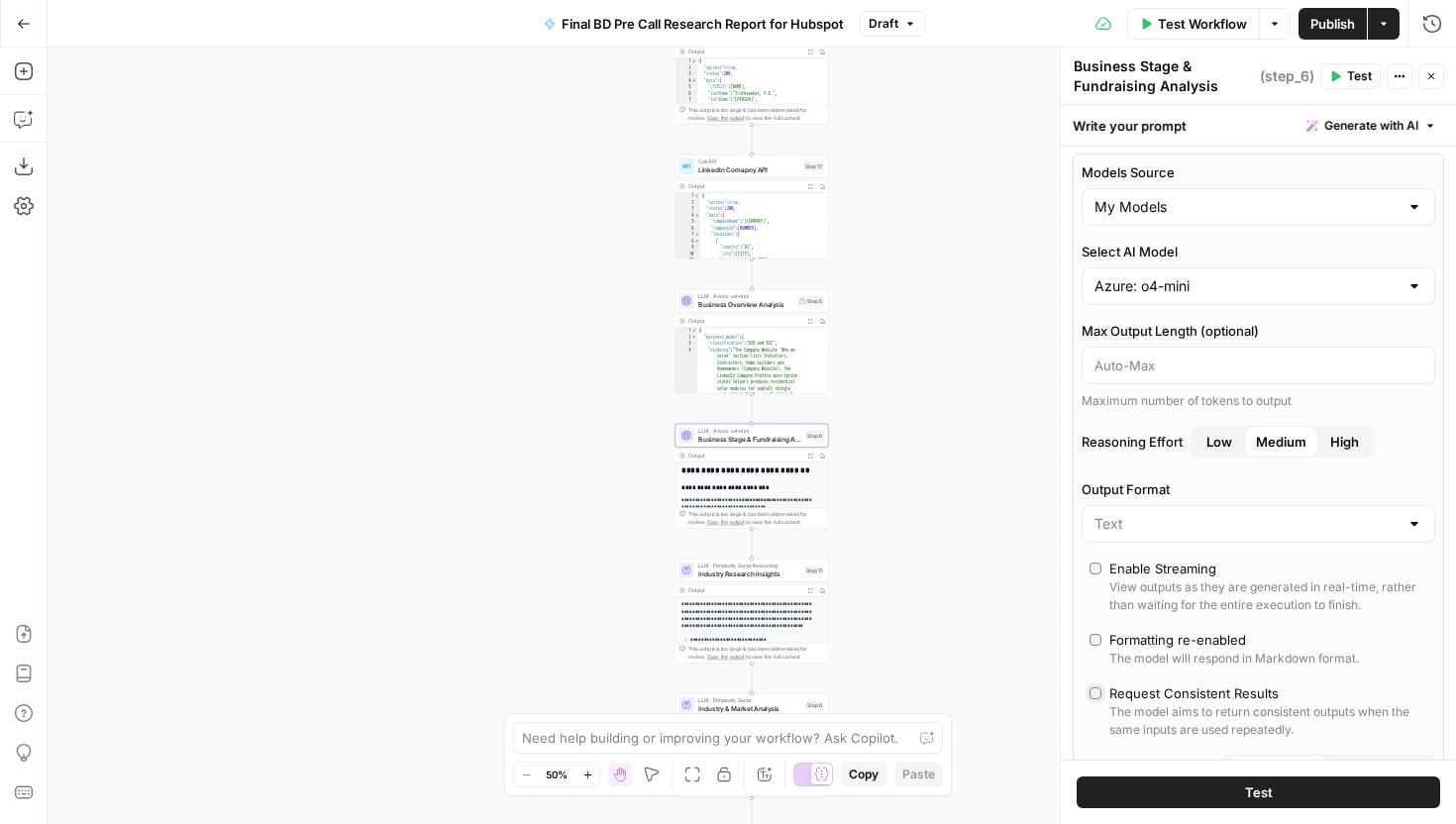 scroll, scrollTop: 0, scrollLeft: 0, axis: both 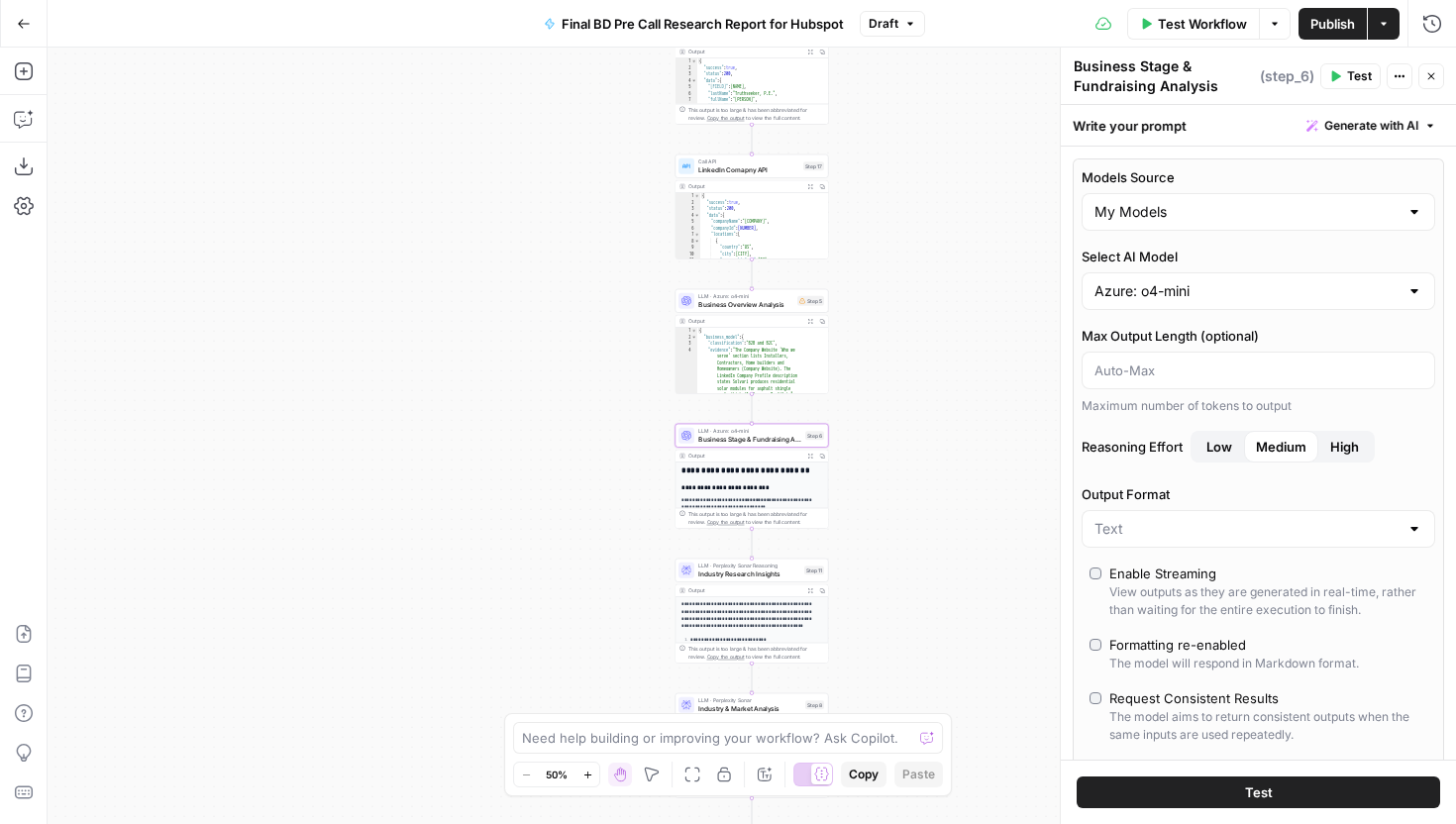 click on "High" at bounding box center [1344, 447] 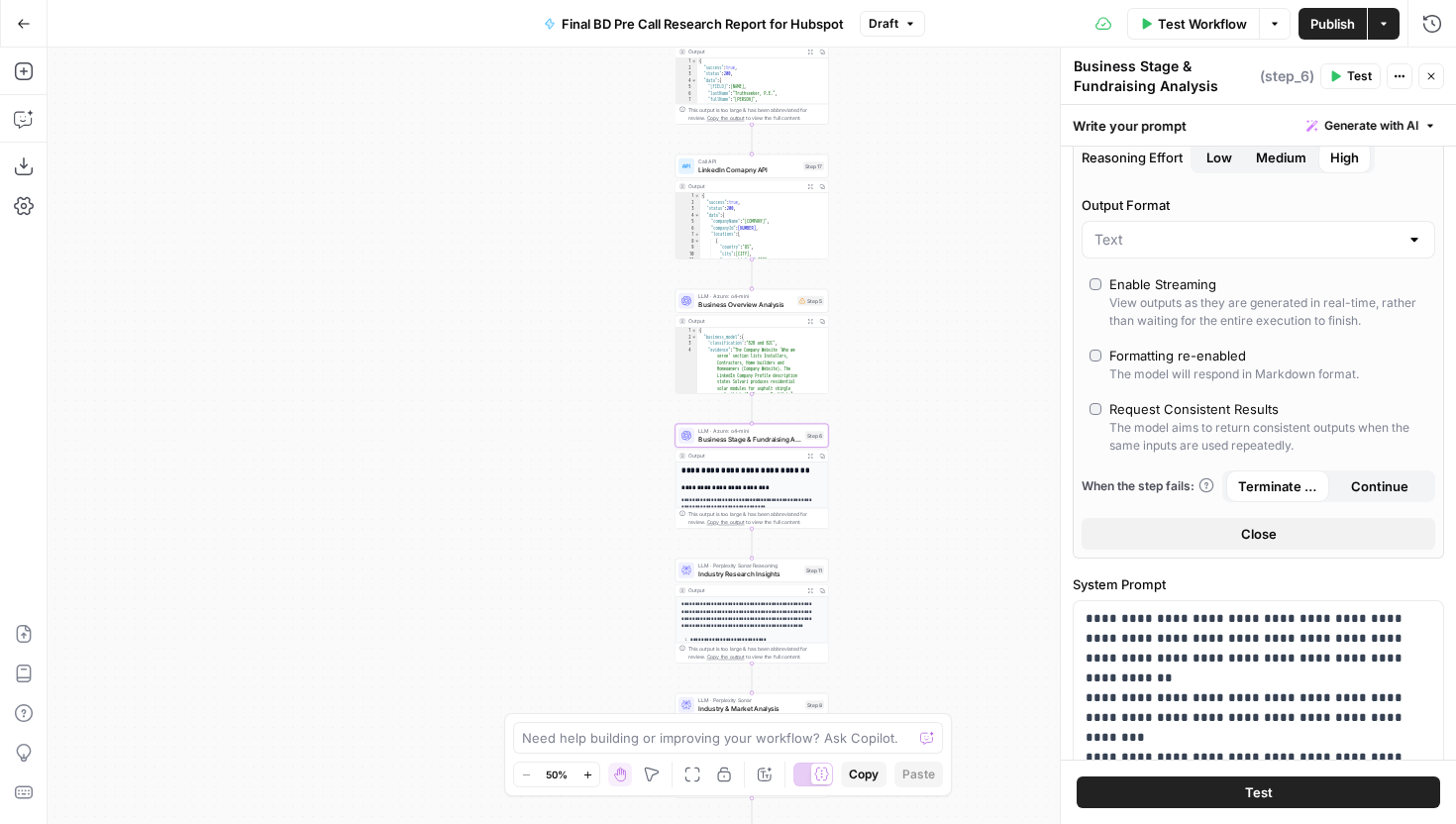 scroll, scrollTop: 0, scrollLeft: 0, axis: both 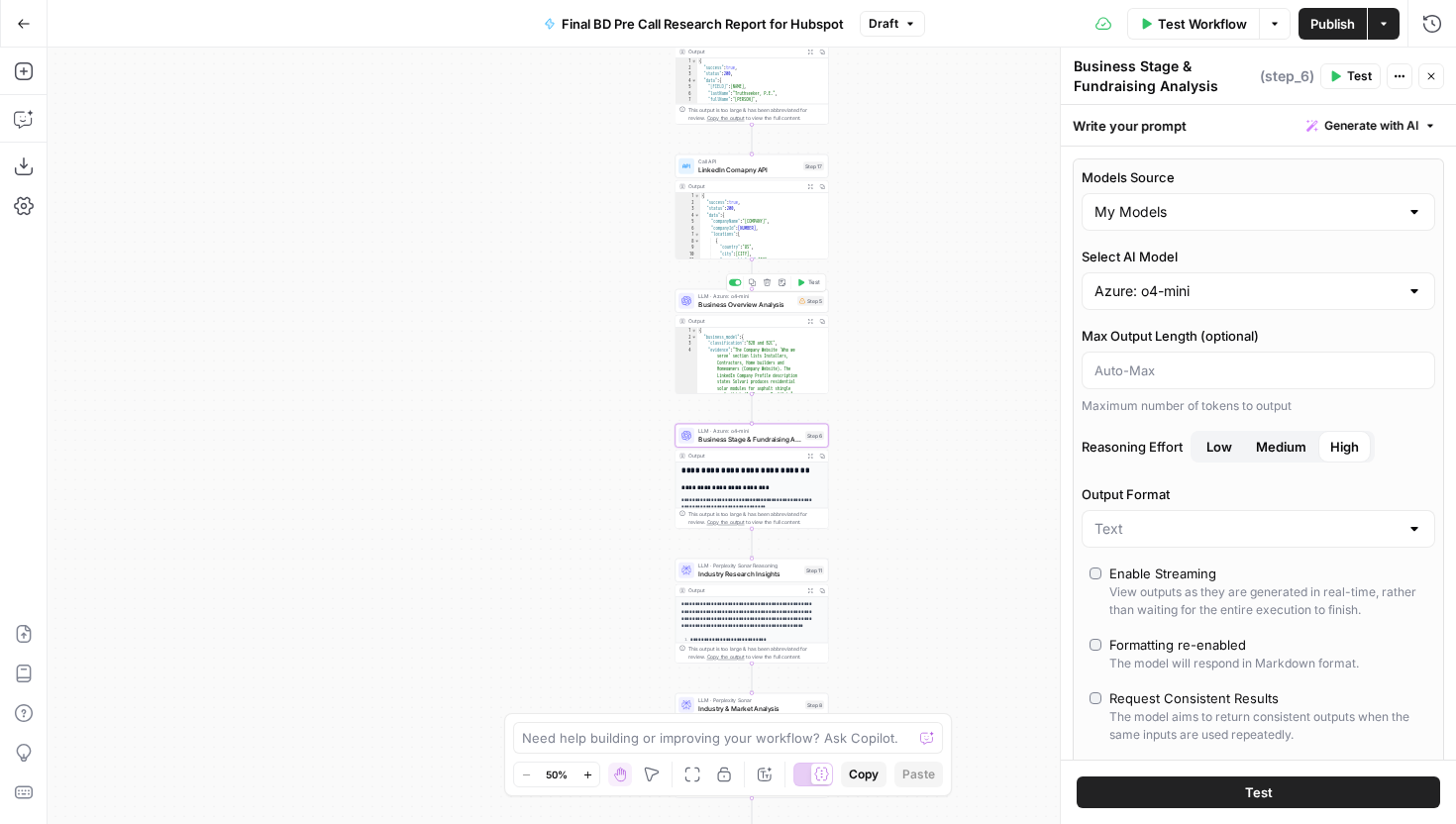 click on "Business Overview Analysis" at bounding box center (746, 304) 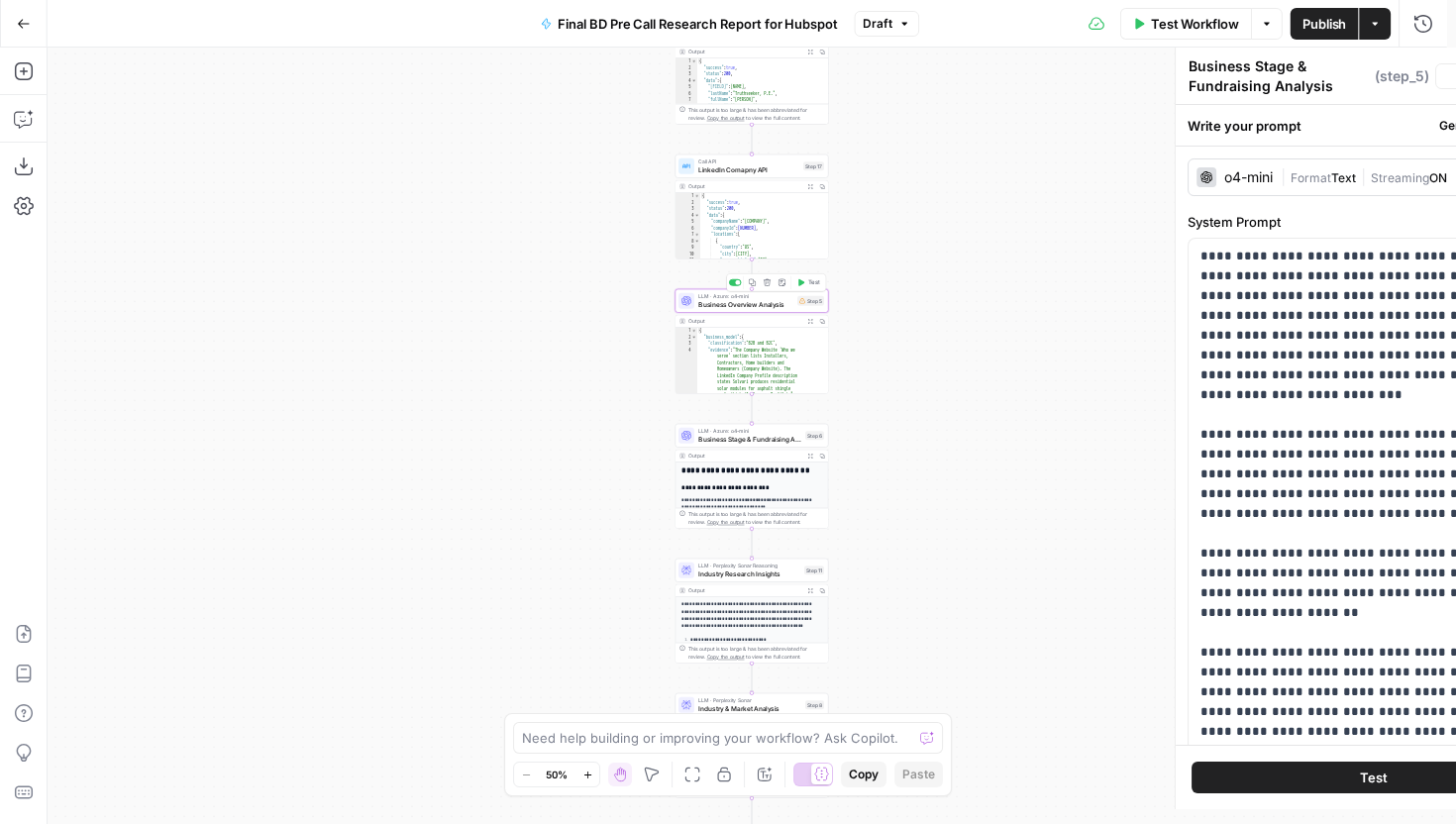 type on "Business Overview Analysis" 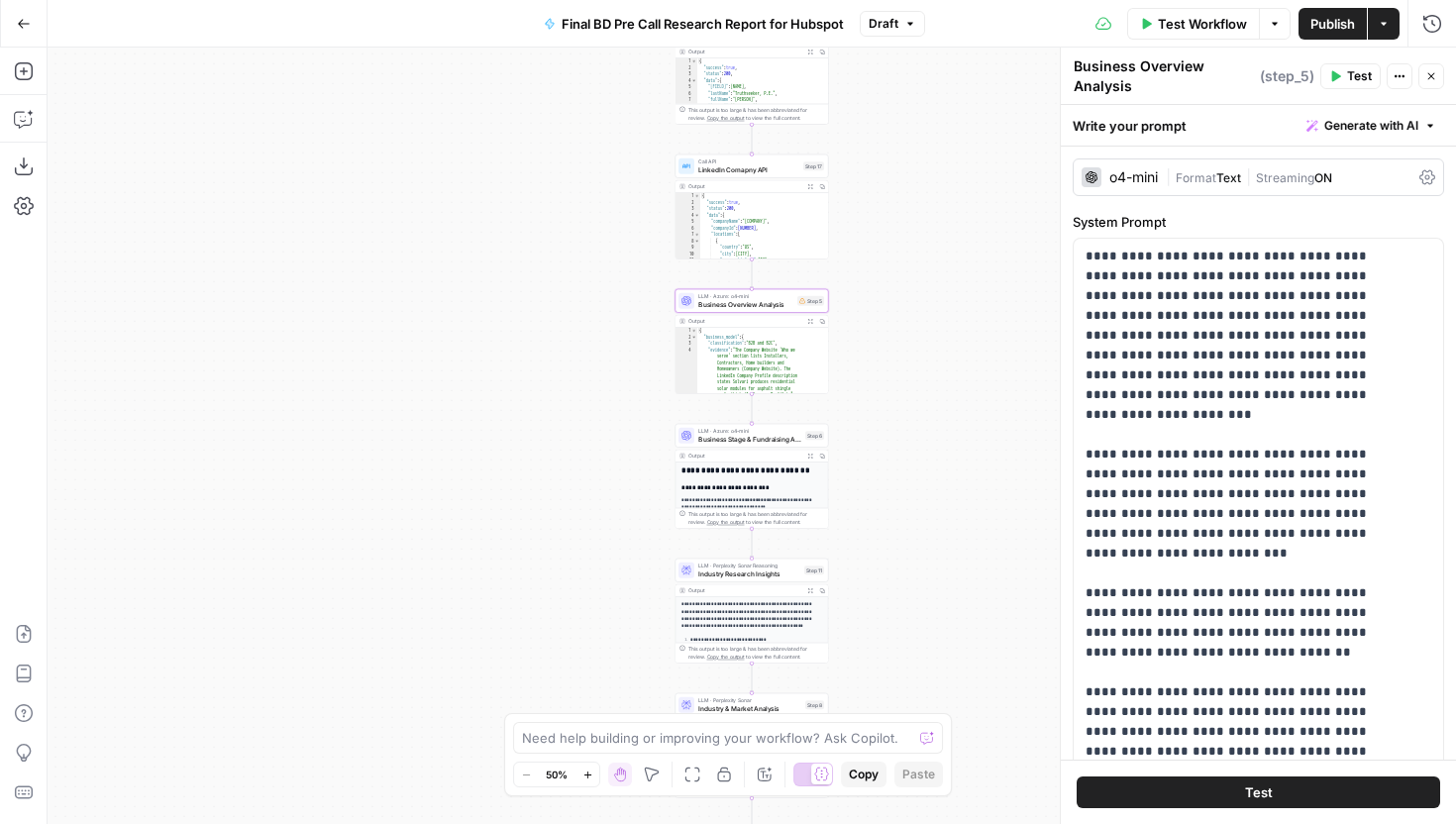 click on "o4-mini" at bounding box center [1133, 177] 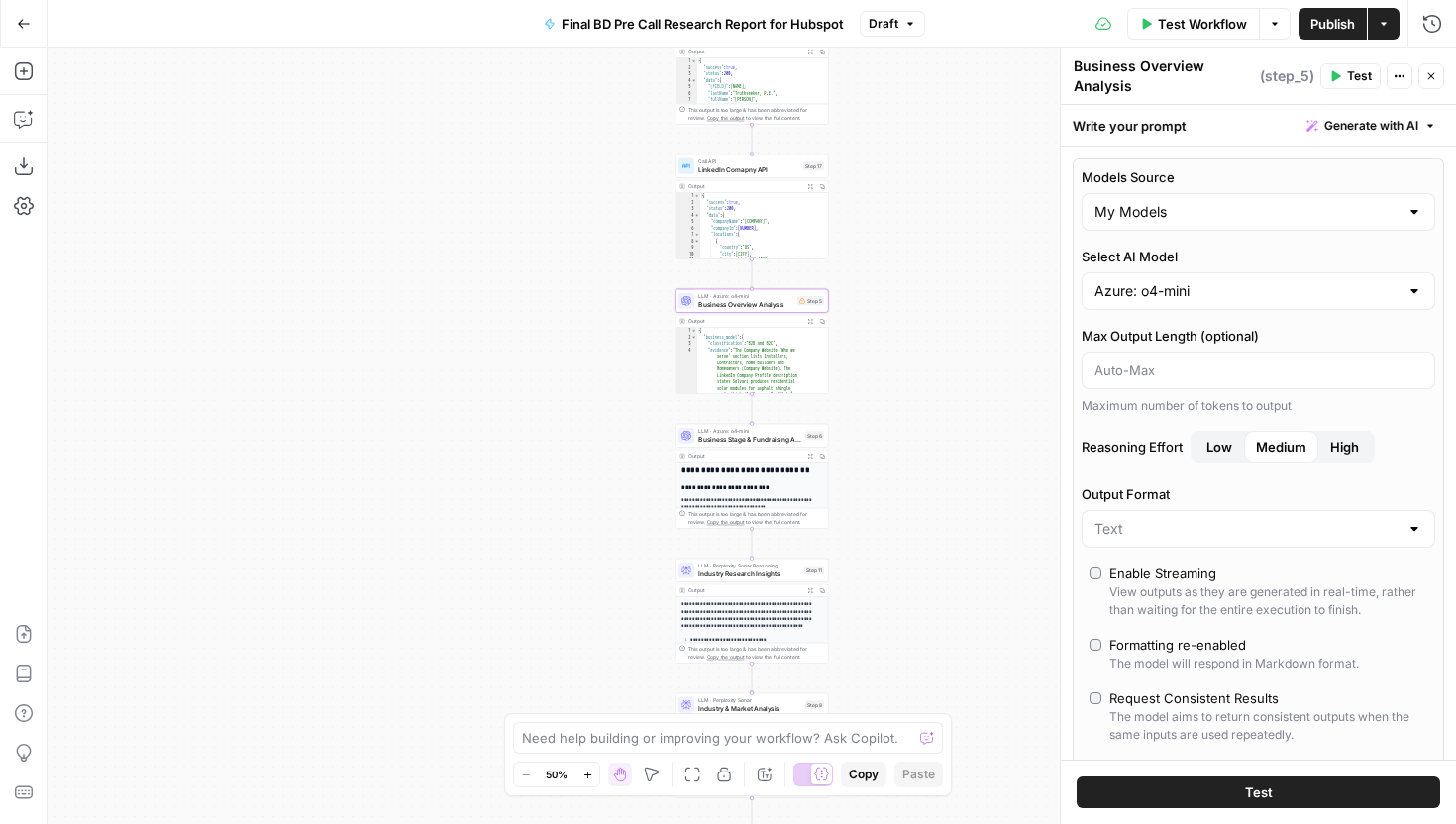 click on "High" at bounding box center (1344, 447) 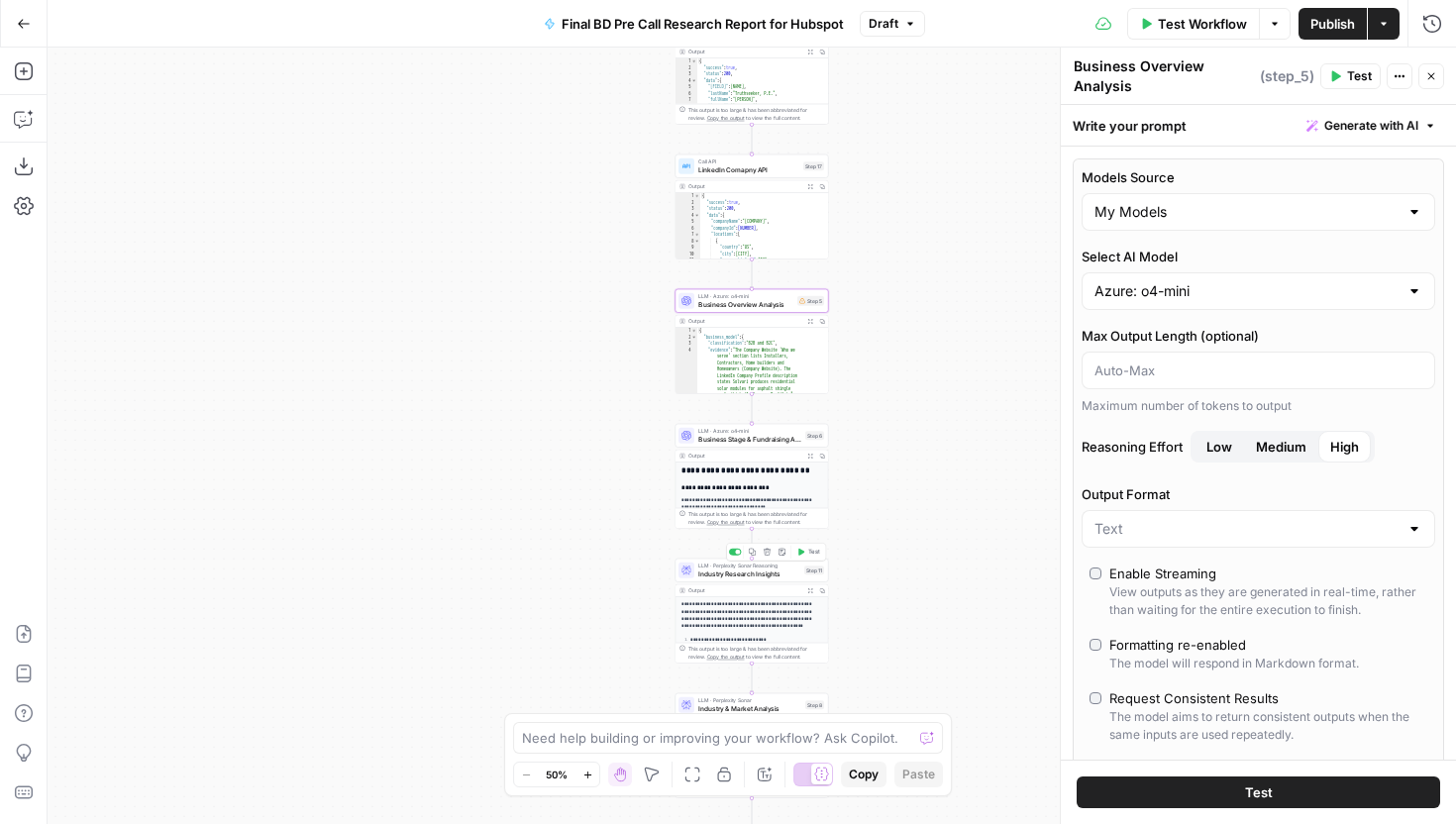 click on "Industry Research Insights" at bounding box center (749, 573) 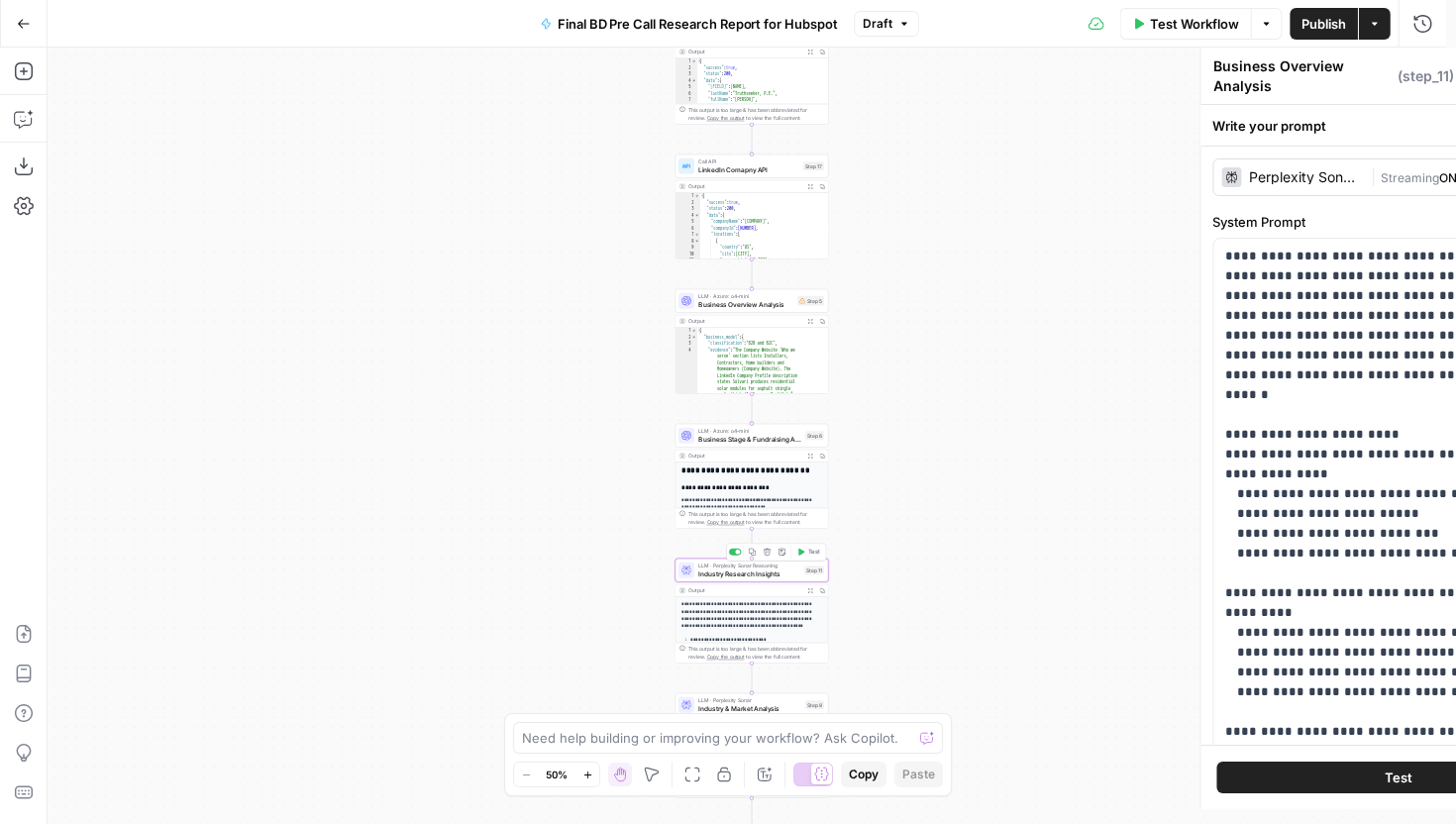 type on "Industry Research Insights" 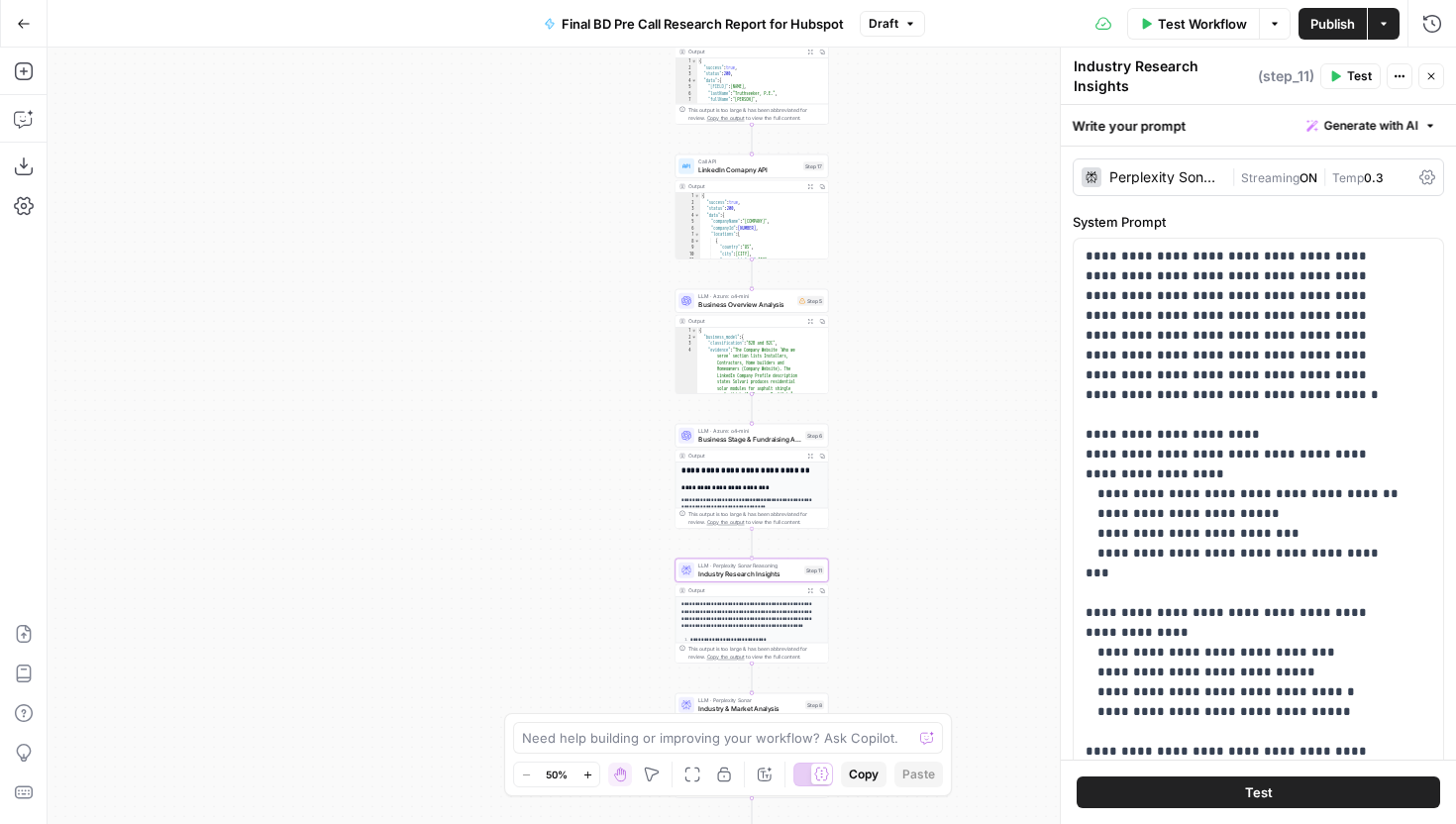 click on "Perplexity Sonar Reasoning" at bounding box center (1166, 177) 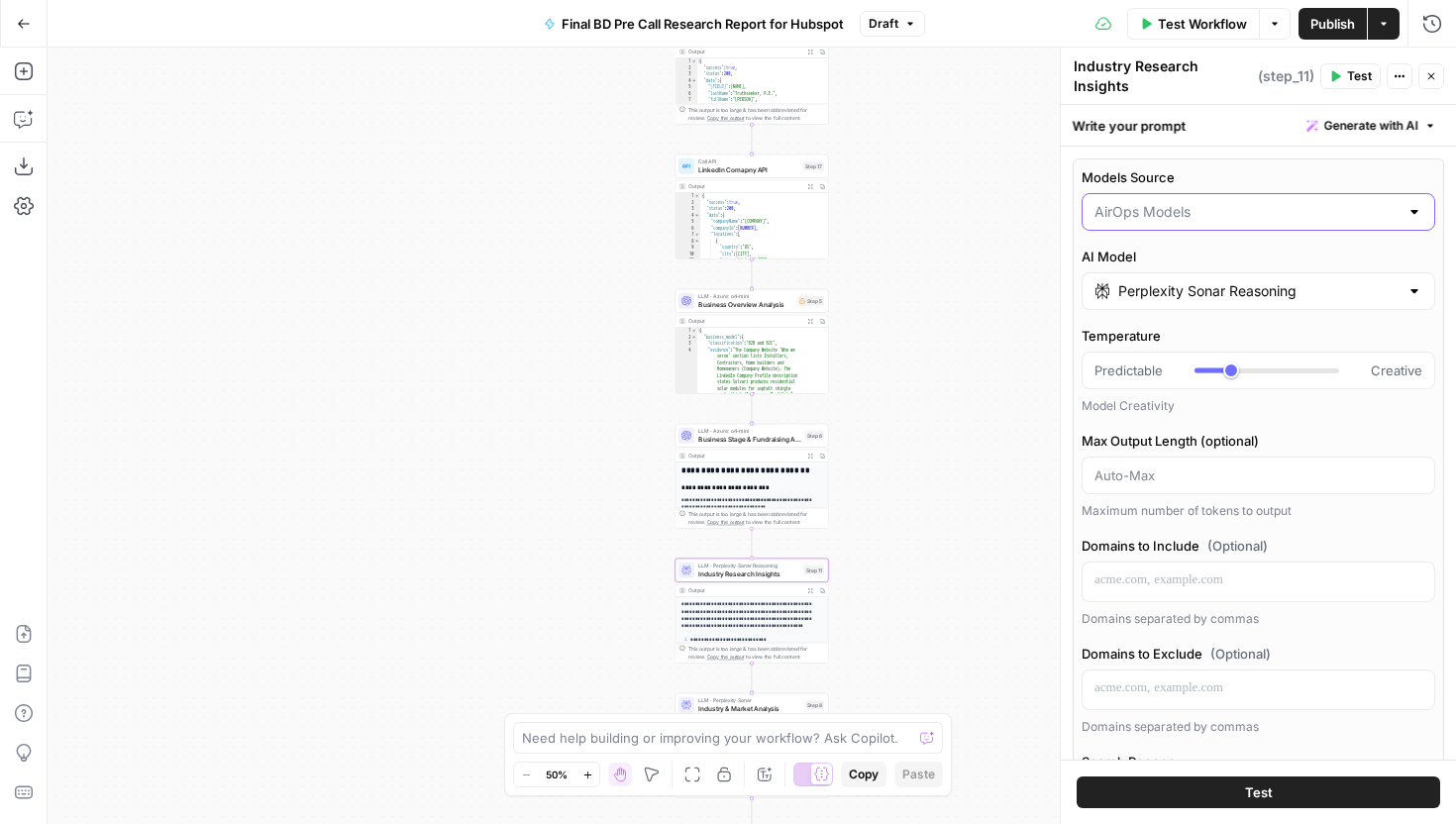 click on "Models Source" at bounding box center (1246, 212) 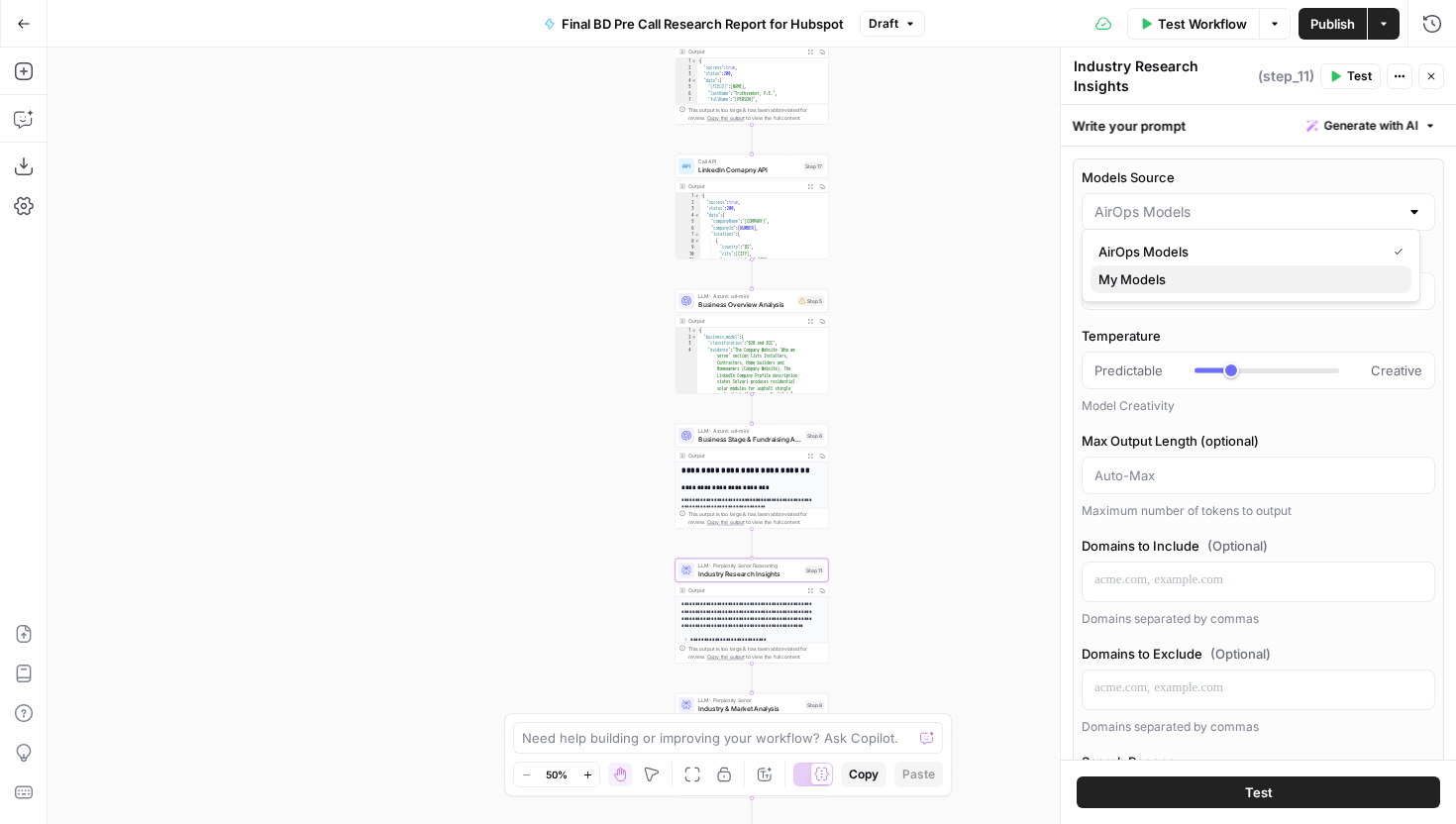 click on "My Models" at bounding box center (1247, 279) 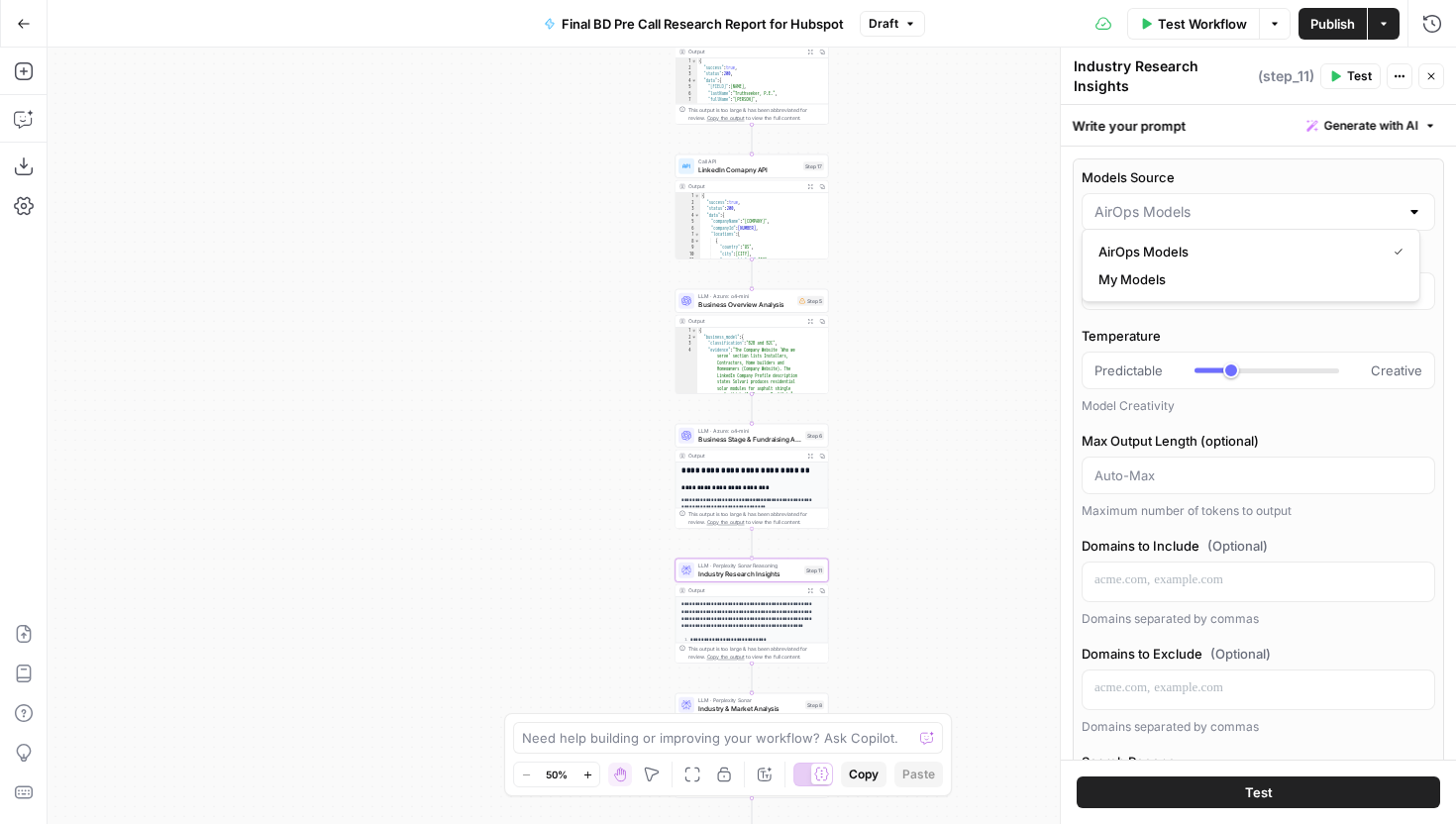type on "My Models" 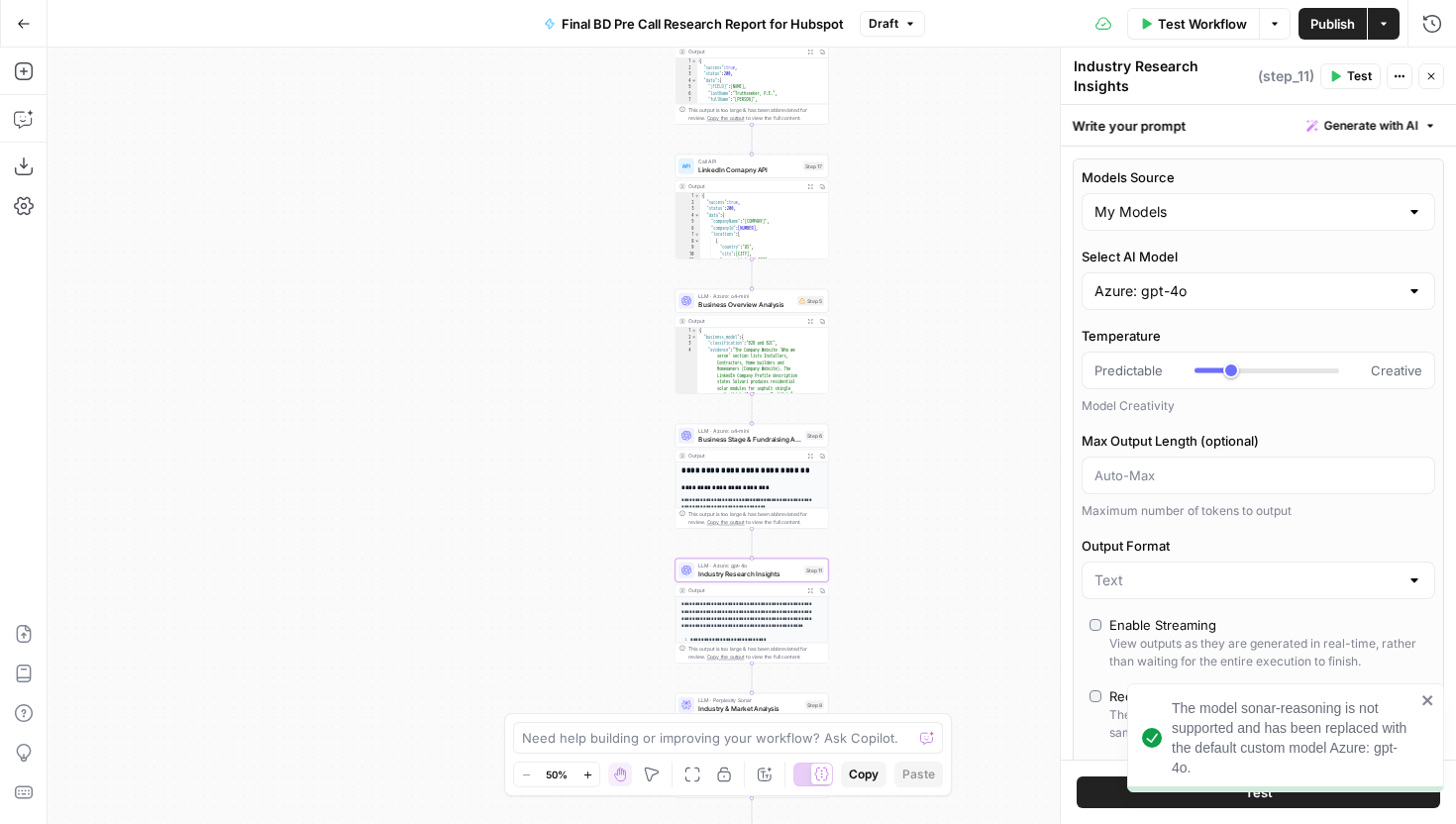 type on "***" 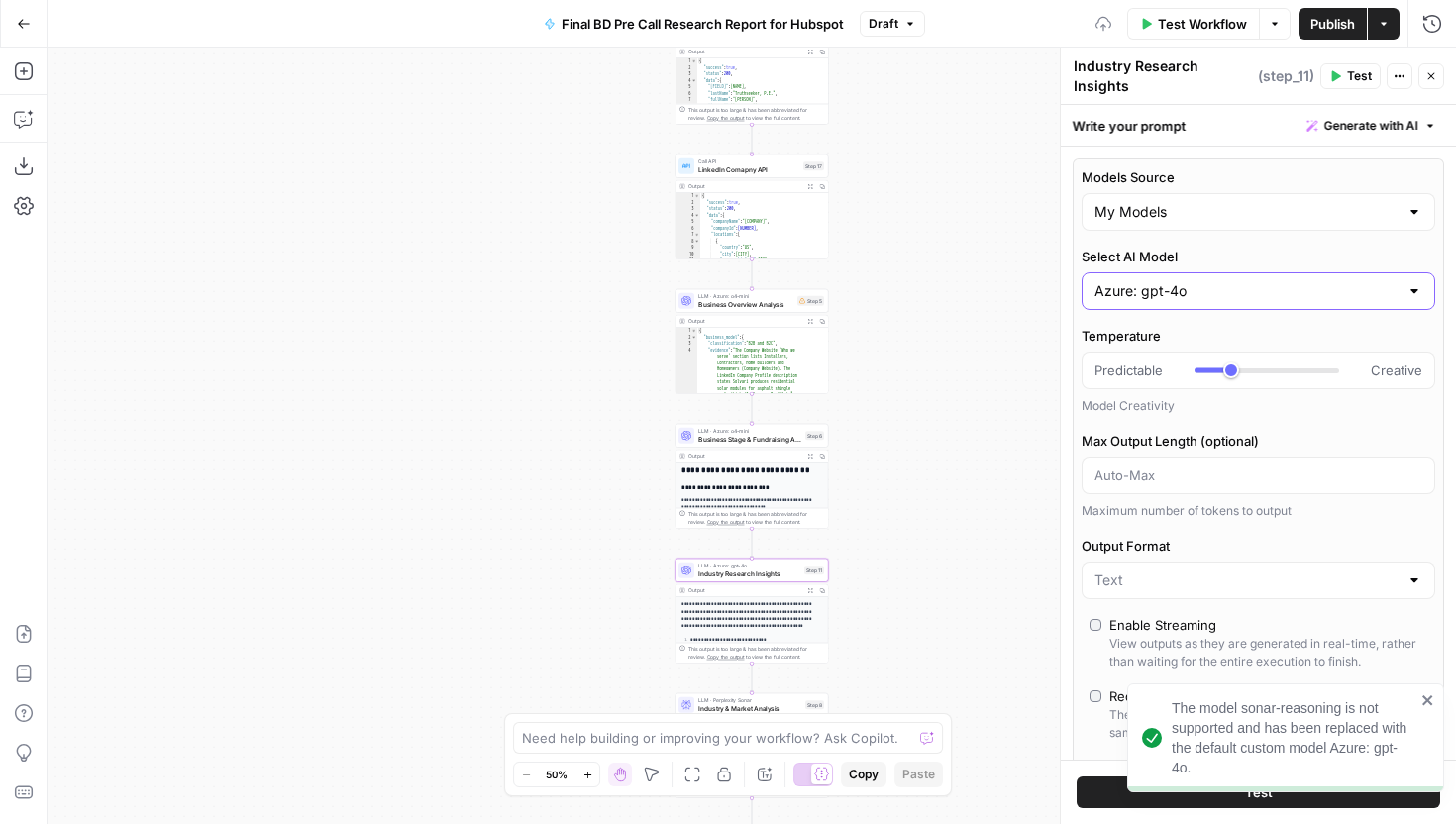 type 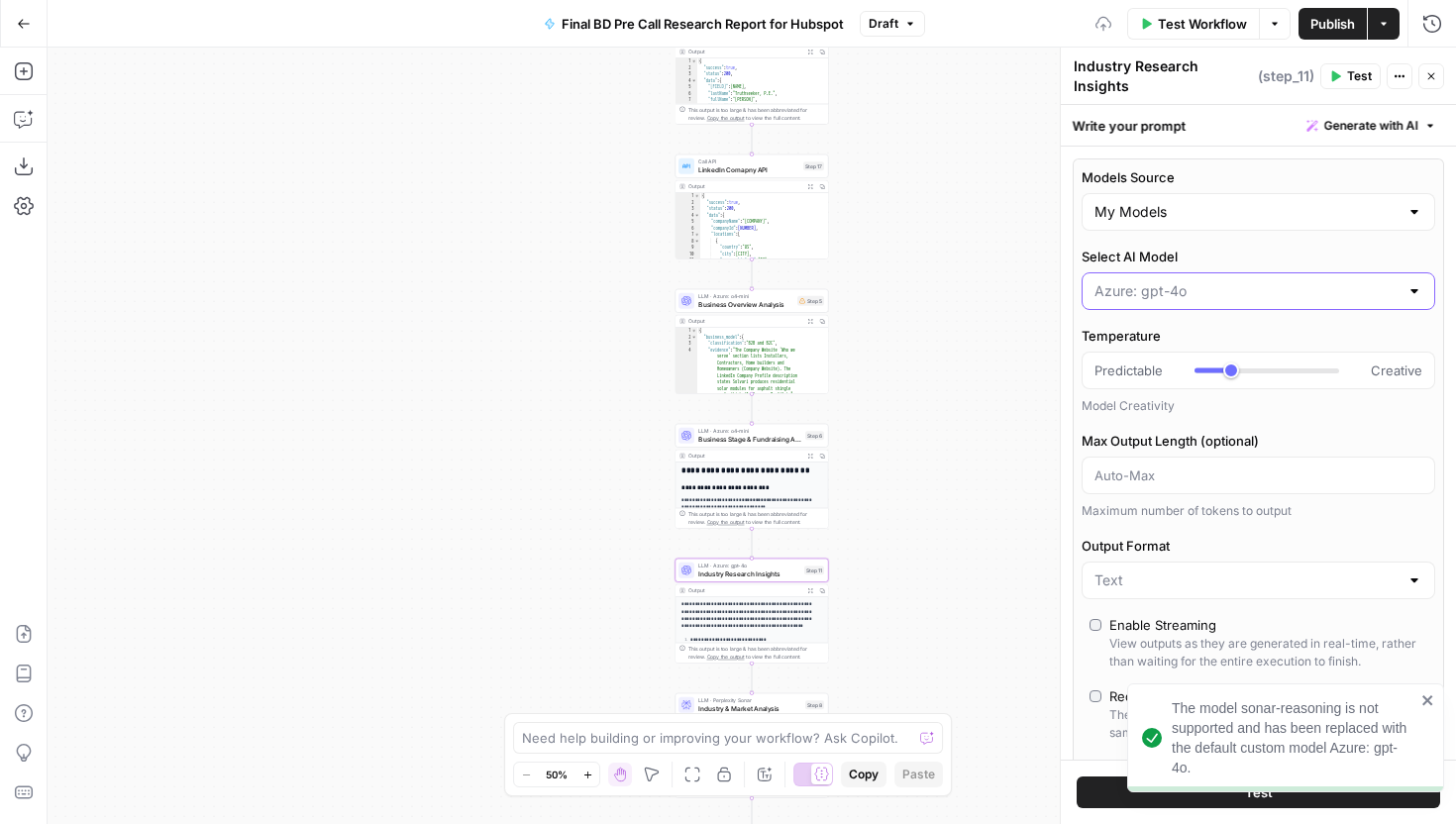 click on "Select AI Model" at bounding box center [1246, 291] 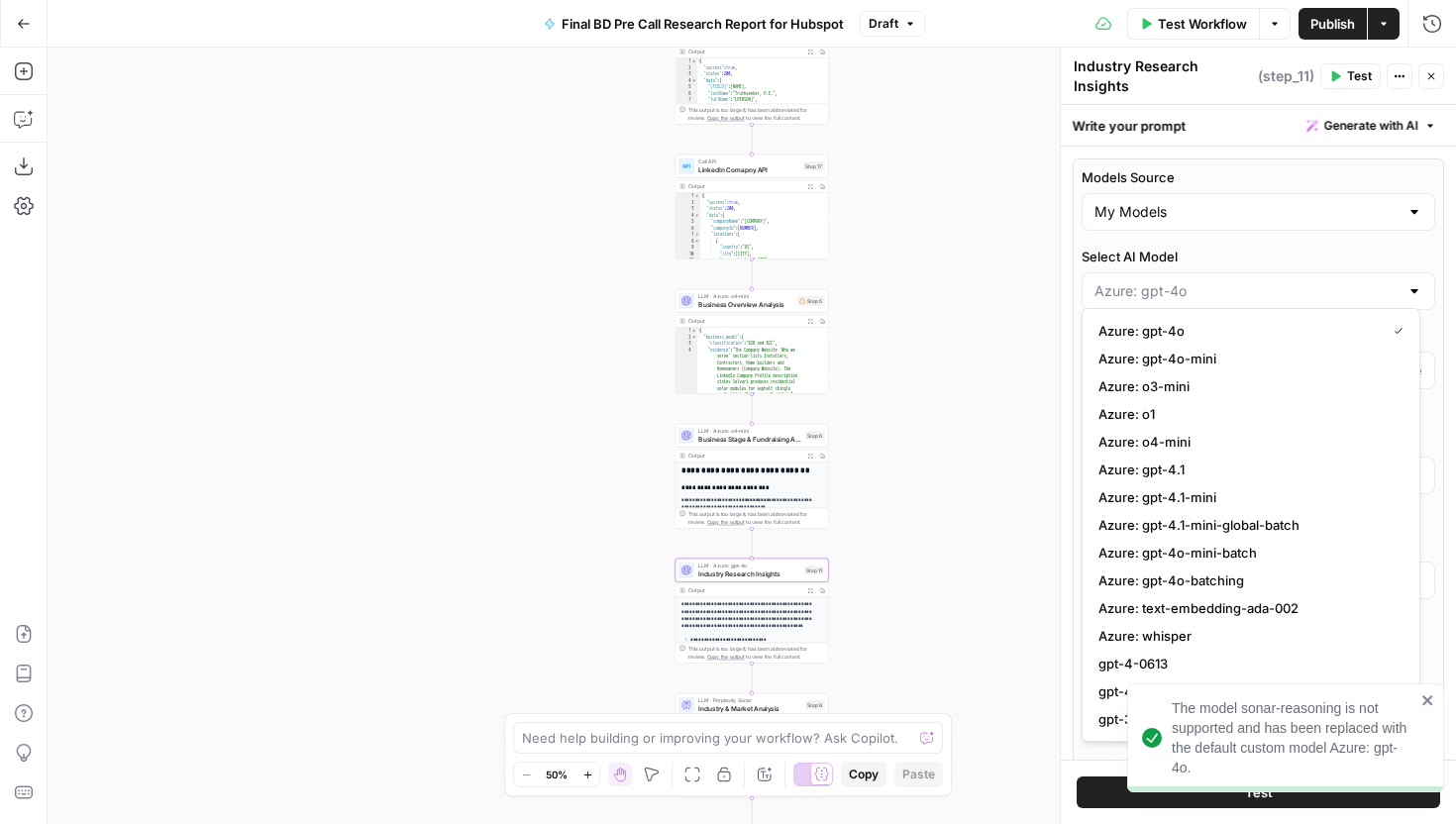 type on "***" 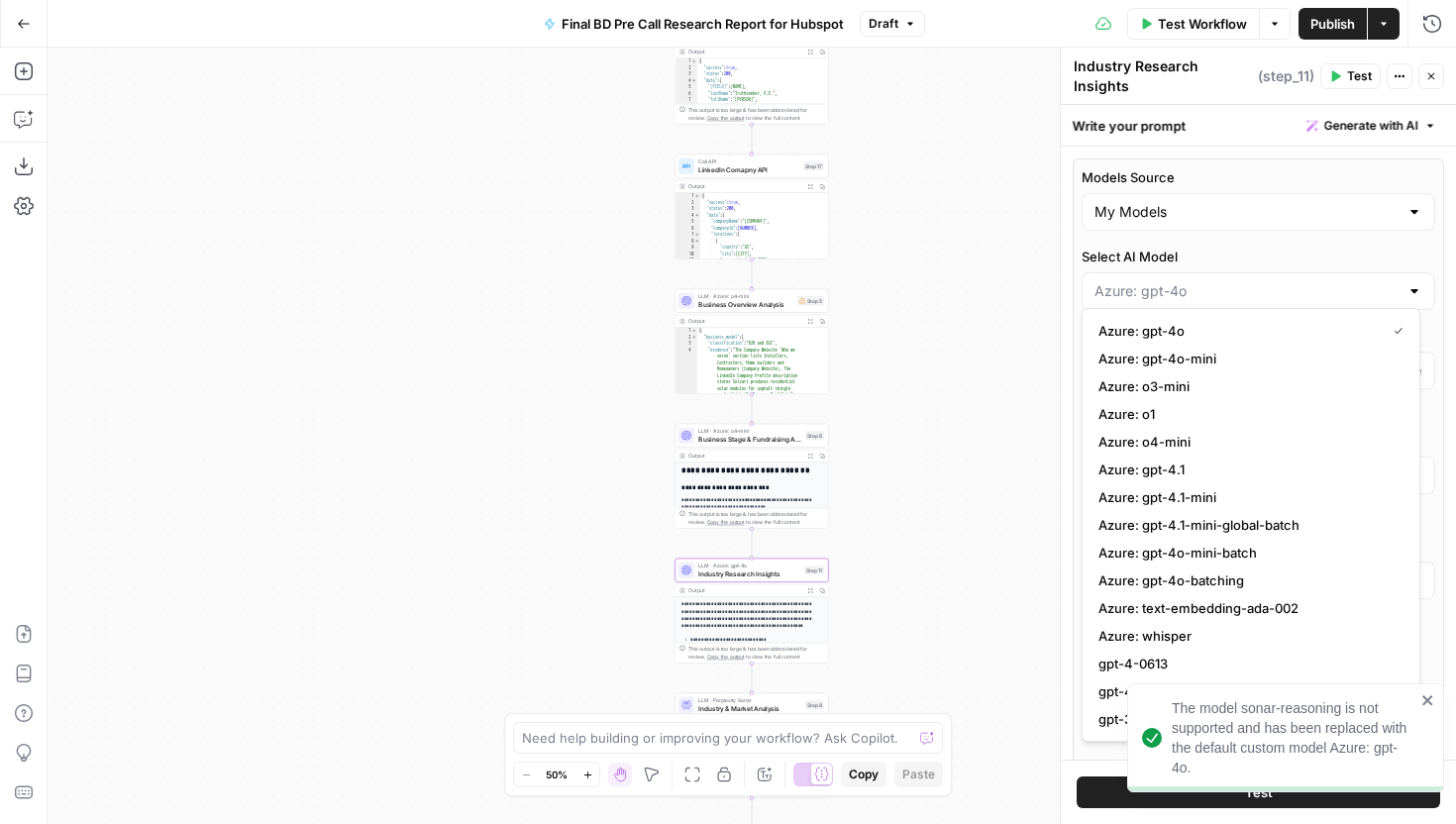 click on "Azure: o4-mini" at bounding box center (1247, 442) 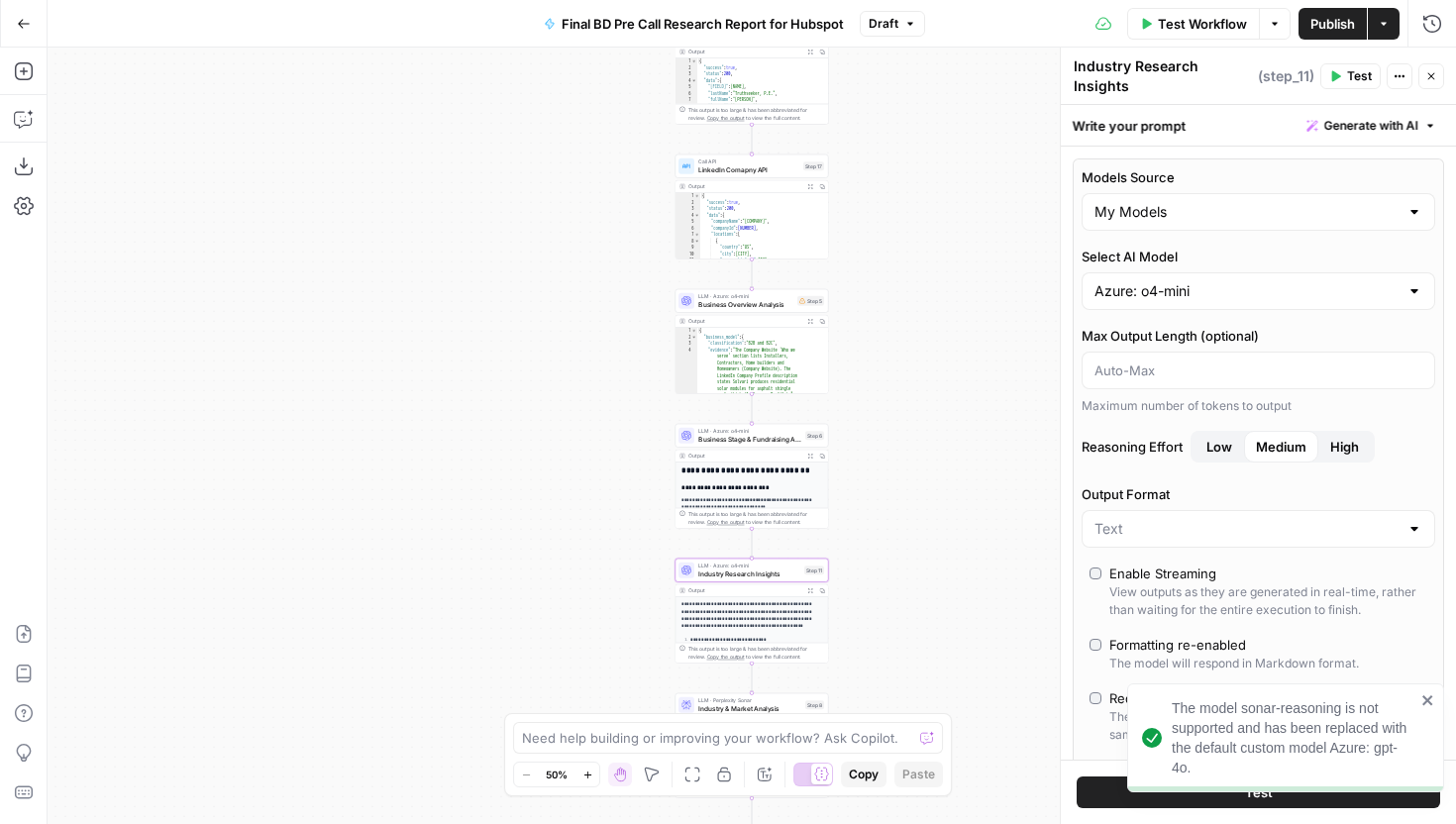 click on "High" at bounding box center (1344, 447) 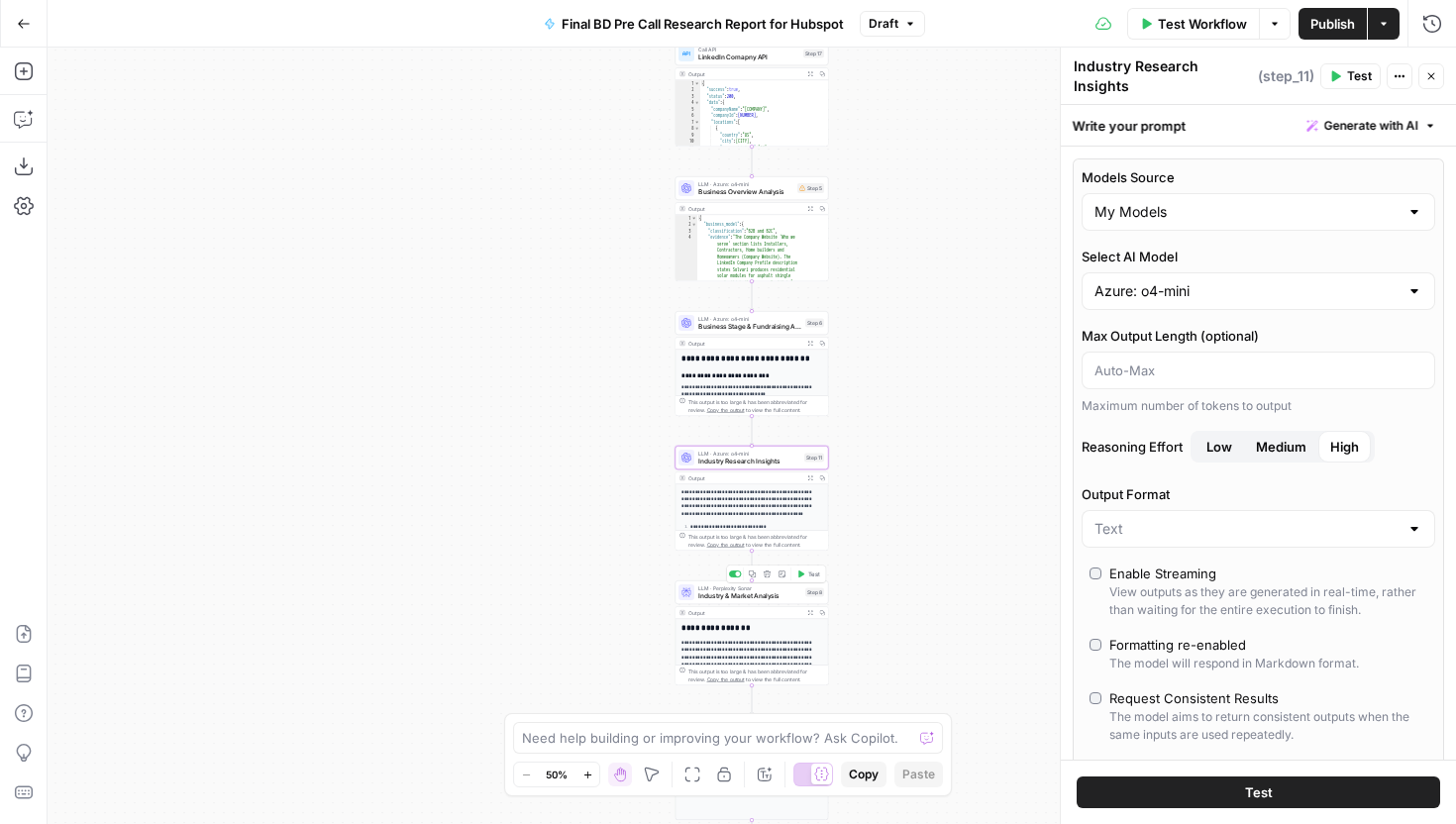 click on "Industry & Market Analysis" at bounding box center (750, 596) 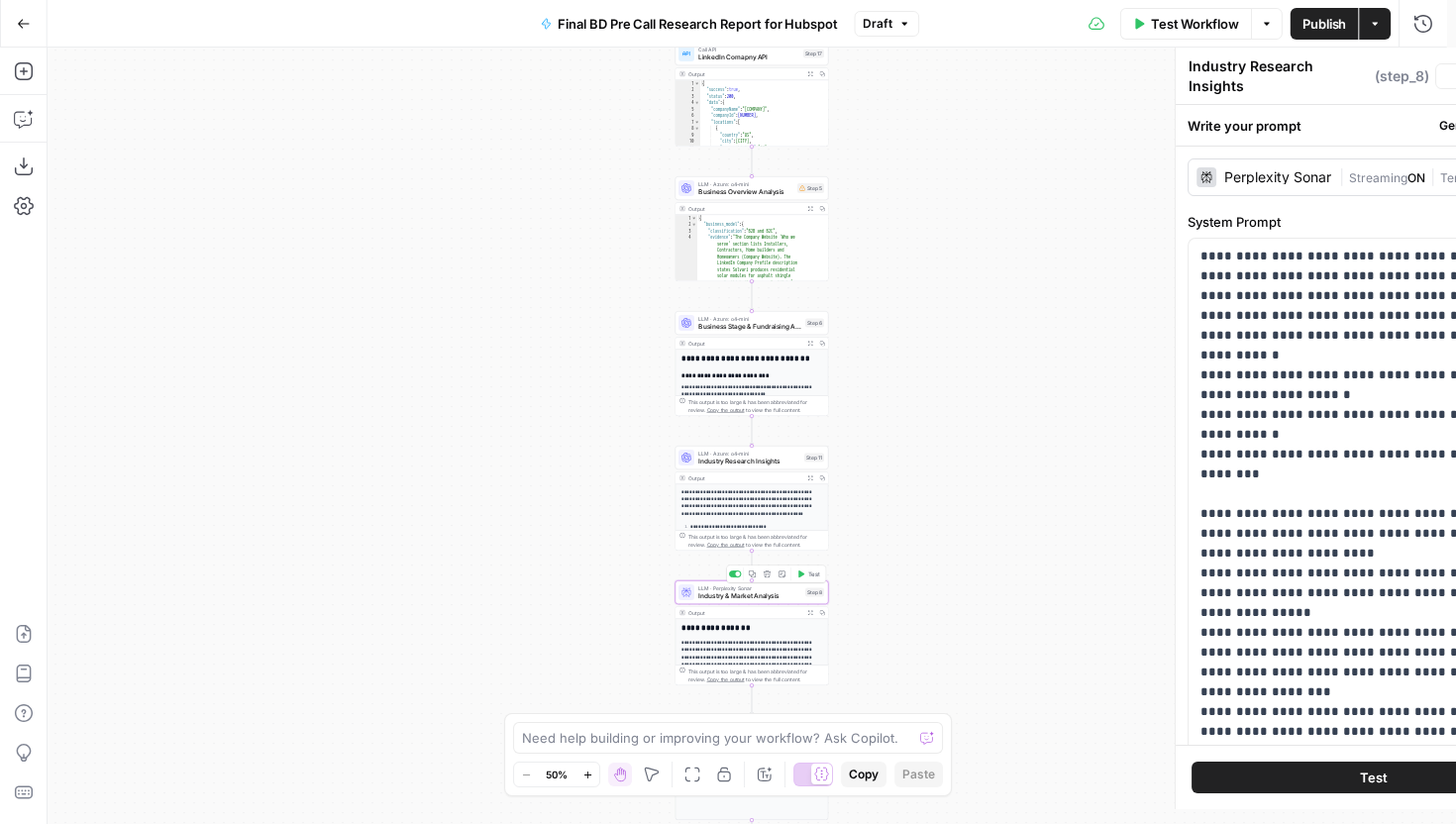 type on "Industry & Market Analysis" 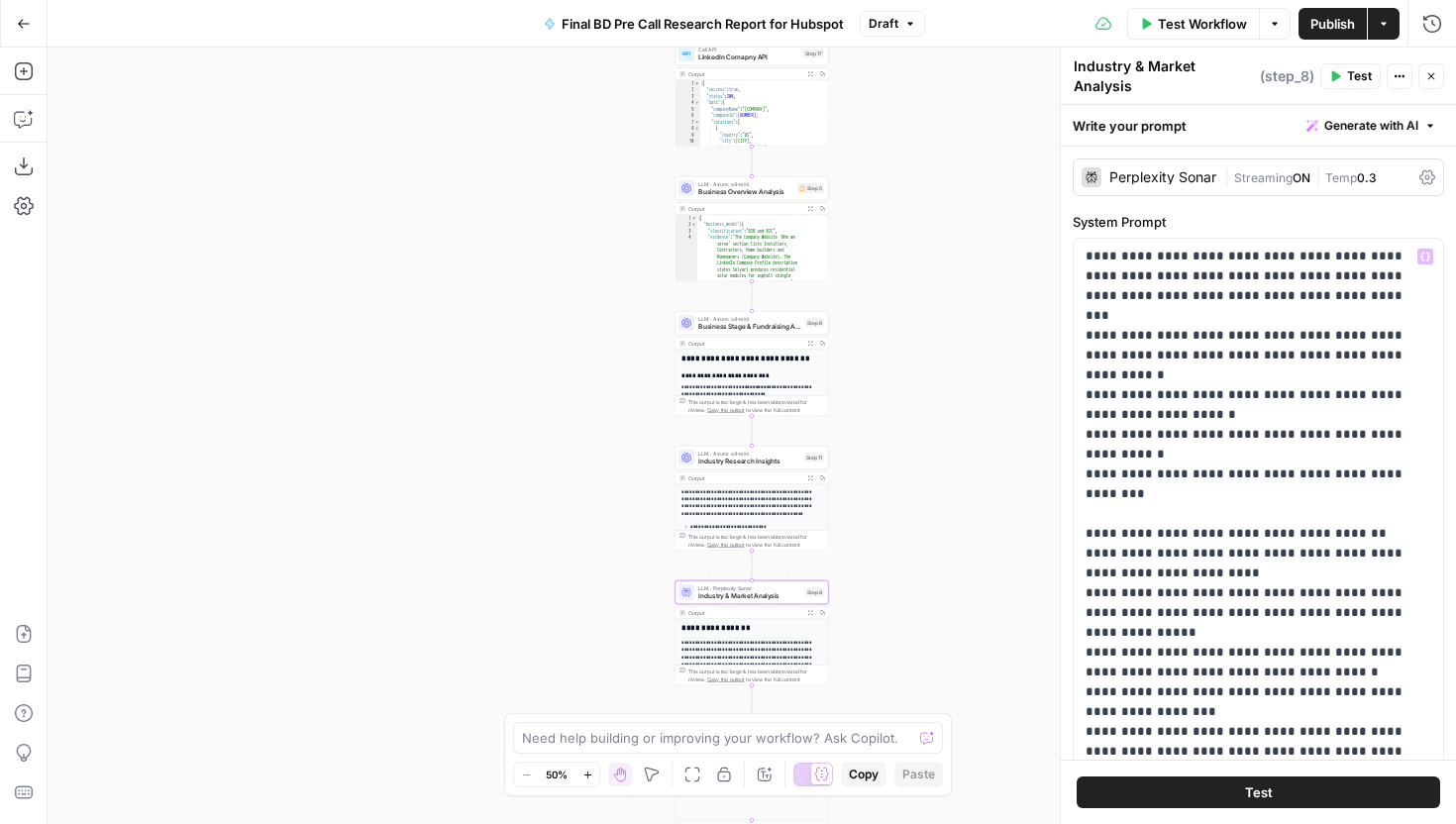 click on "Perplexity Sonar" at bounding box center [1163, 177] 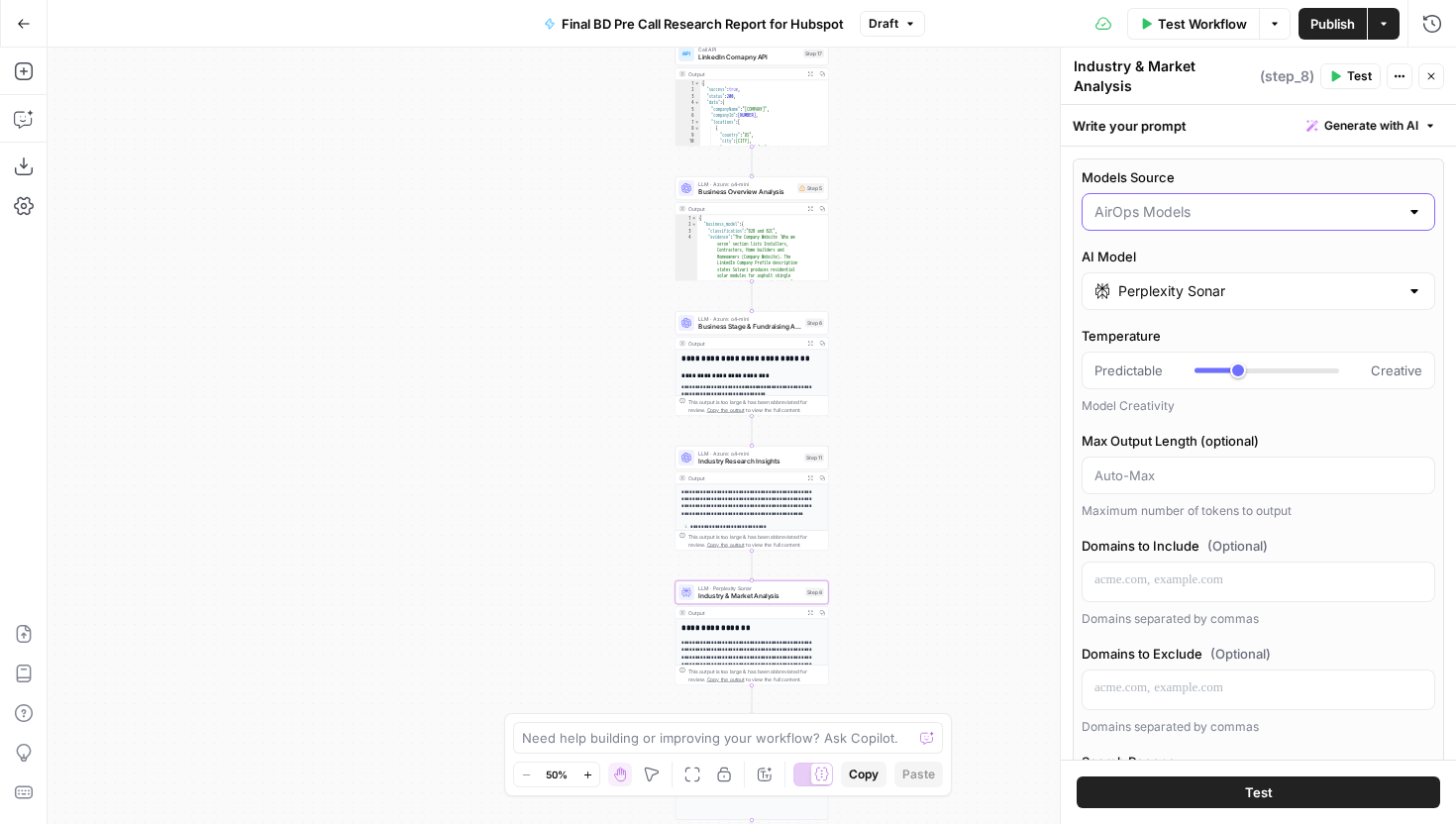 click on "Models Source" at bounding box center (1246, 212) 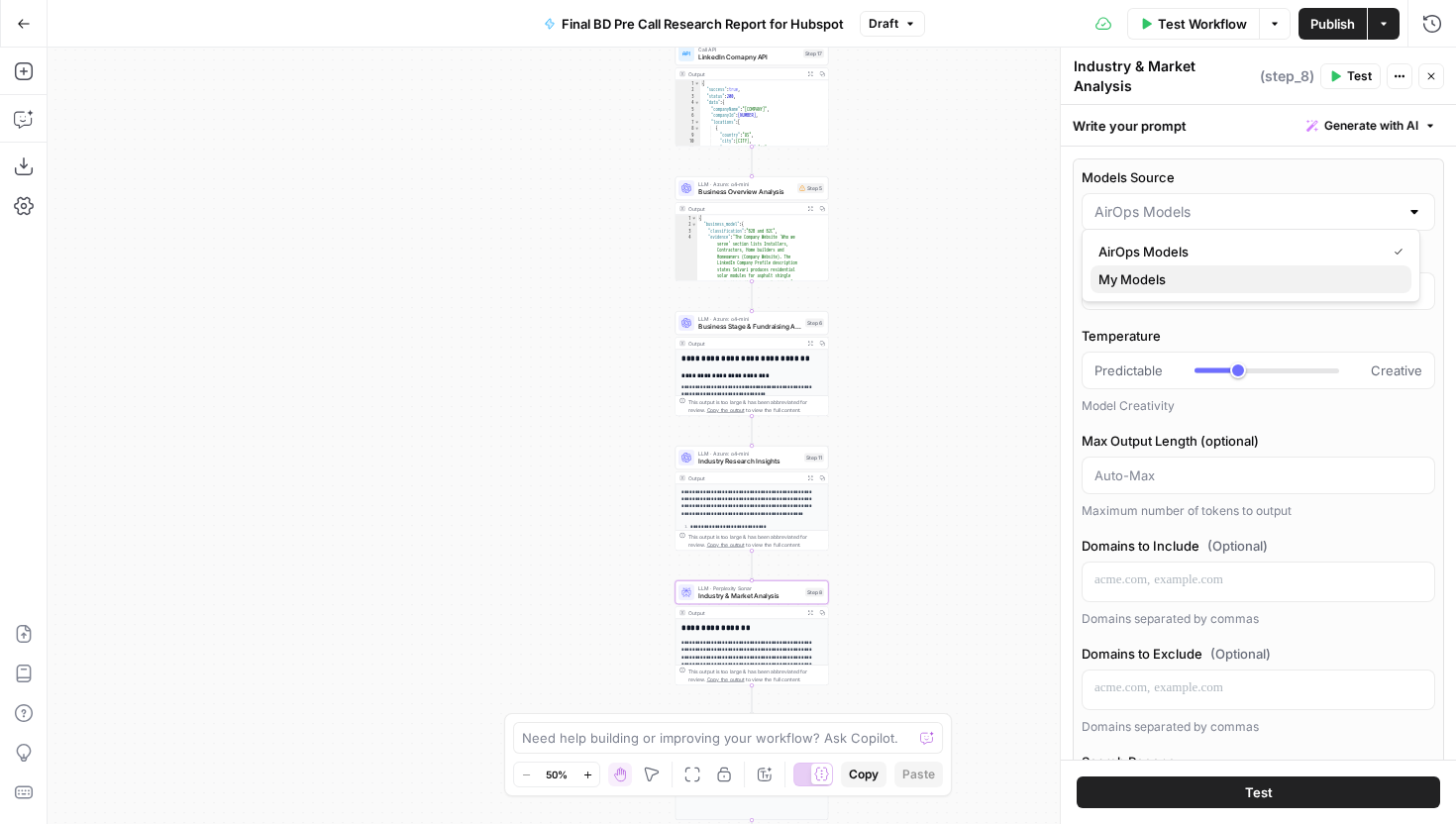 click on "My Models" at bounding box center (1247, 279) 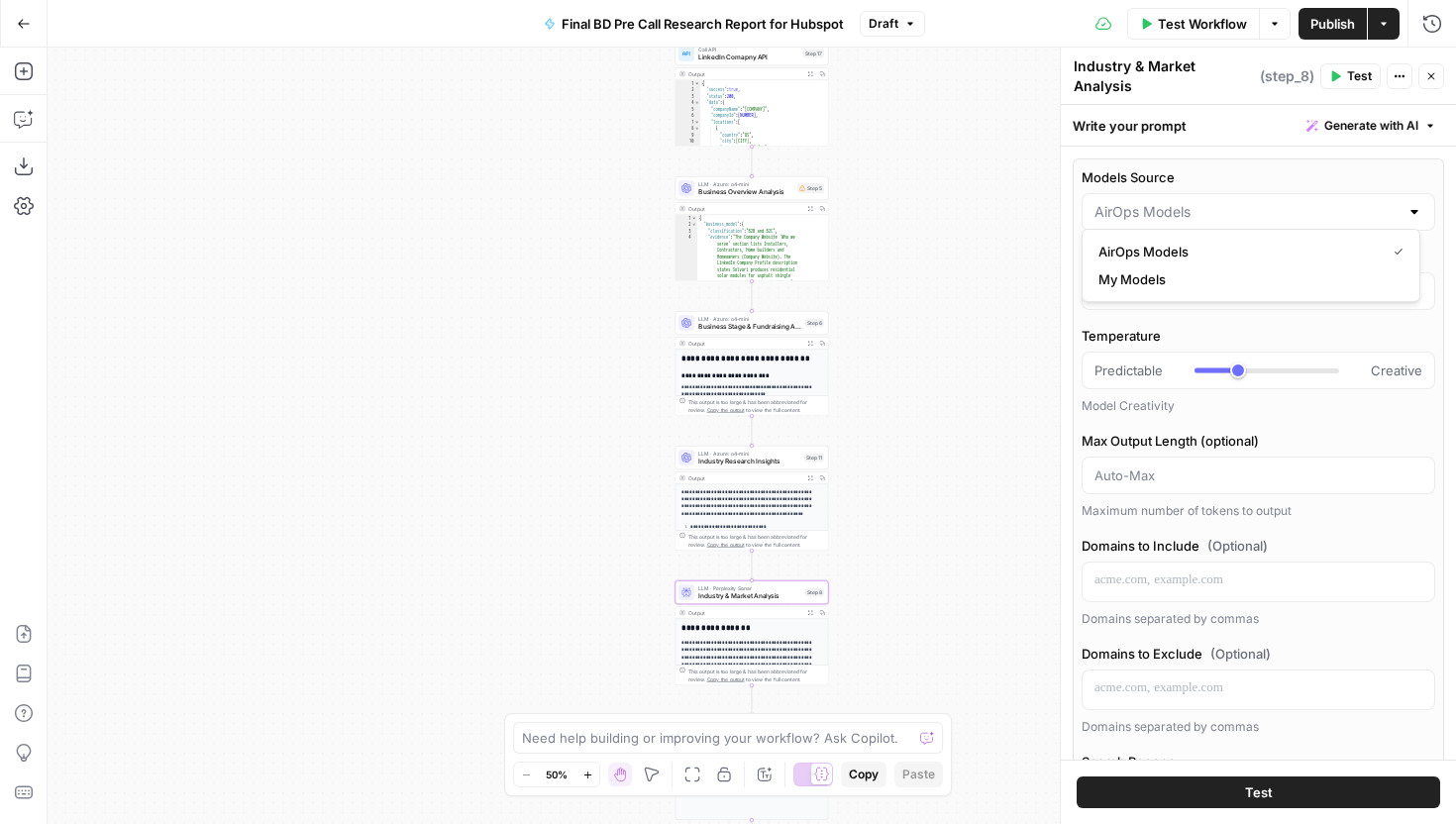 type on "My Models" 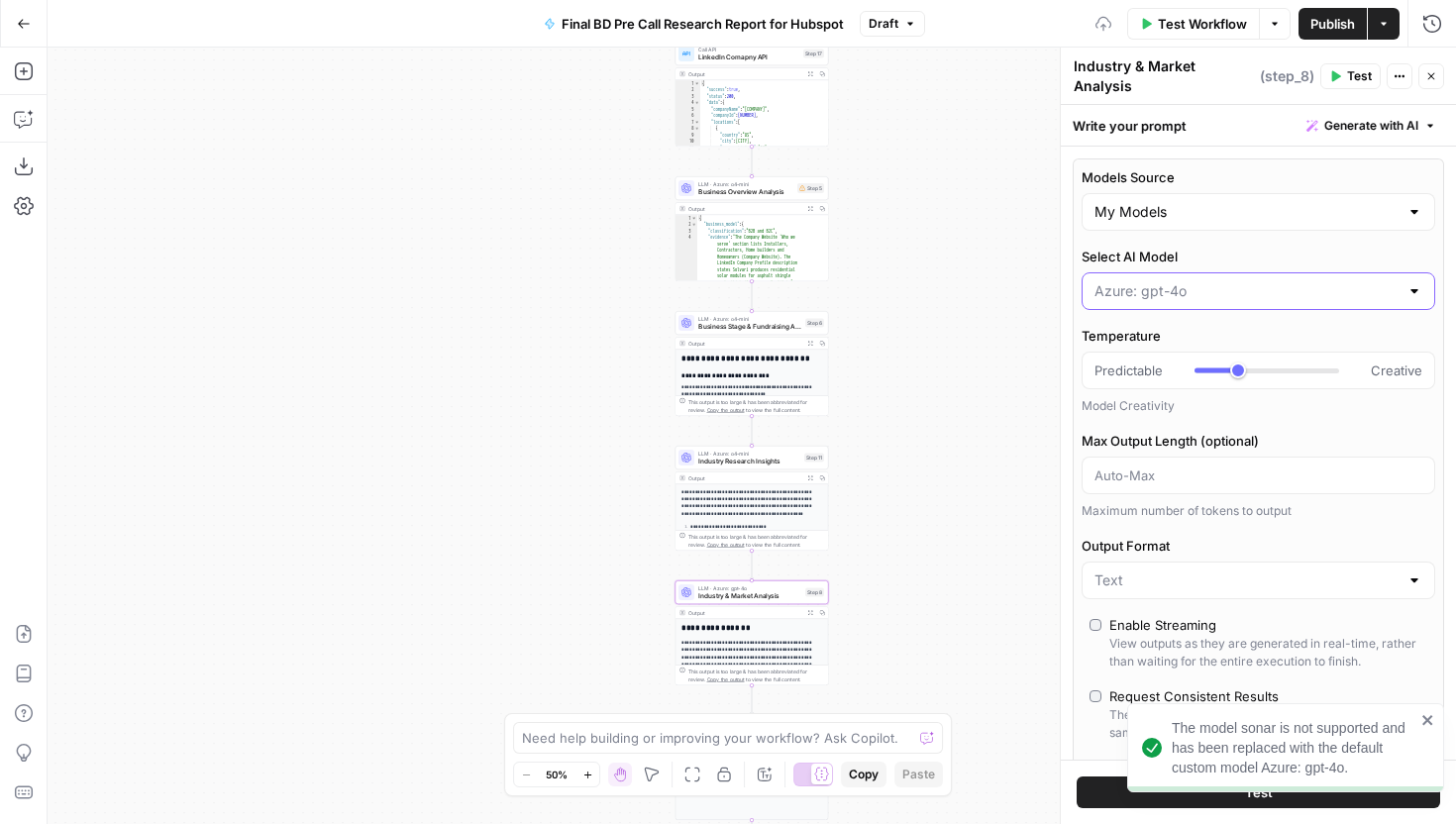 click on "Select AI Model" at bounding box center [1246, 291] 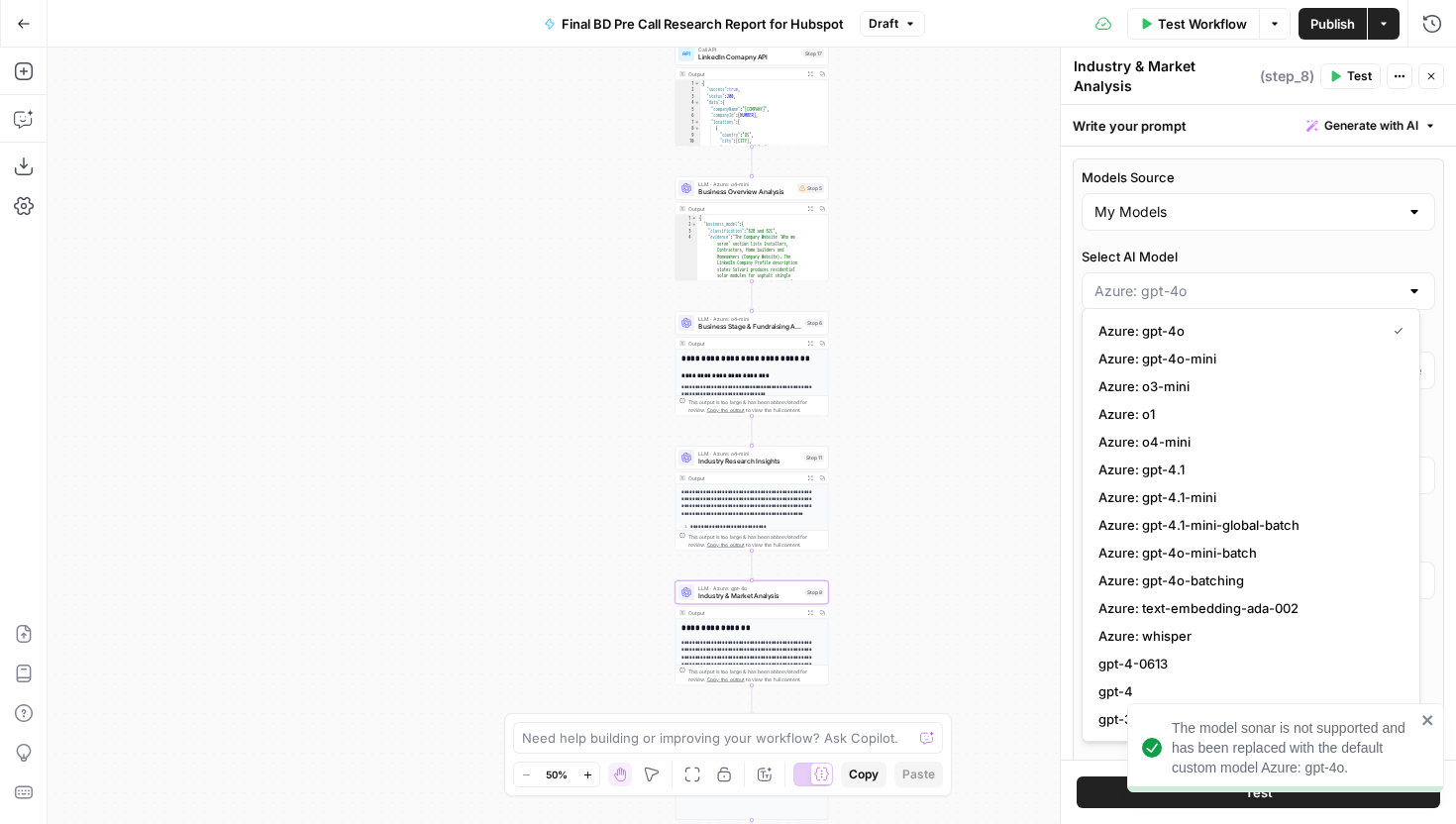 click on "Azure: o4-mini" at bounding box center [1247, 442] 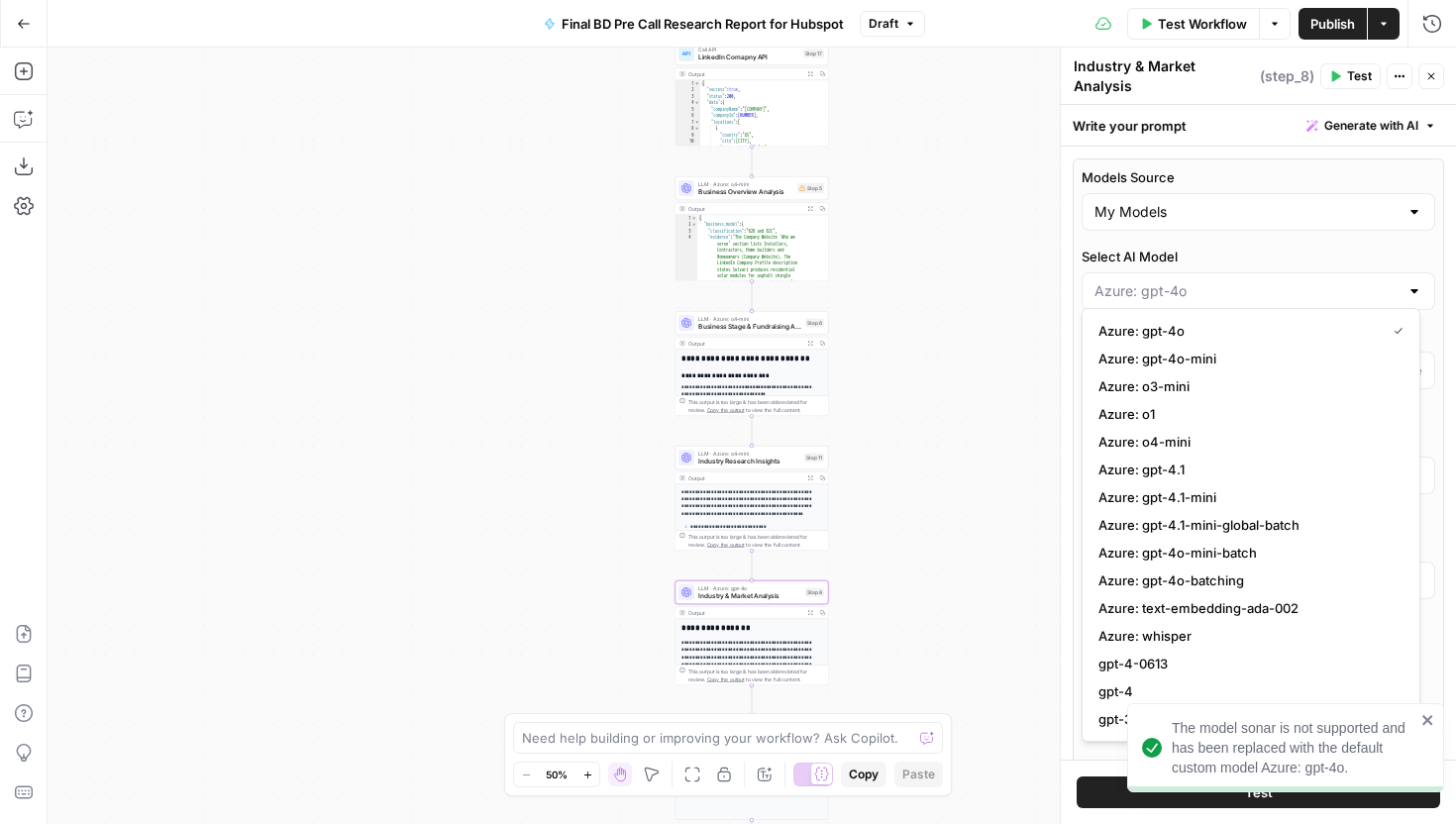 type on "Azure: o4-mini" 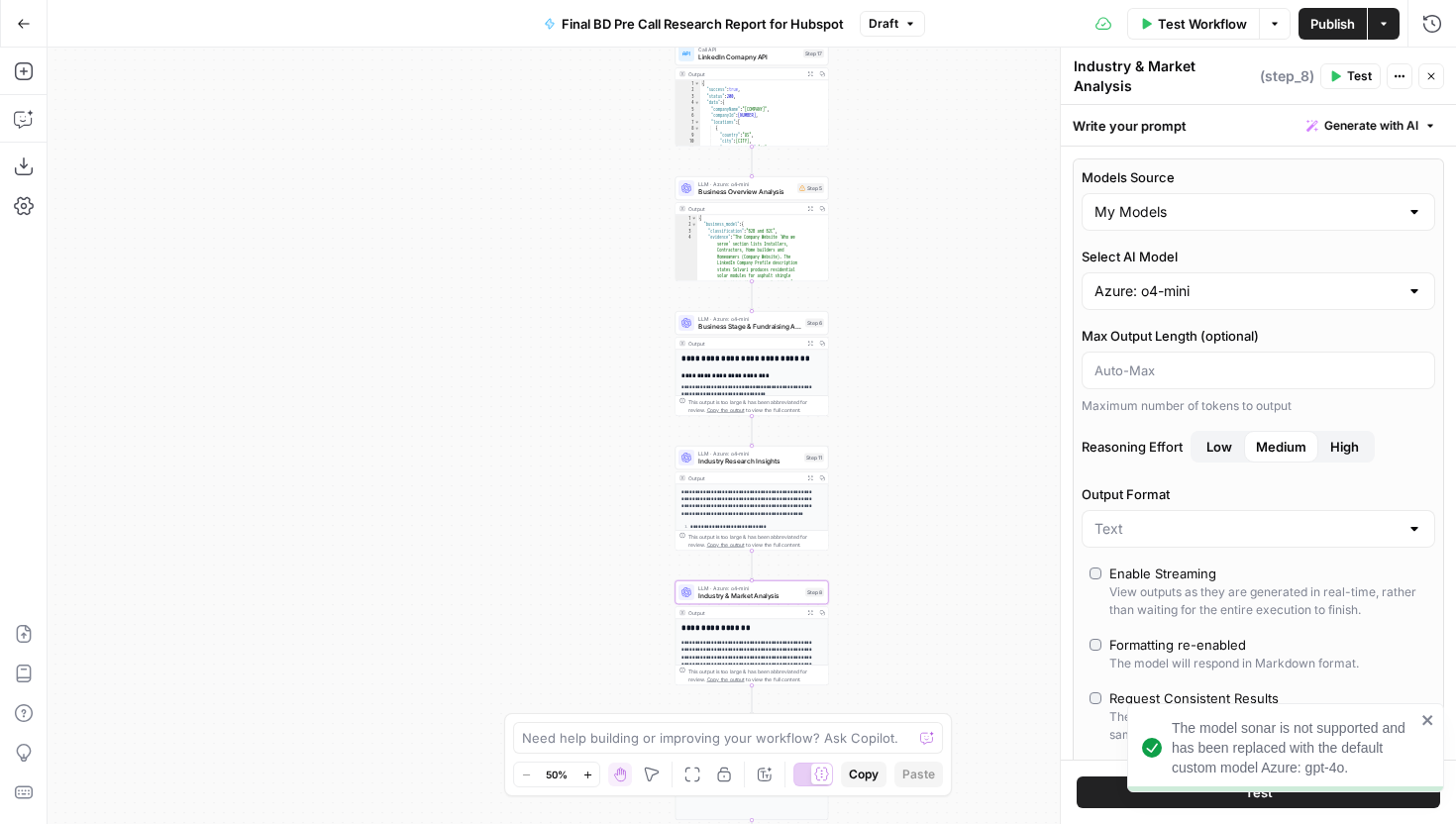 click on "High" at bounding box center [1344, 447] 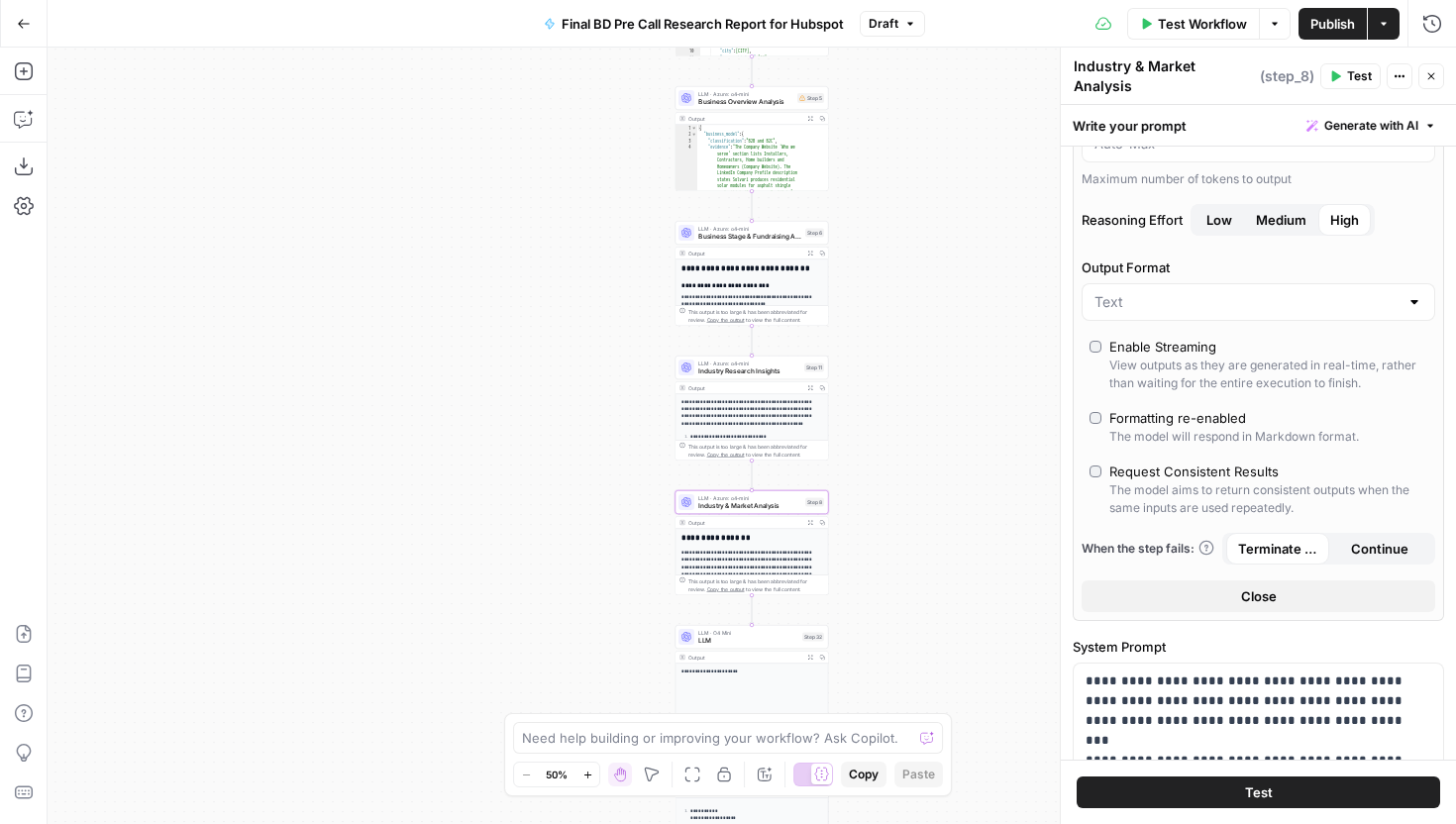 scroll, scrollTop: 0, scrollLeft: 0, axis: both 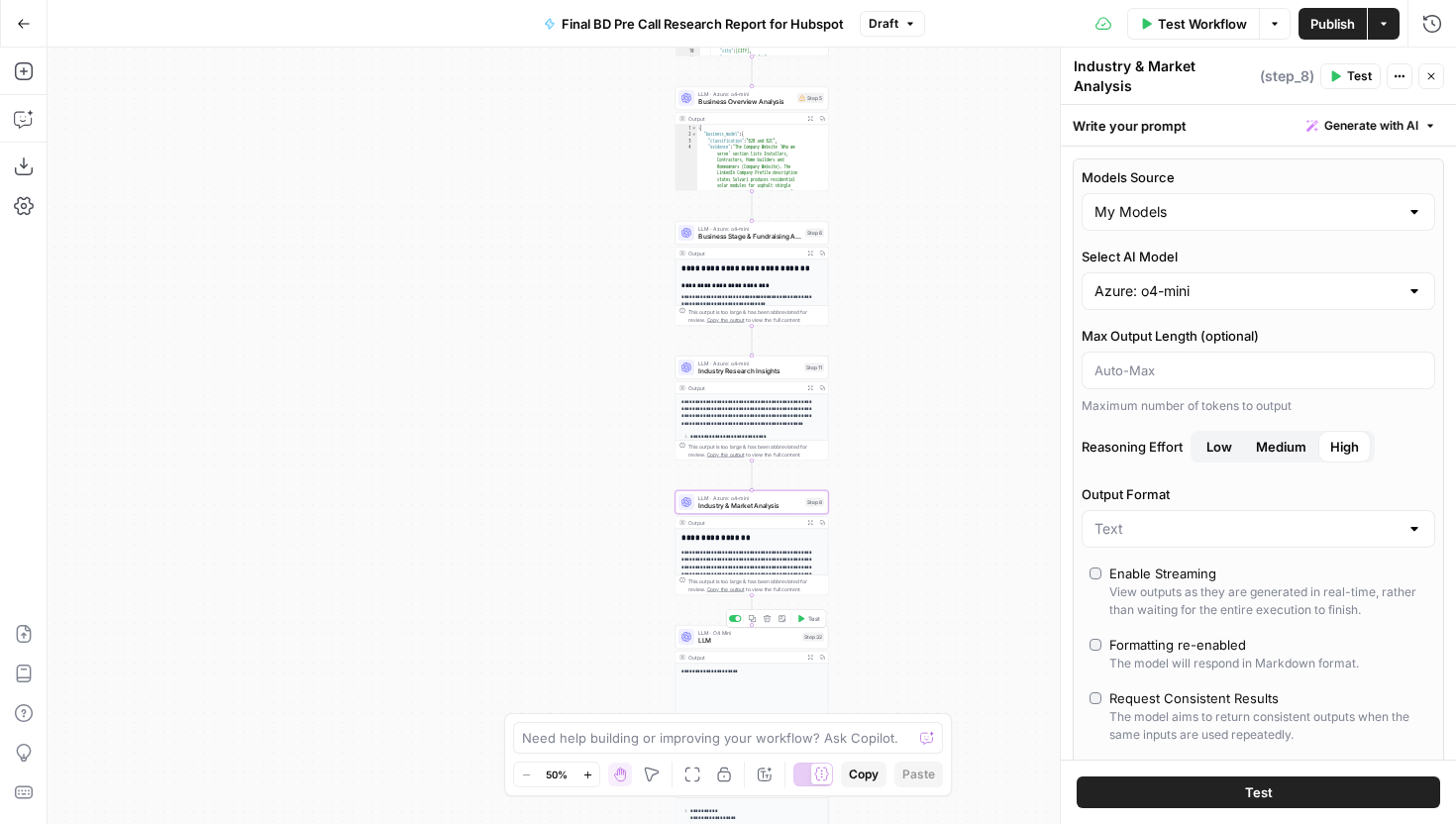 click on "LLM" at bounding box center (748, 641) 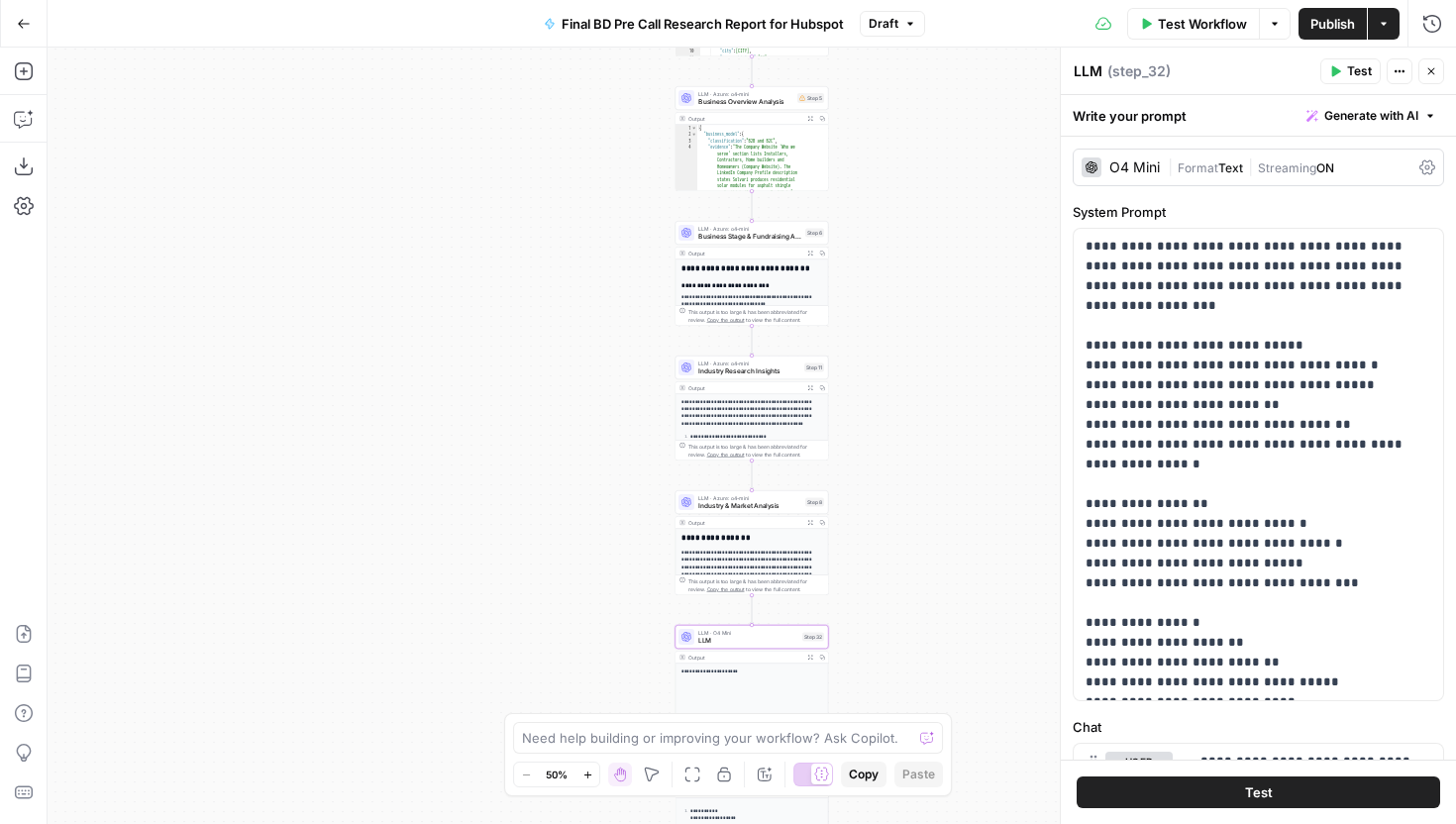click on "O4 Mini" at bounding box center (1134, 167) 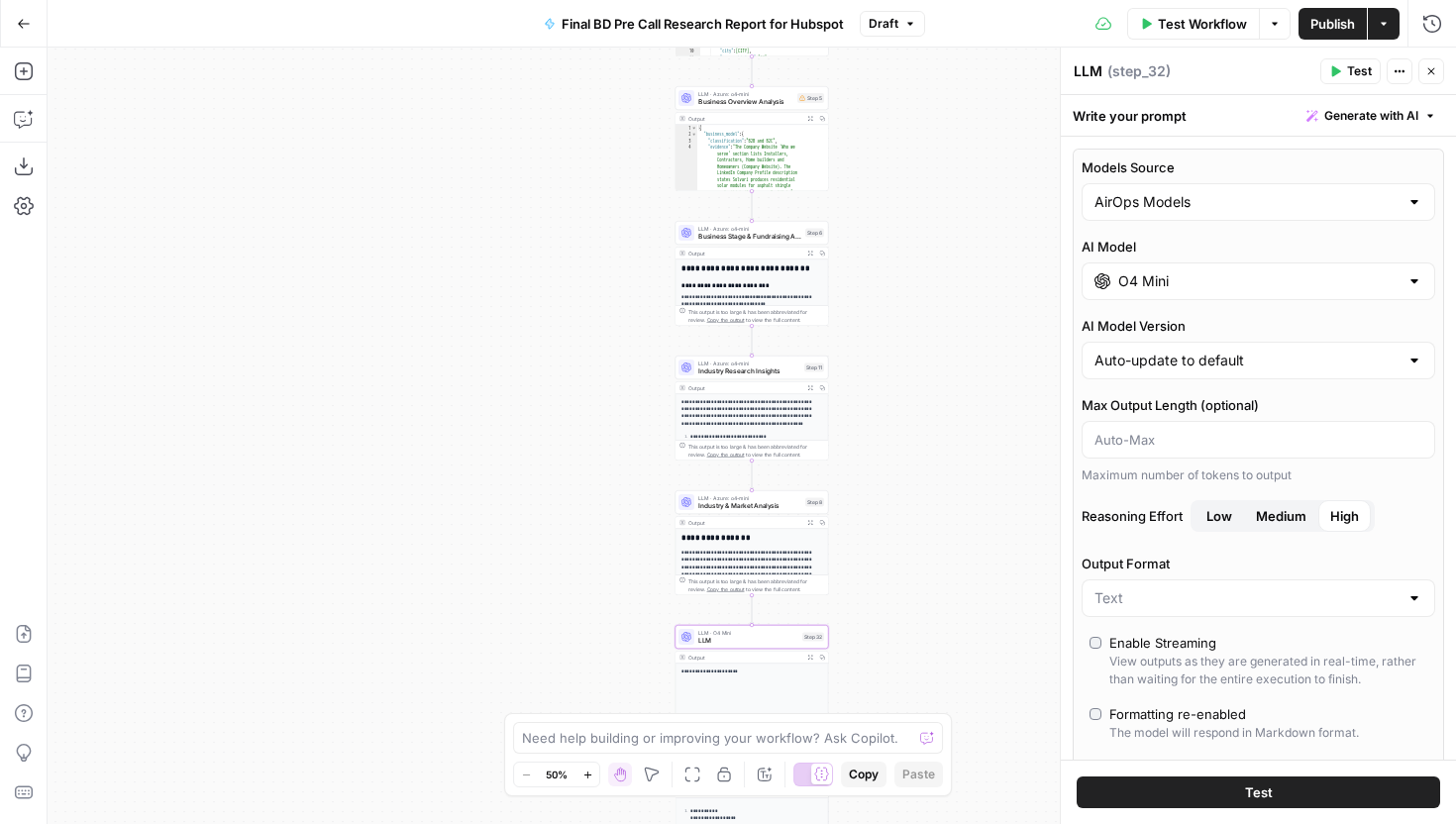 click on "AirOps Models" at bounding box center [1258, 202] 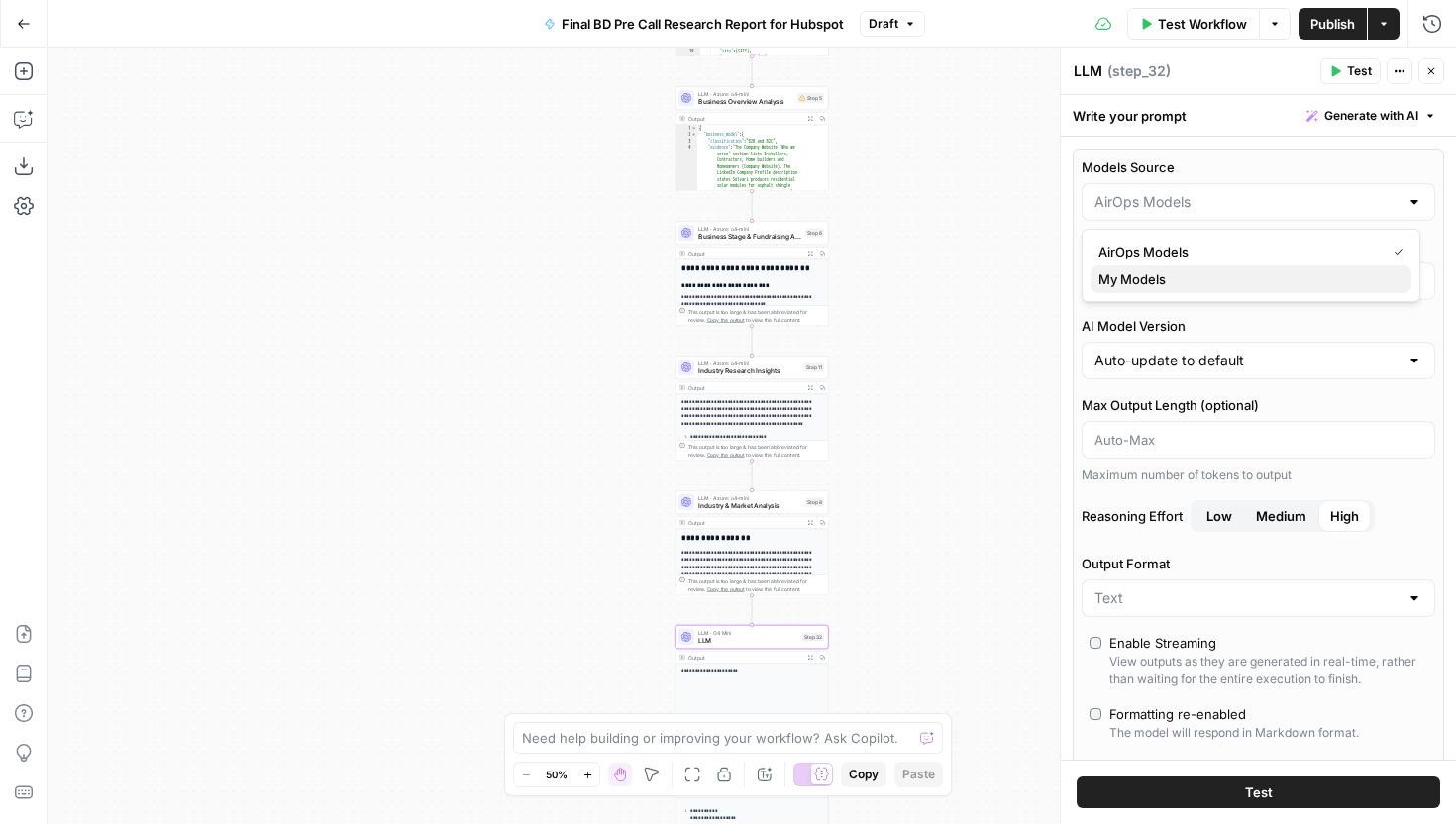 click on "My Models" at bounding box center (1247, 279) 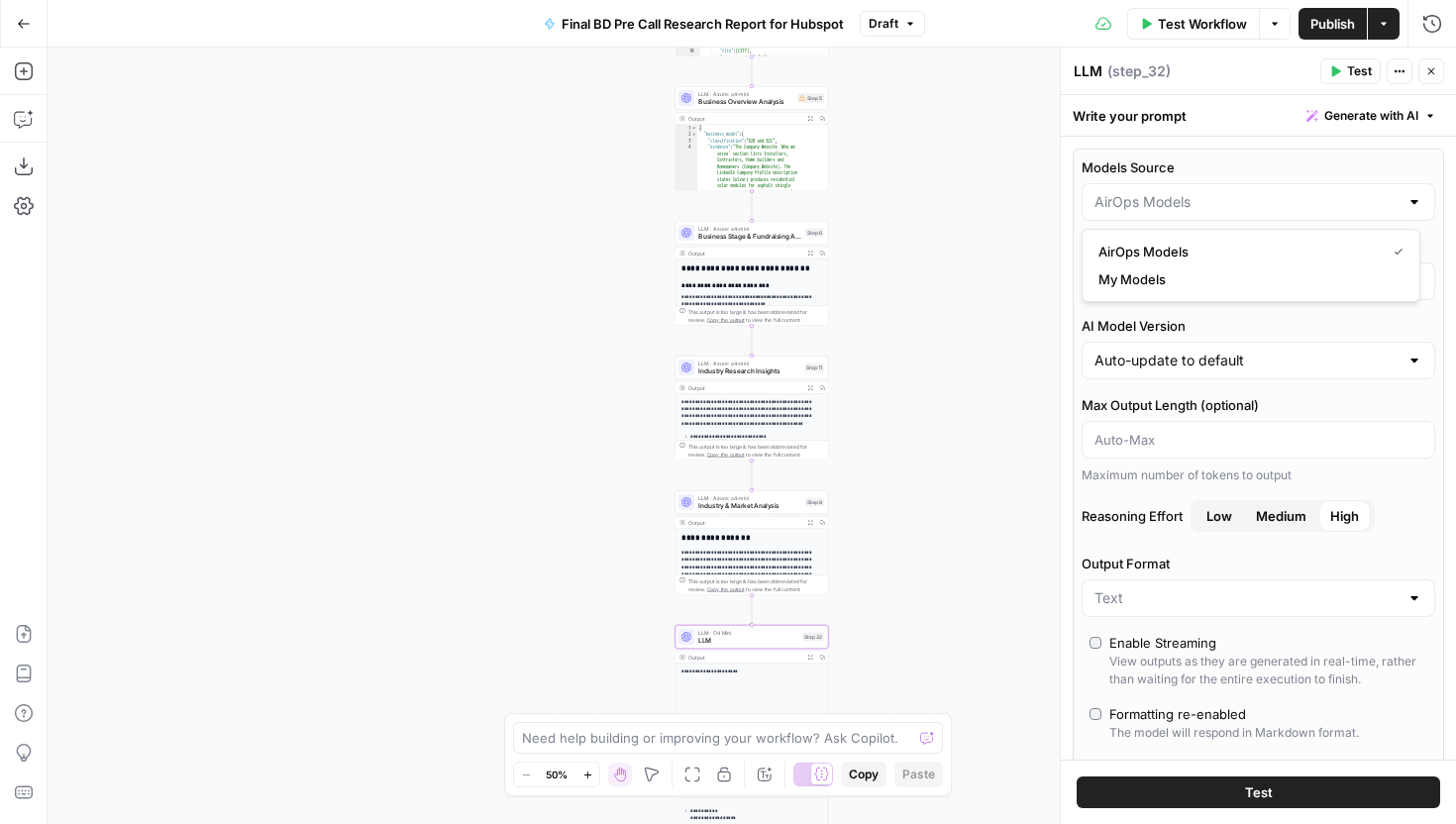type on "My Models" 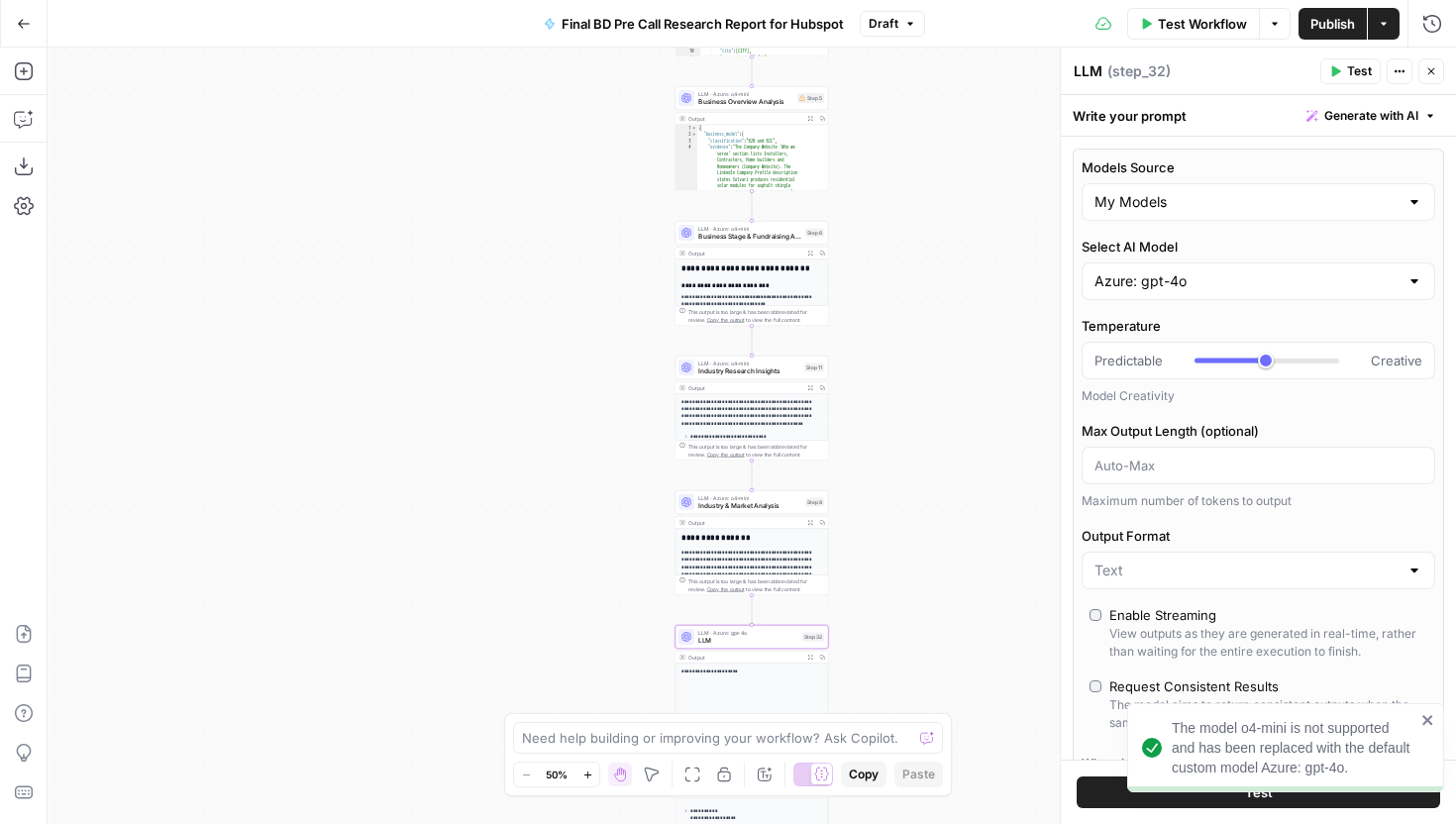 type on "***" 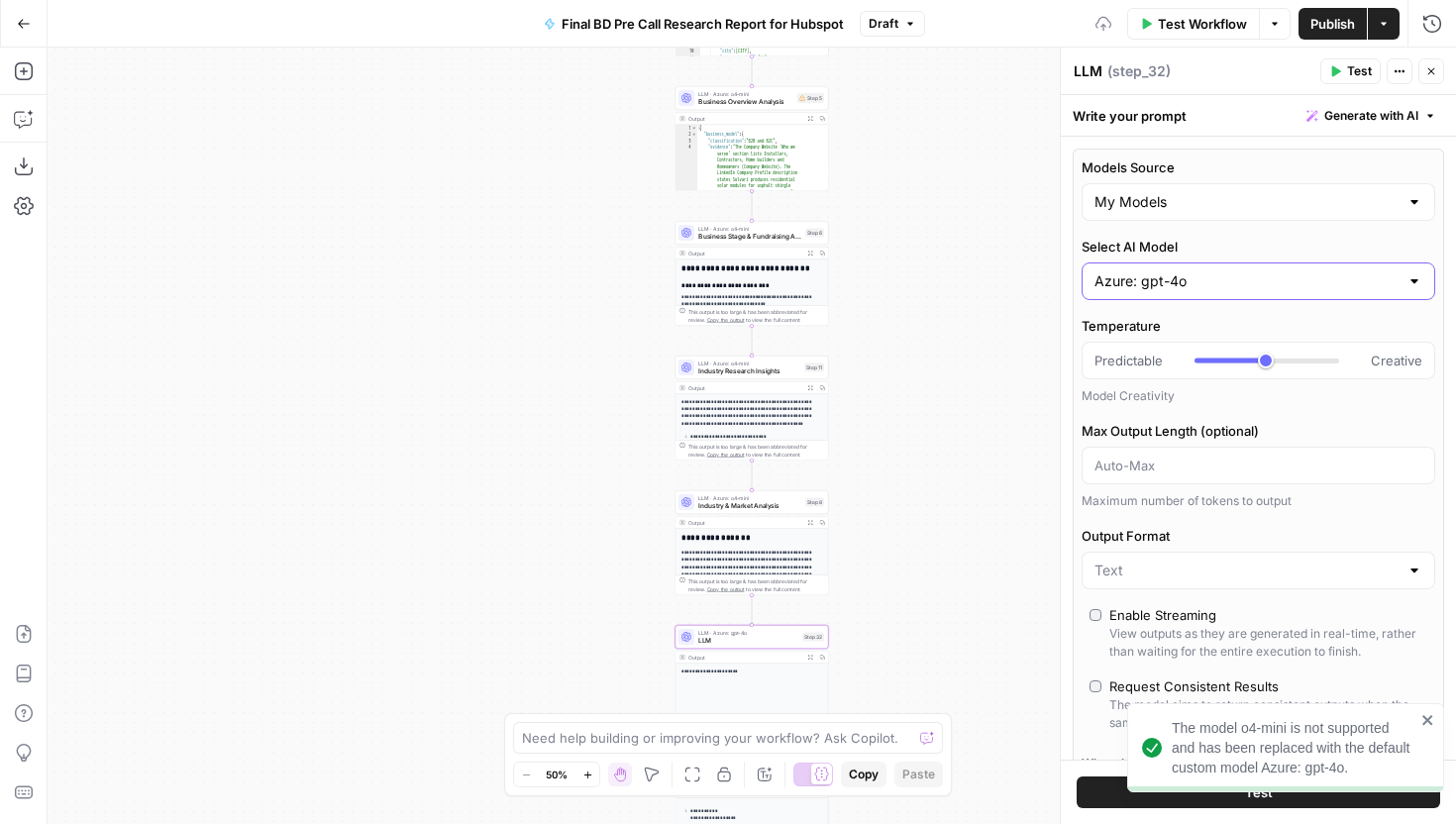 click on "Azure: gpt-4o" at bounding box center [1246, 281] 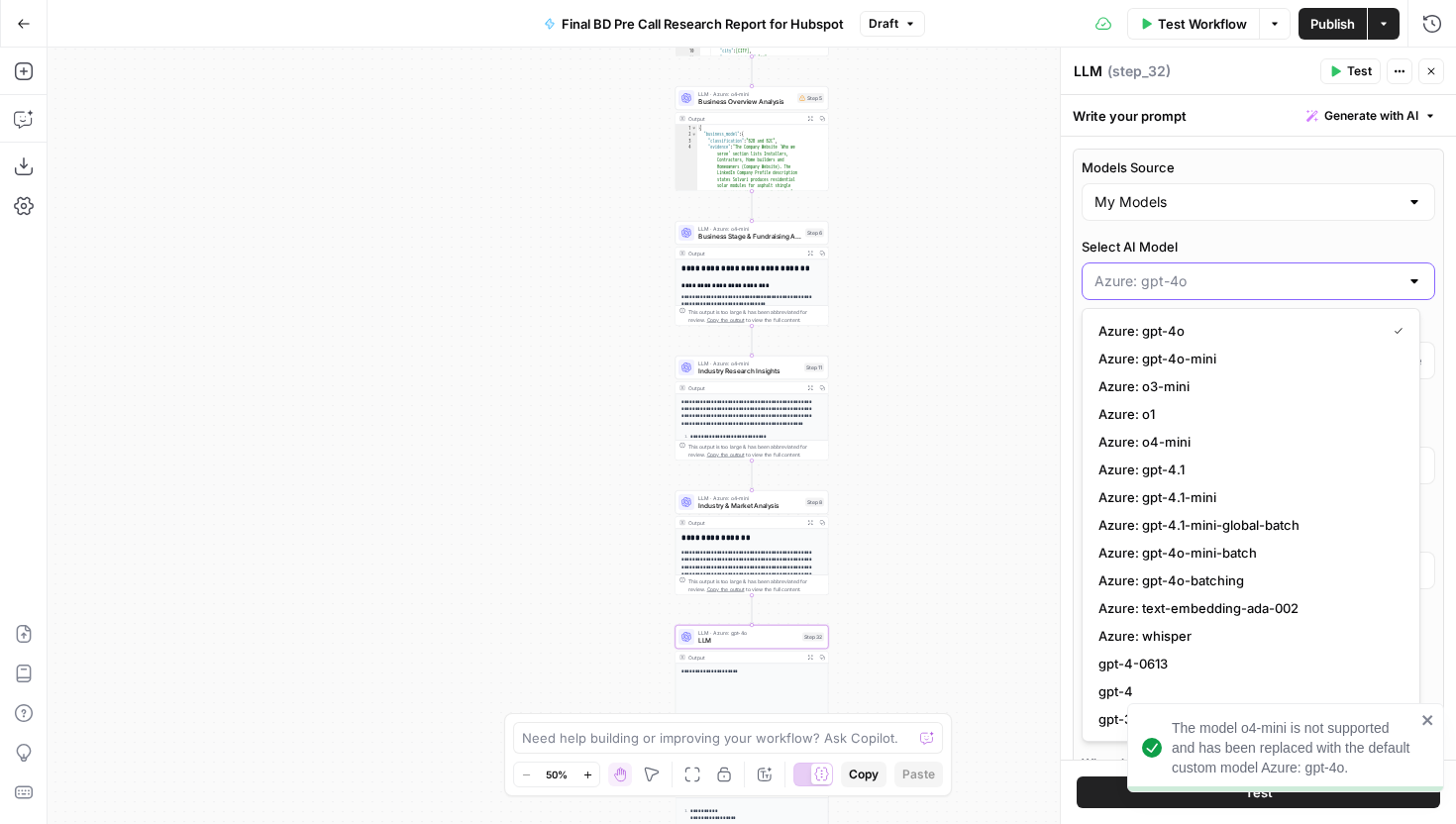 type on "***" 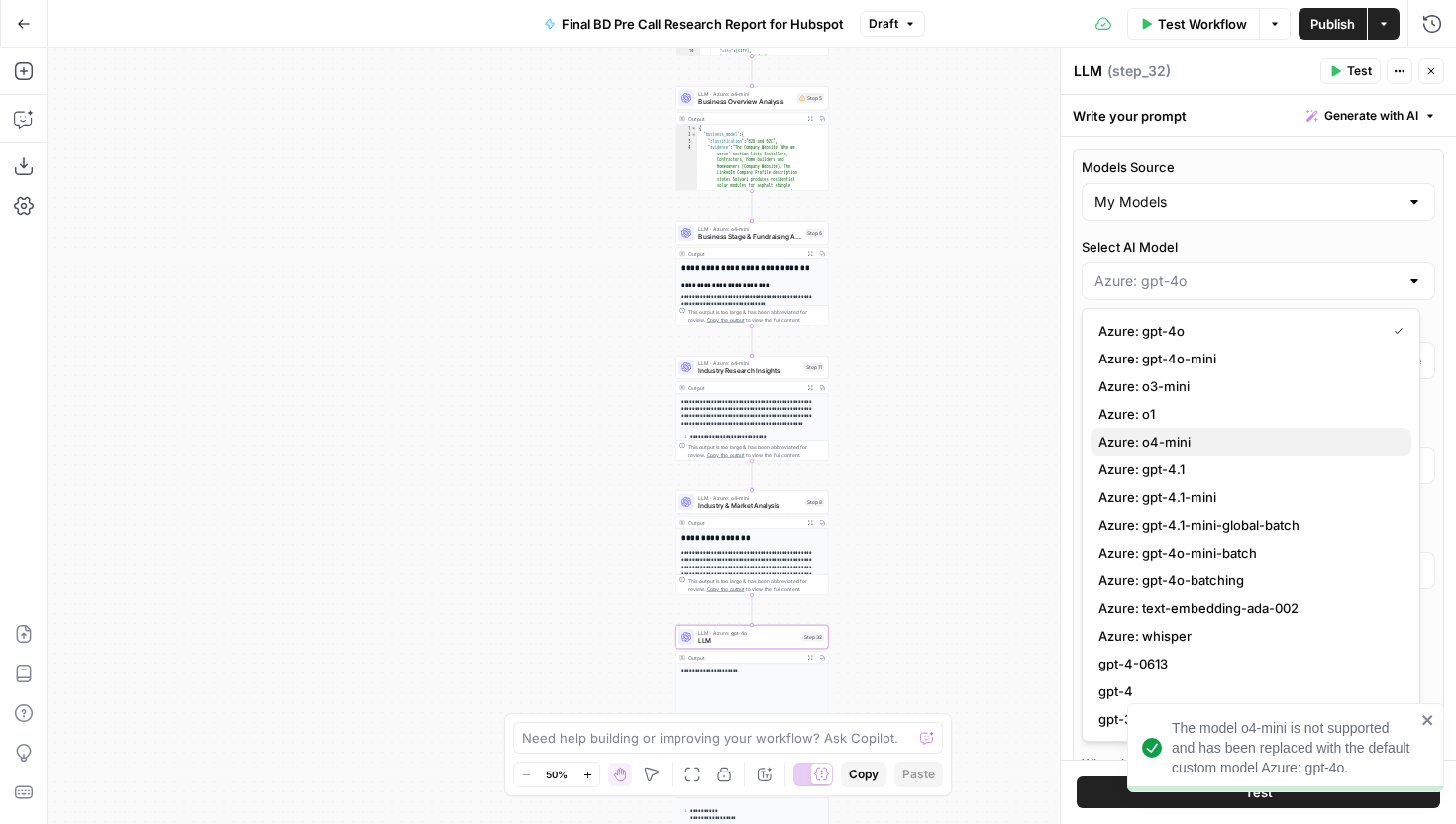 click on "Azure: o4-mini" at bounding box center [1247, 442] 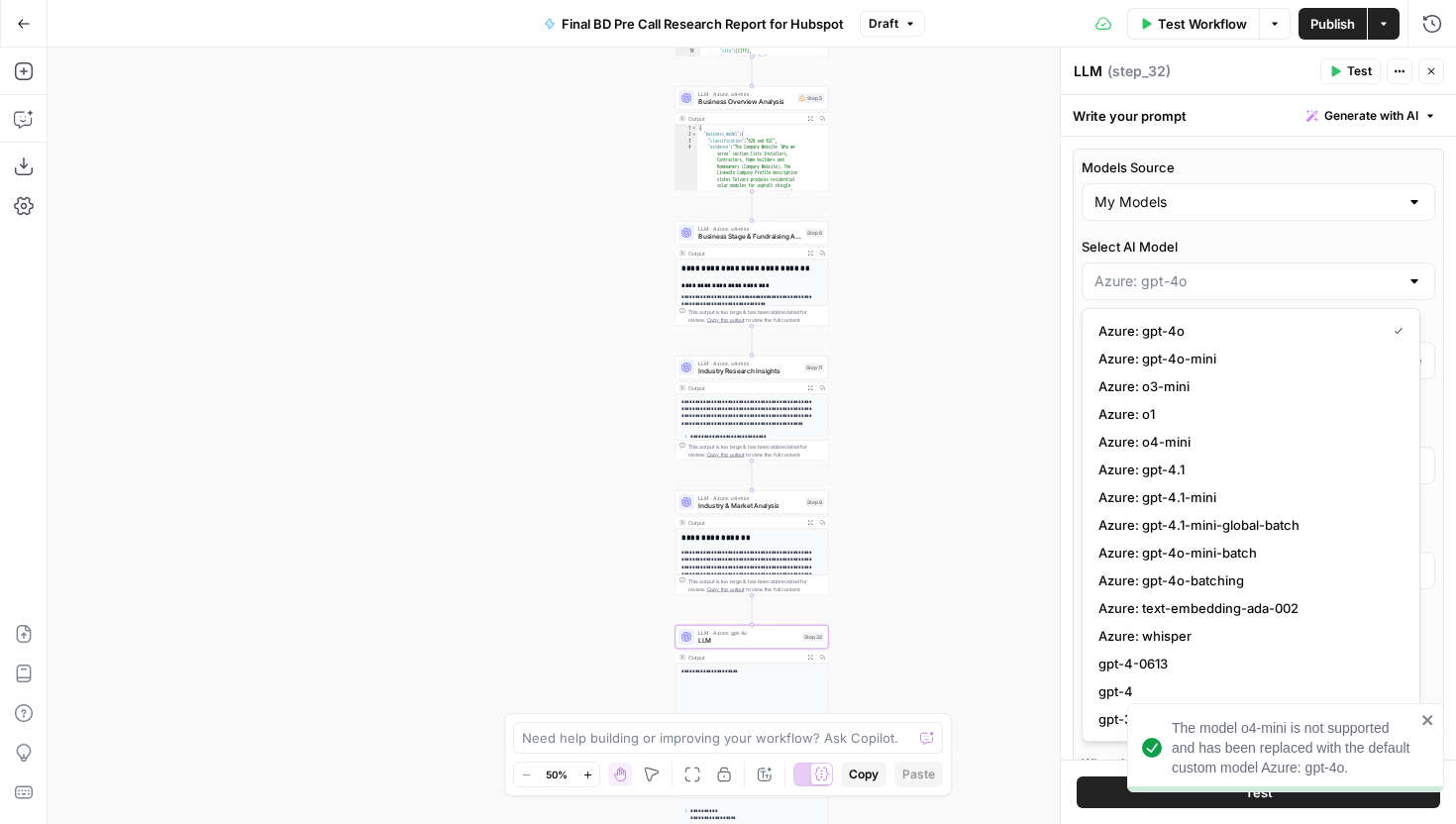 type on "Azure: o4-mini" 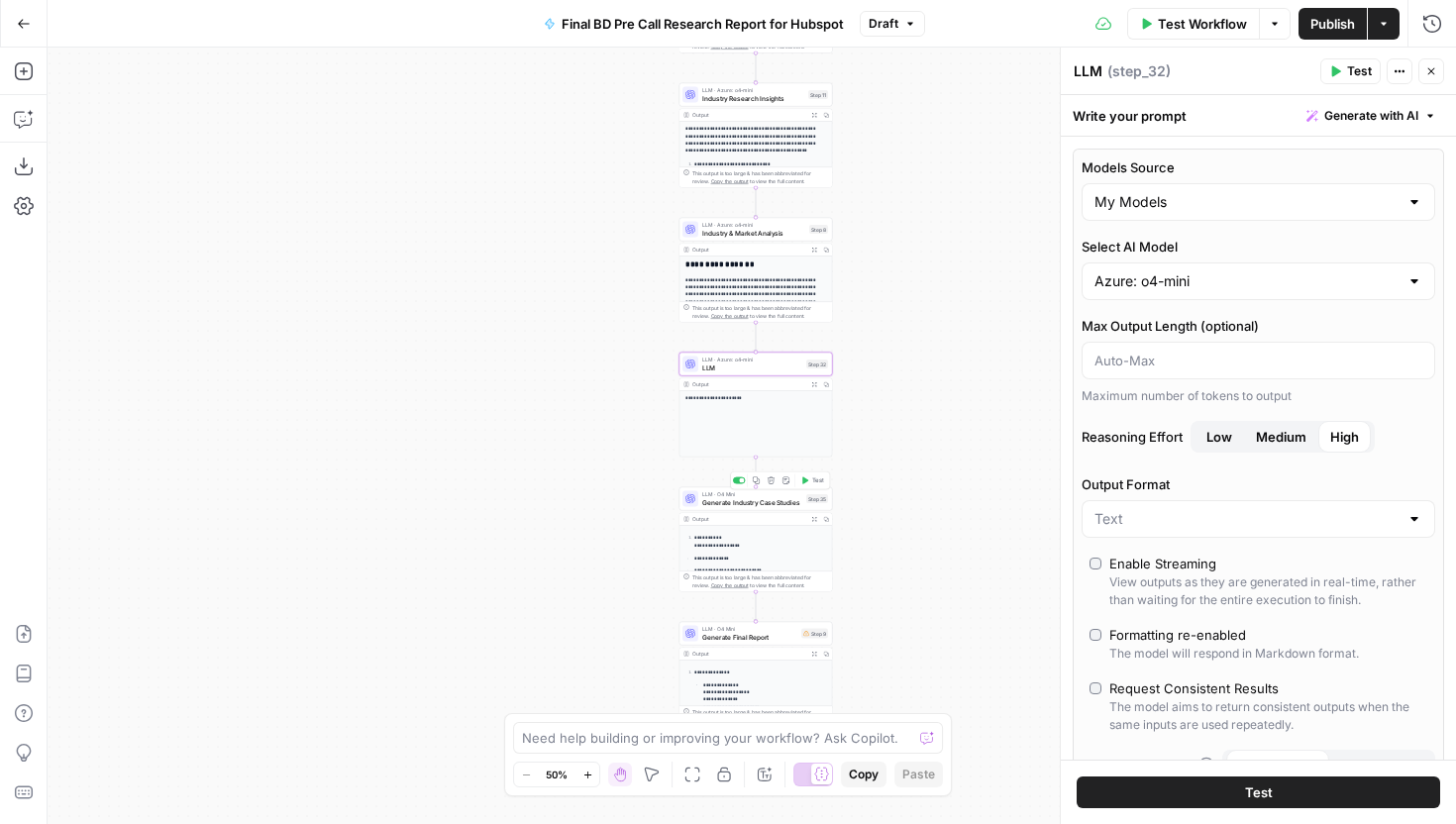 click on "Generate Industry Case Studies" at bounding box center [752, 502] 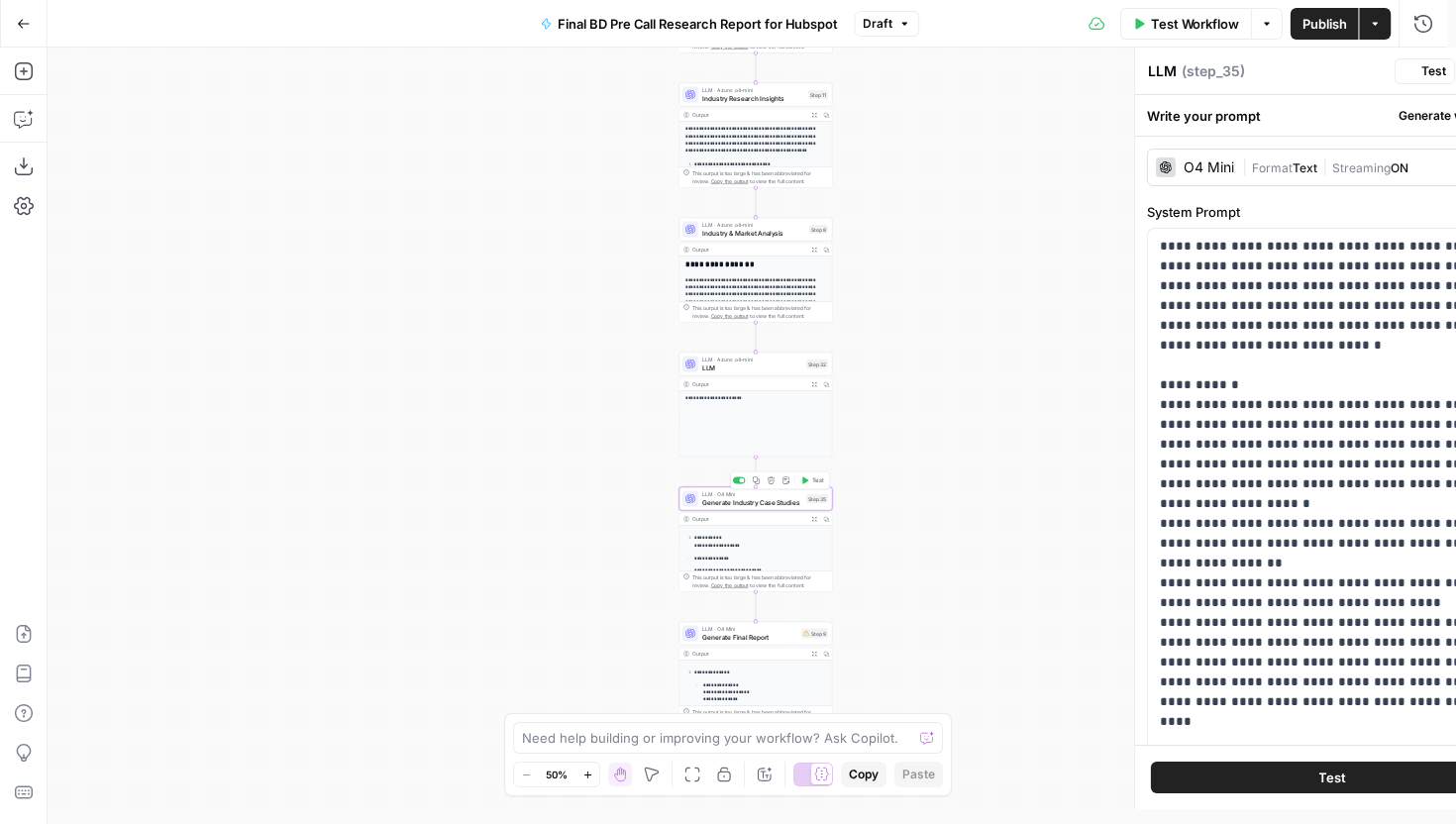type on "Generate Industry Case Studies" 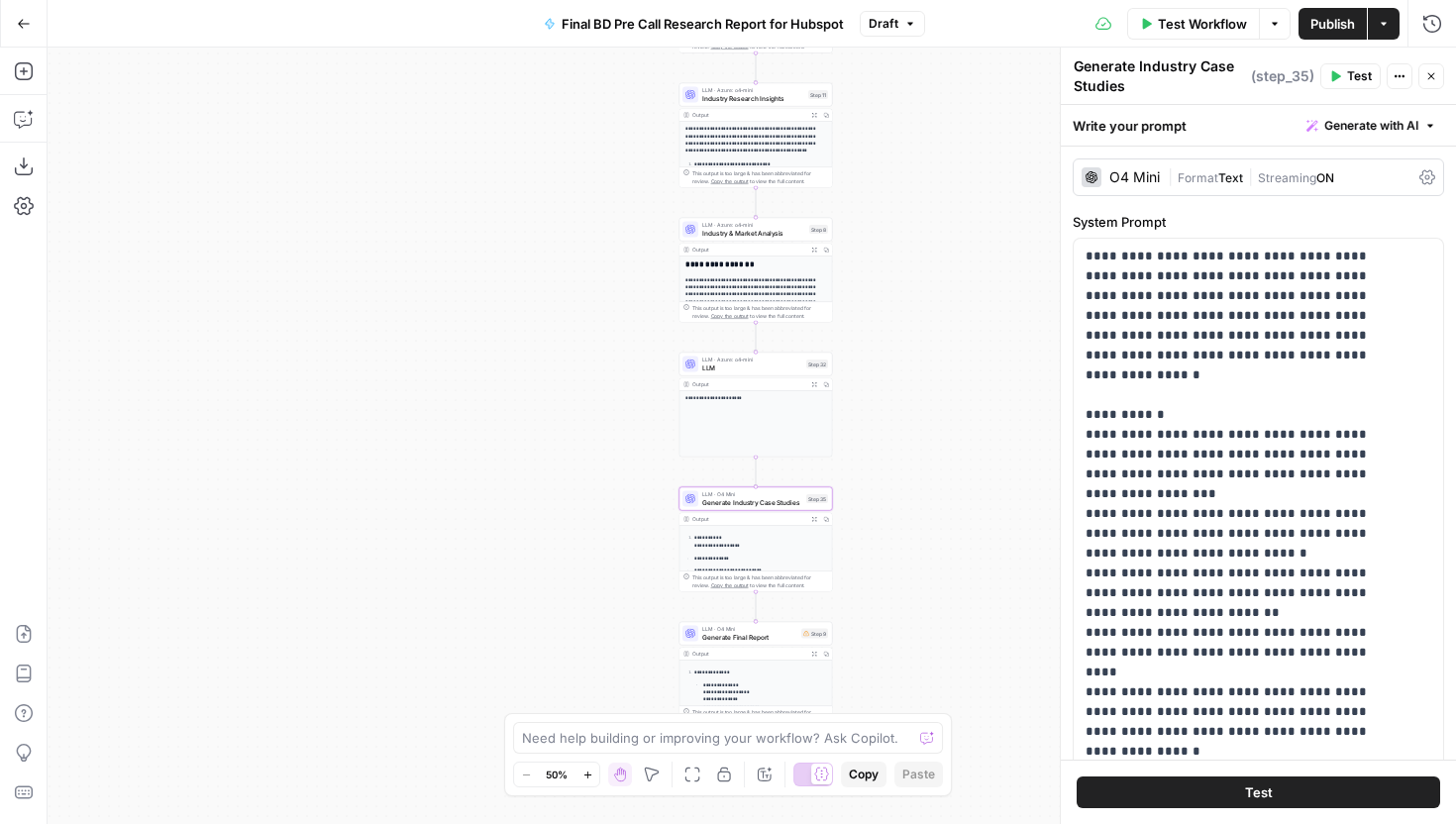 click on "O4 Mini" at bounding box center (1134, 177) 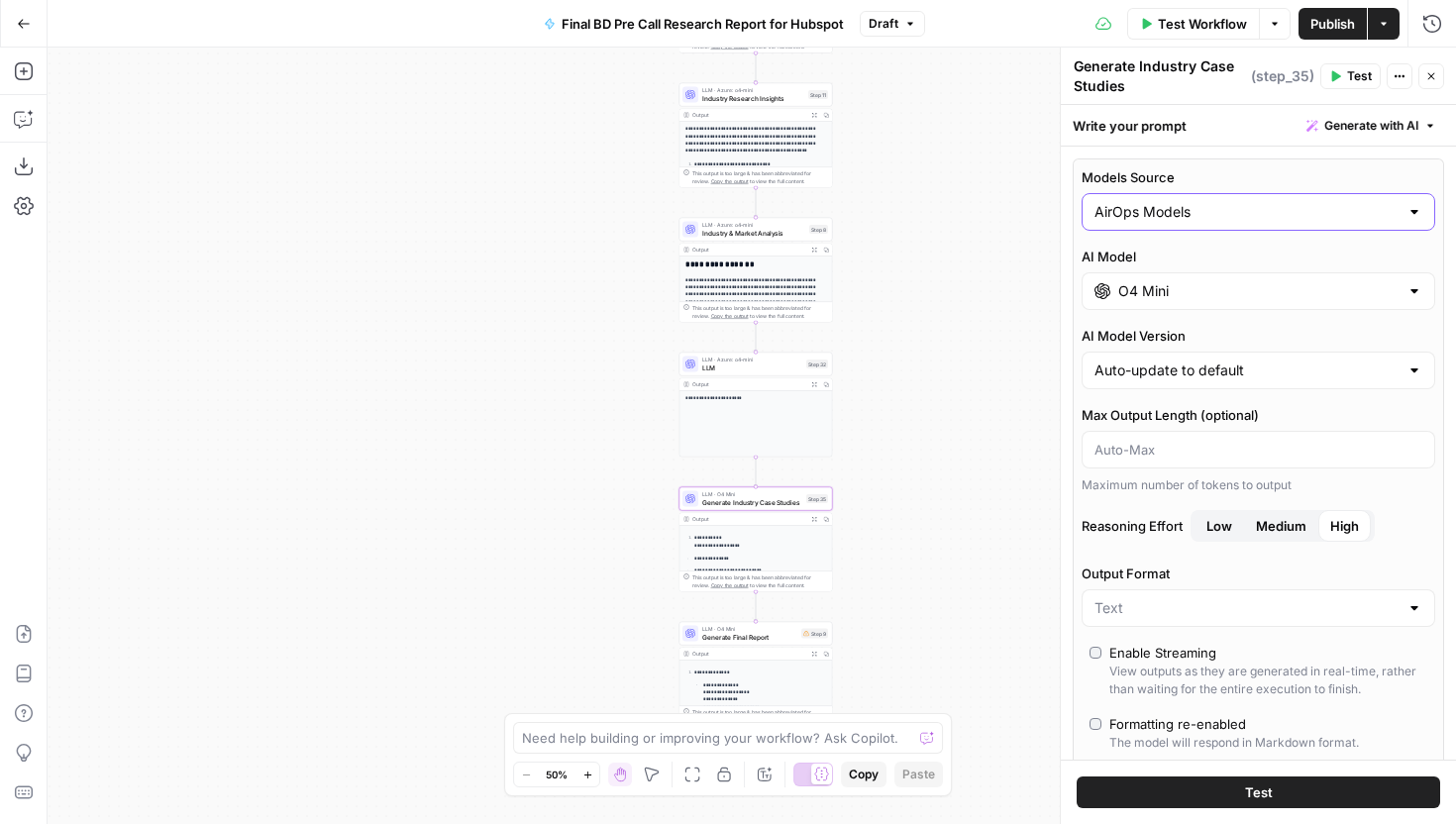 click on "AirOps Models" at bounding box center [1246, 212] 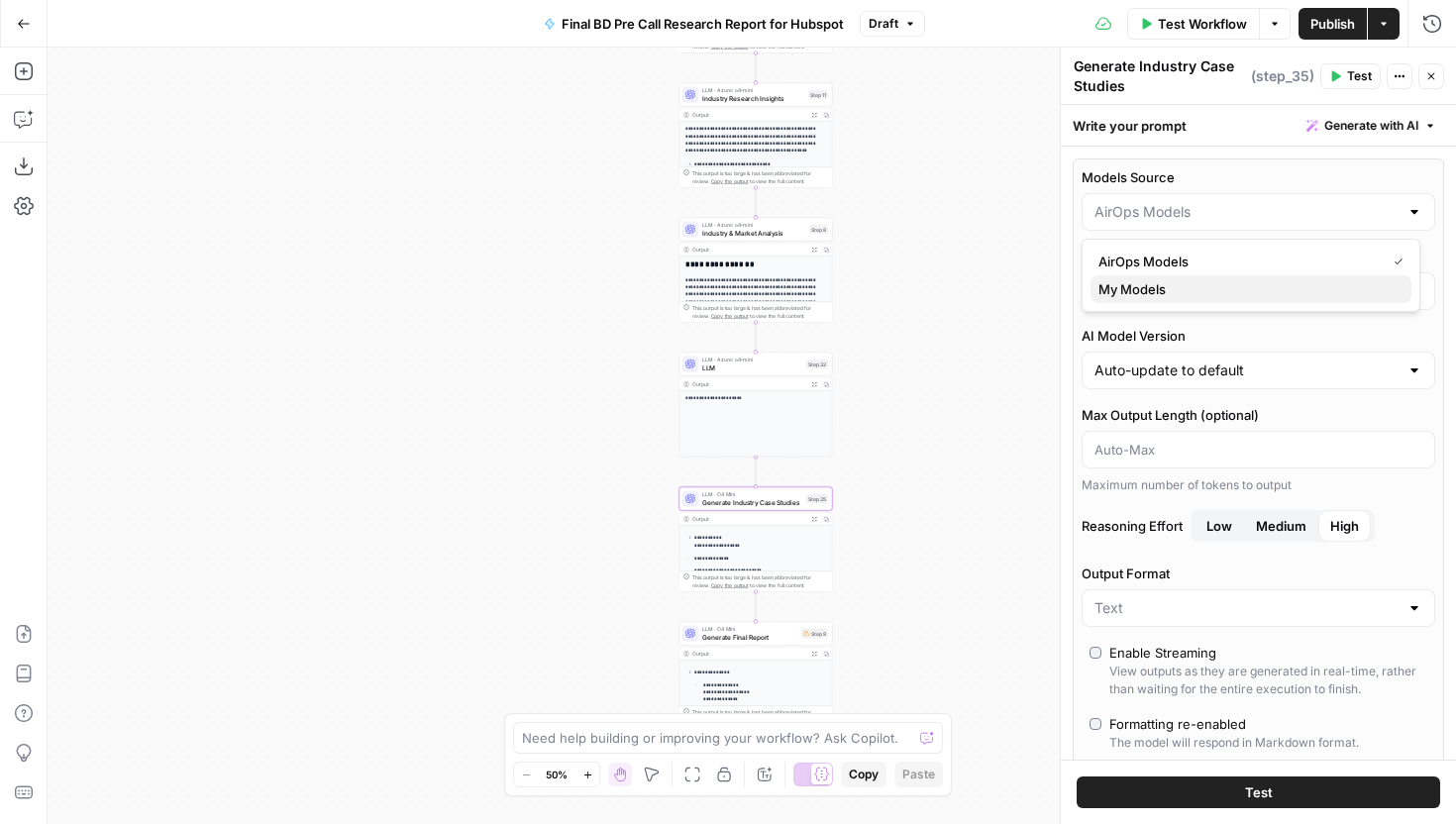 click on "My Models" at bounding box center (1247, 289) 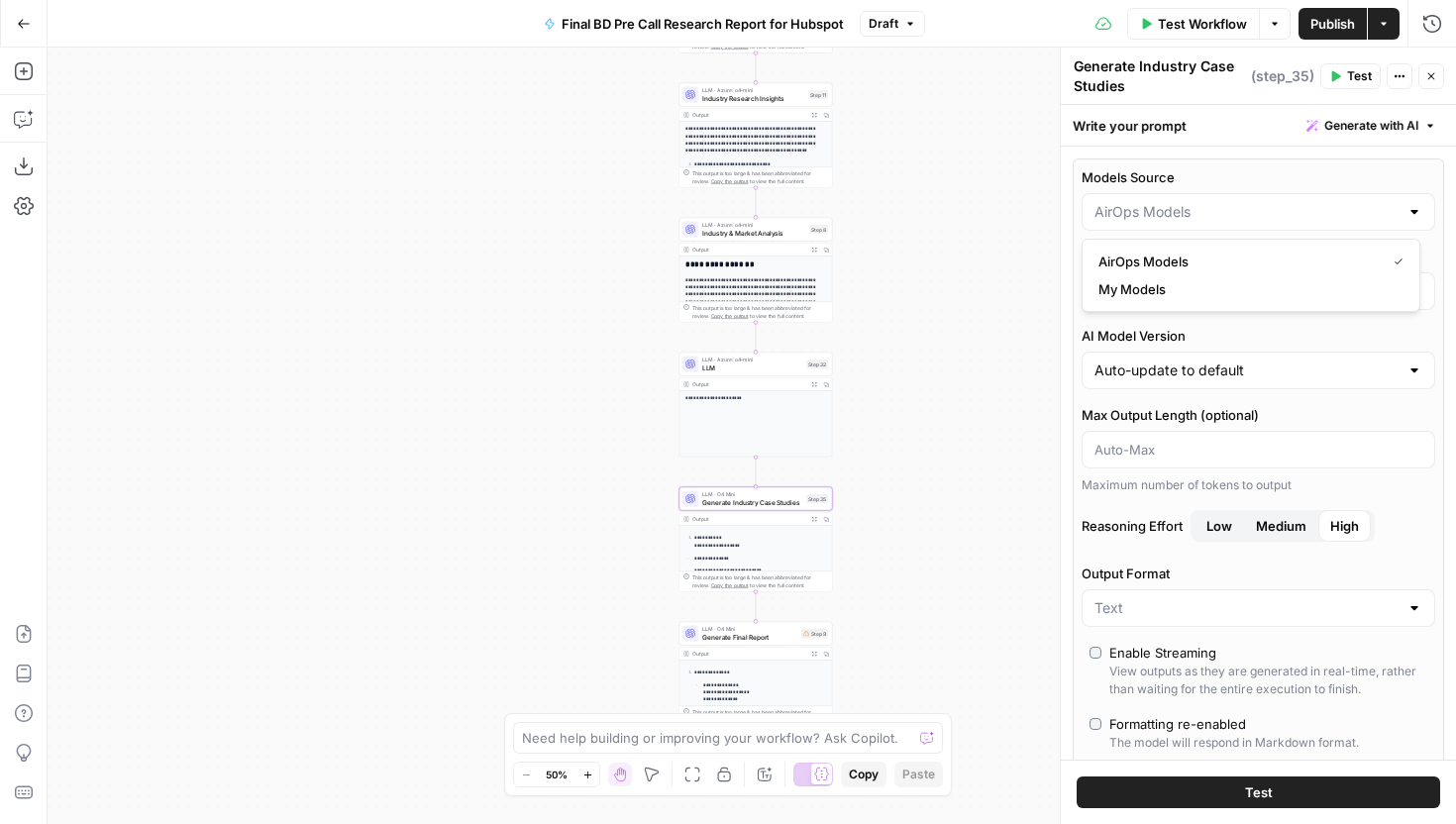 type on "My Models" 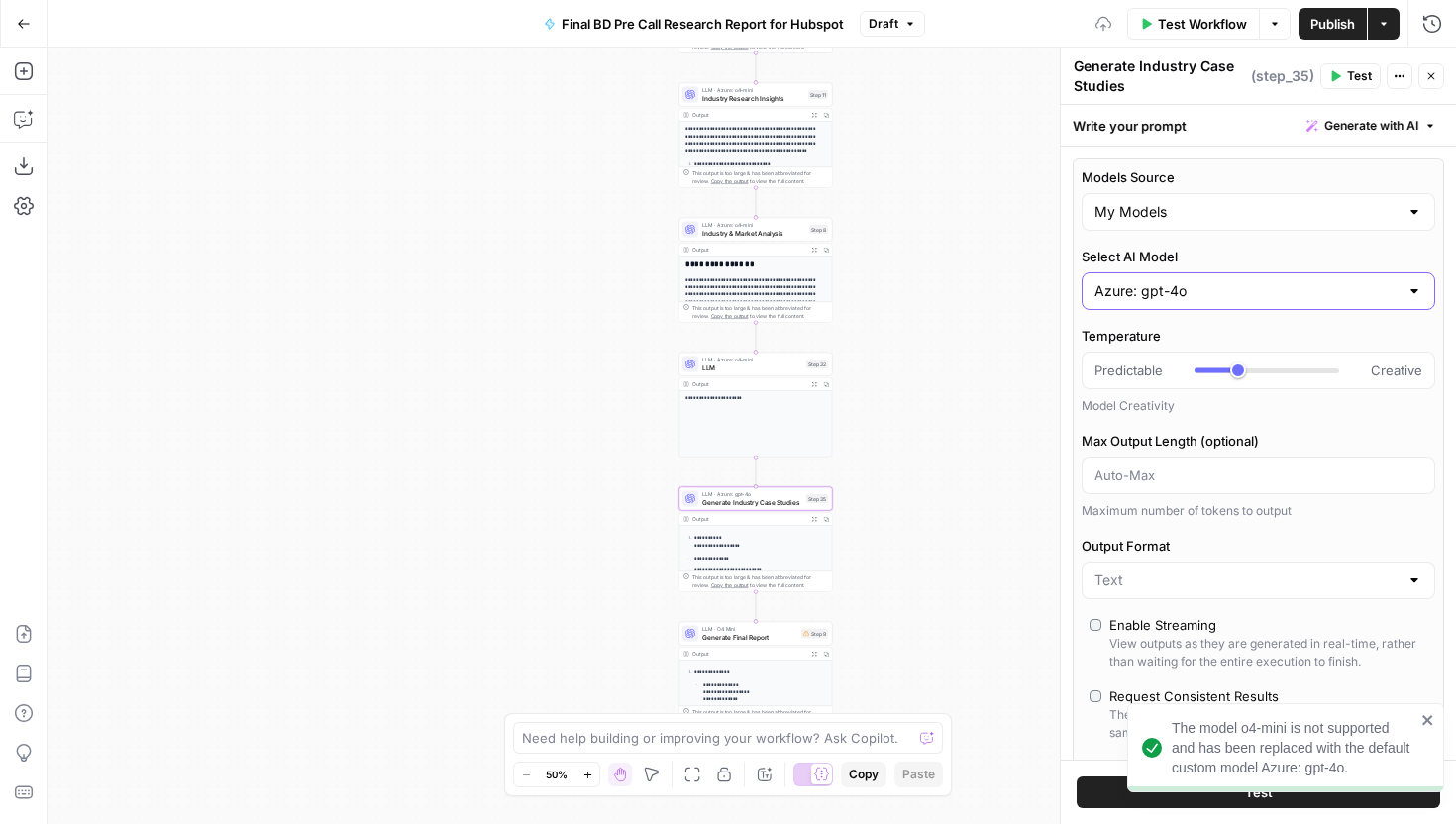 click on "Azure: gpt-4o" at bounding box center (1246, 291) 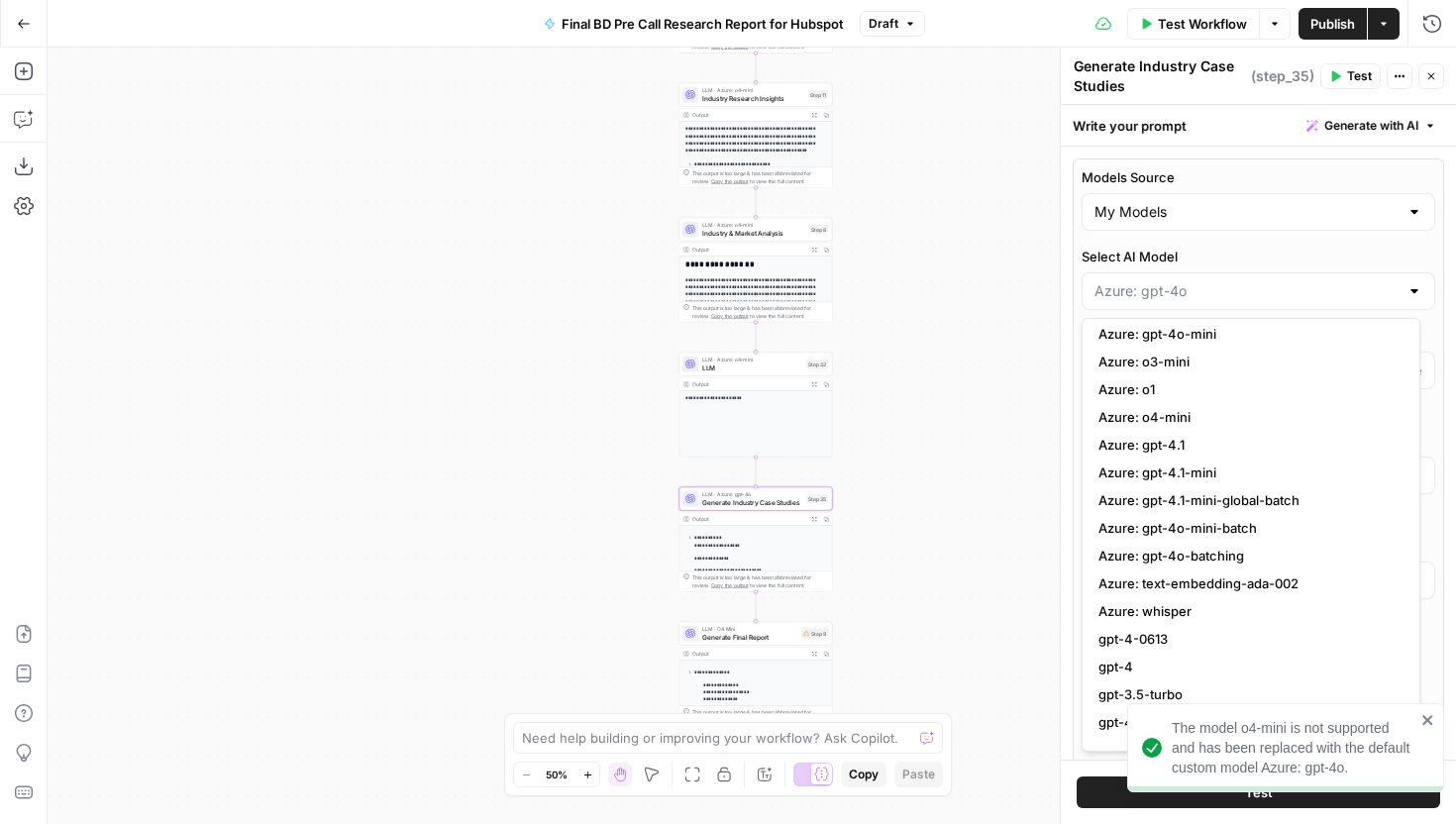scroll, scrollTop: 32, scrollLeft: 0, axis: vertical 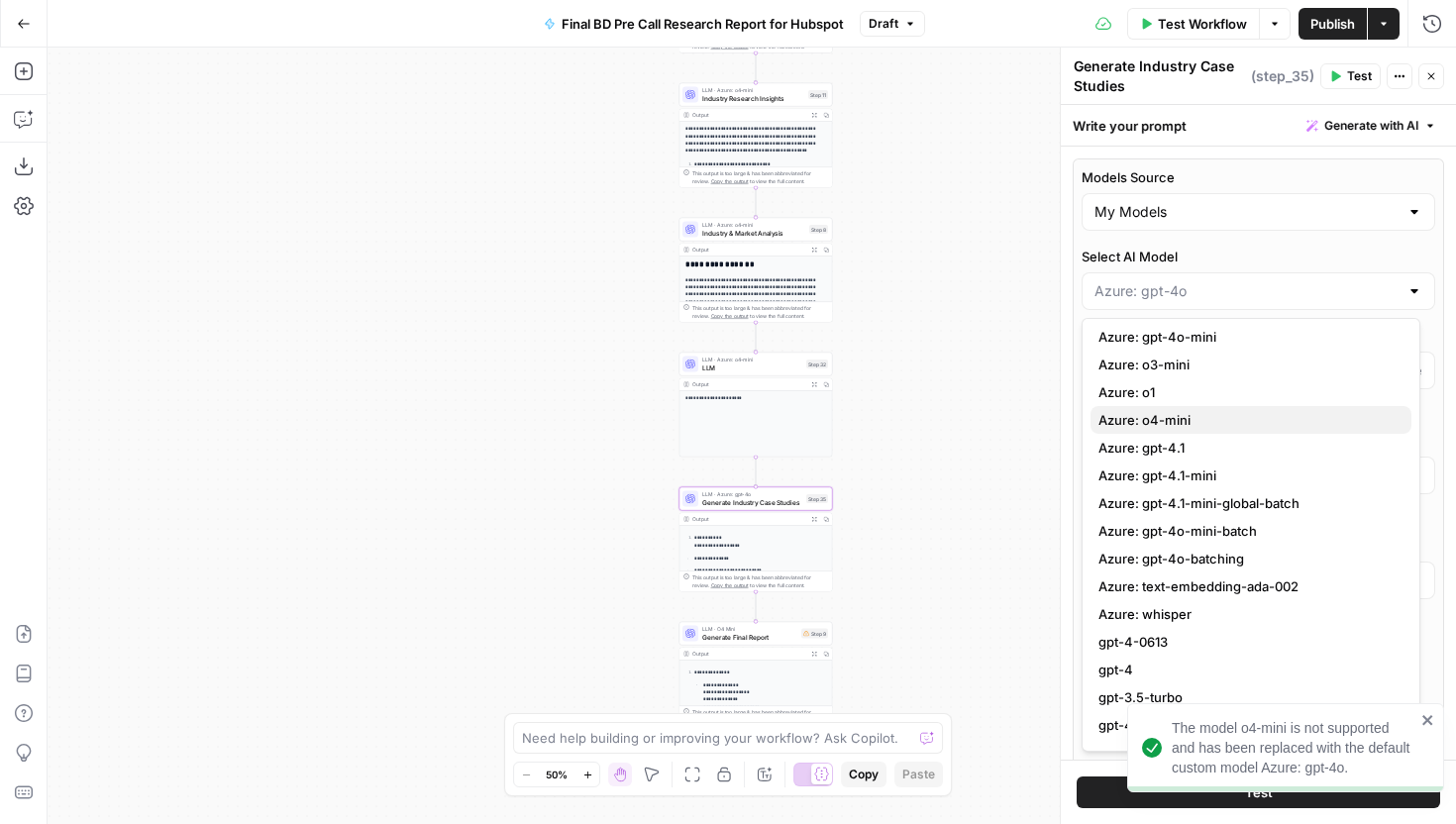 click on "Azure: o4-mini" at bounding box center [1247, 420] 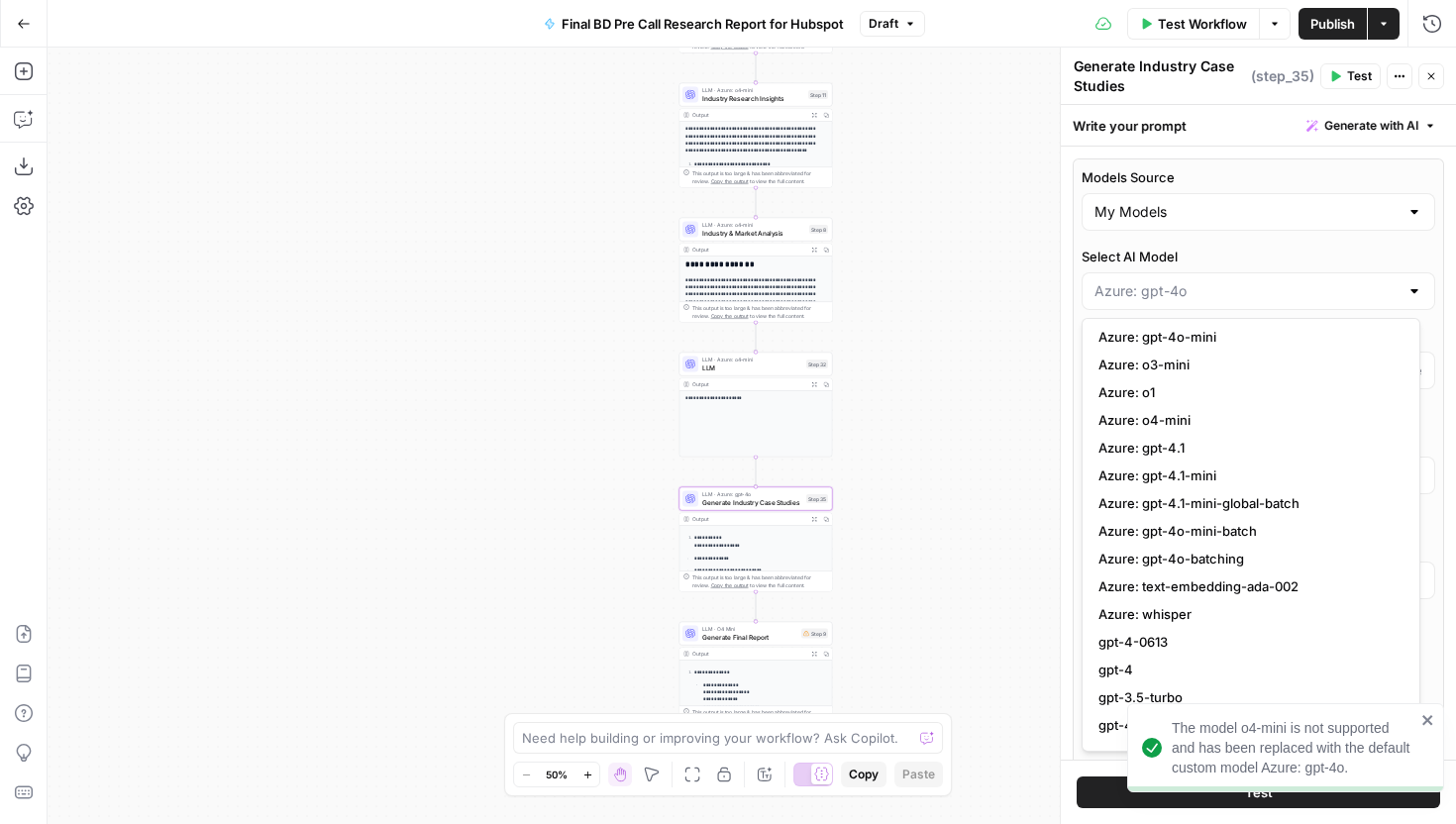 type on "Azure: o4-mini" 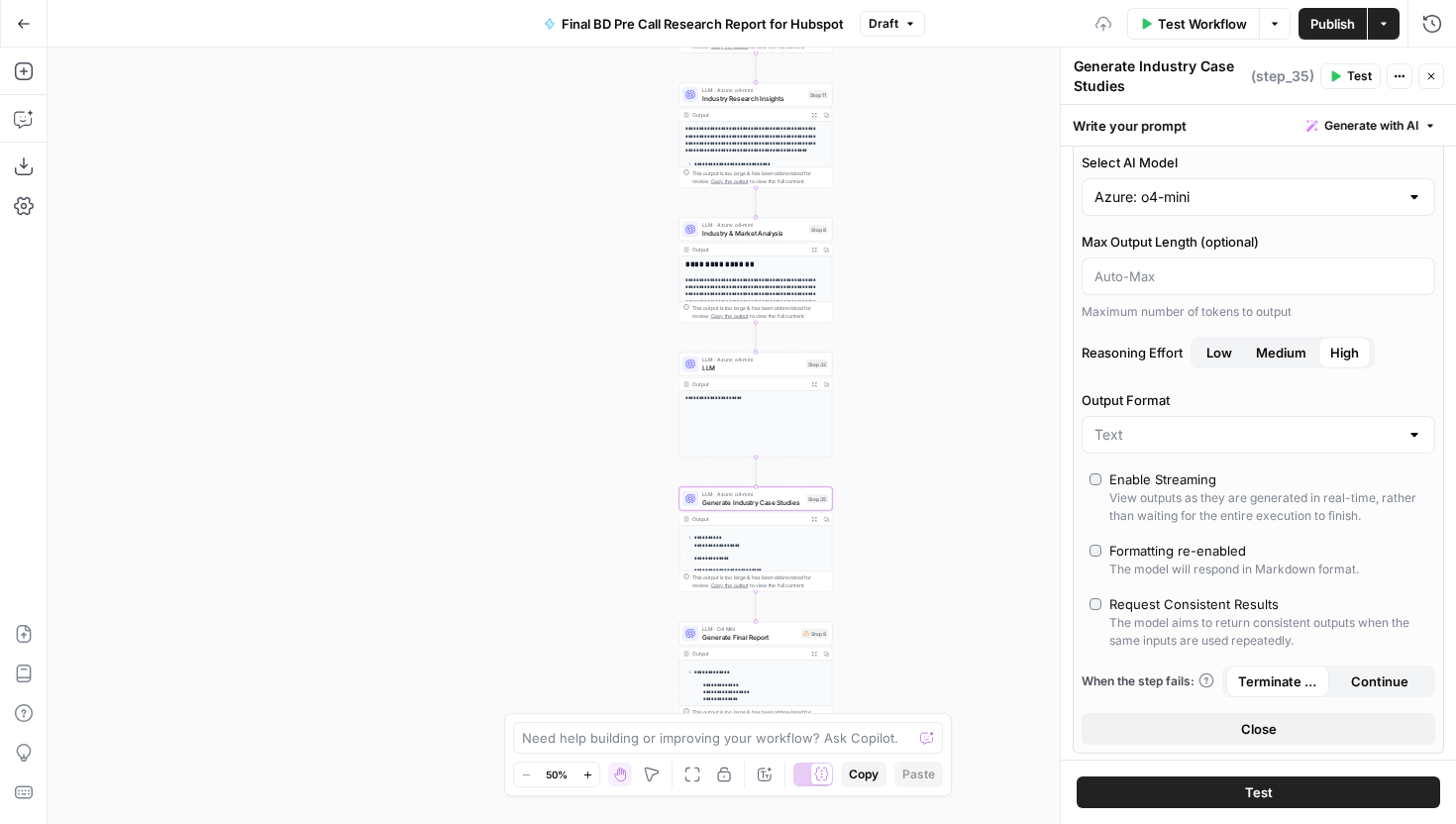 scroll, scrollTop: 106, scrollLeft: 0, axis: vertical 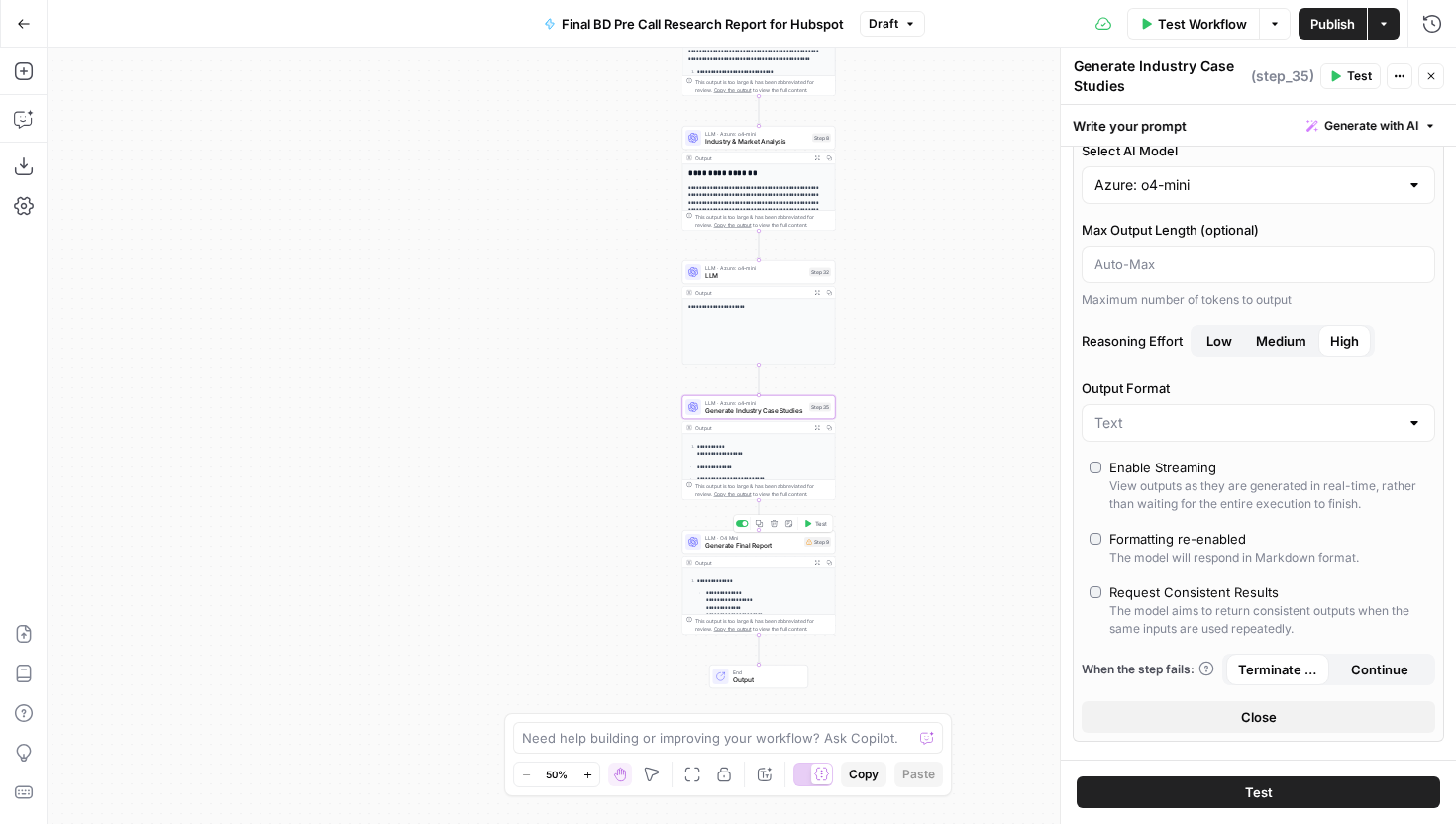 click on "Generate Final Report" at bounding box center [753, 546] 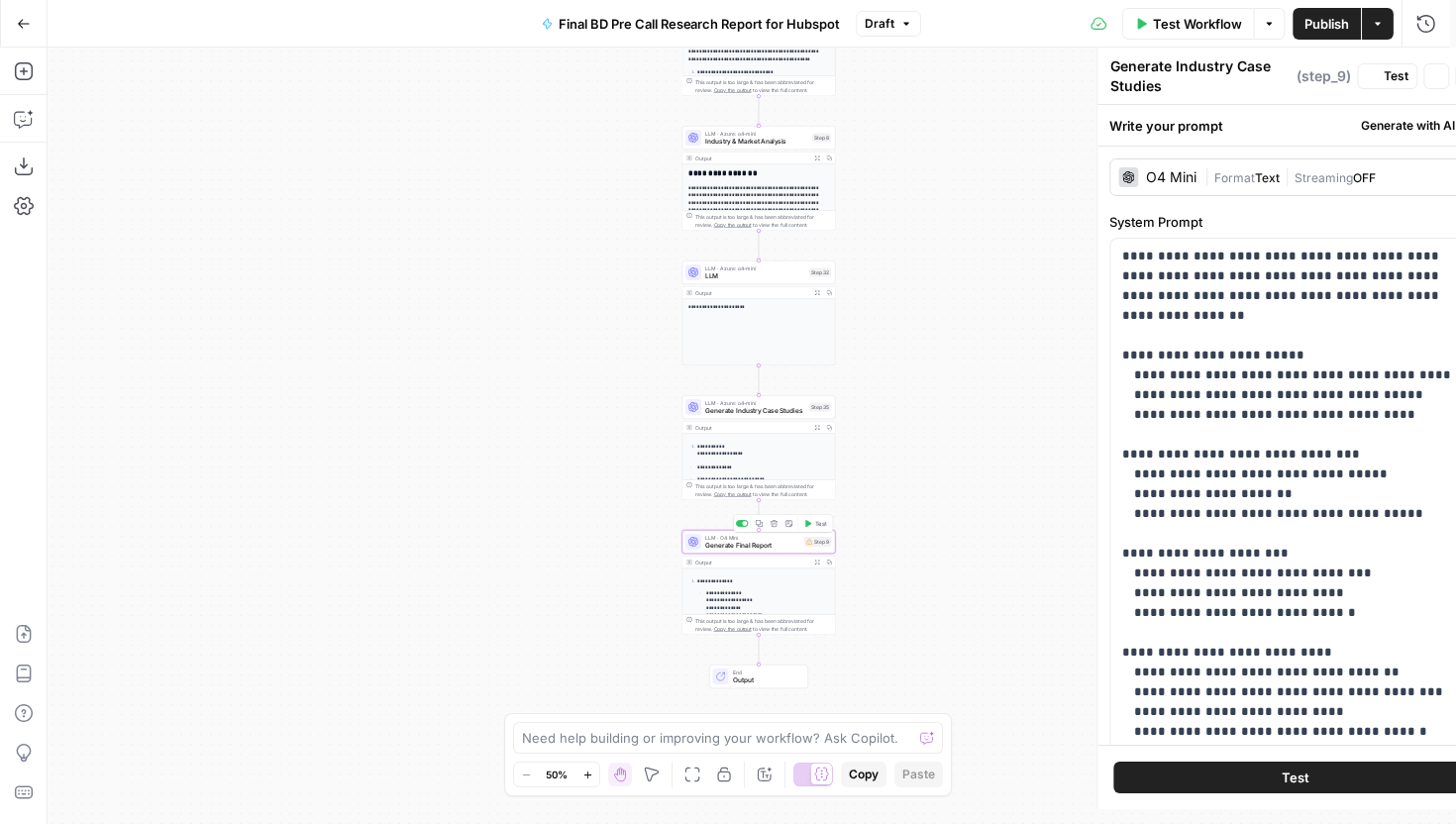 type on "Generate Final Report" 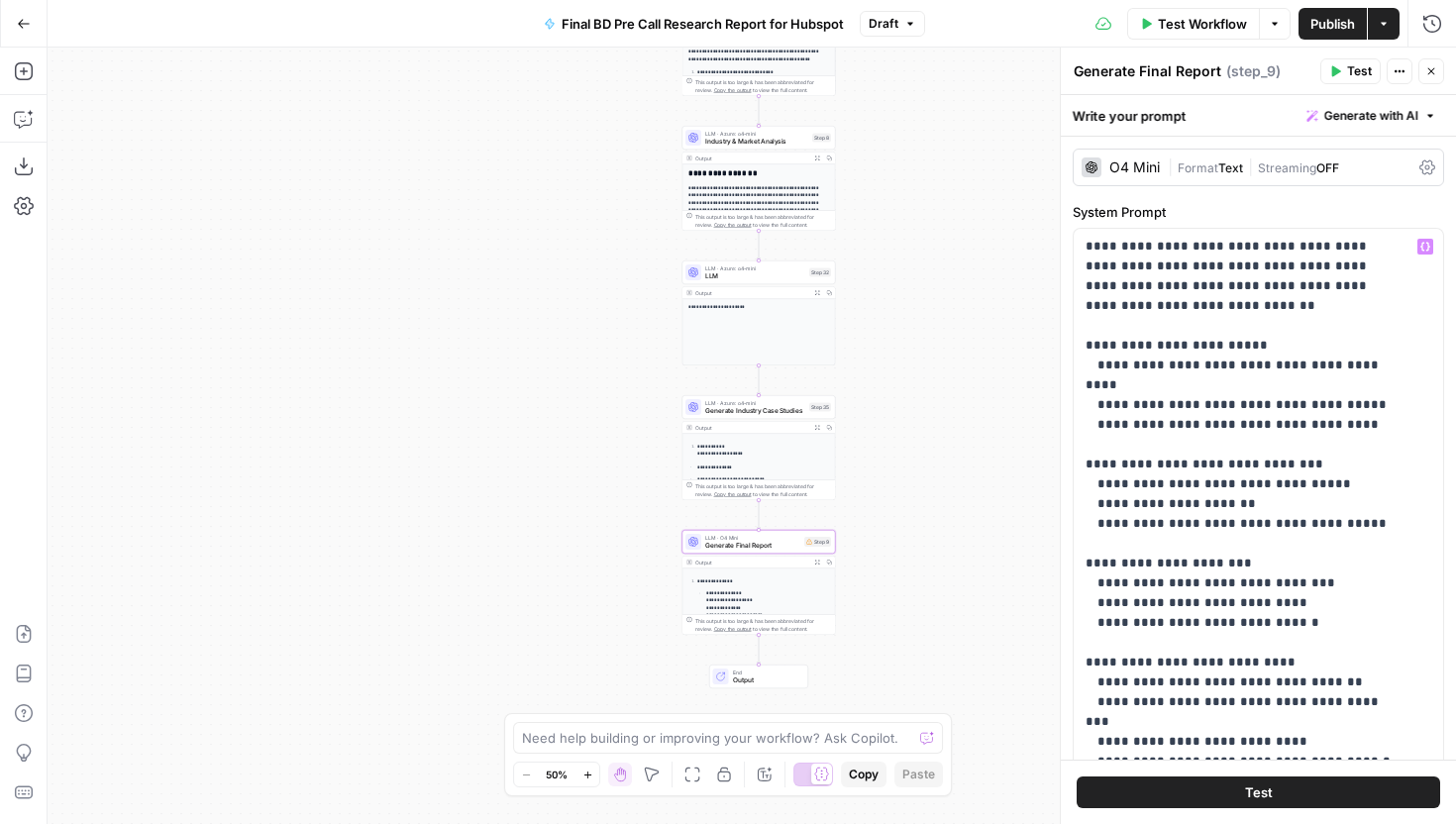 click on "O4 Mini   |   Format  Text   |   Streaming  OFF" at bounding box center [1258, 167] 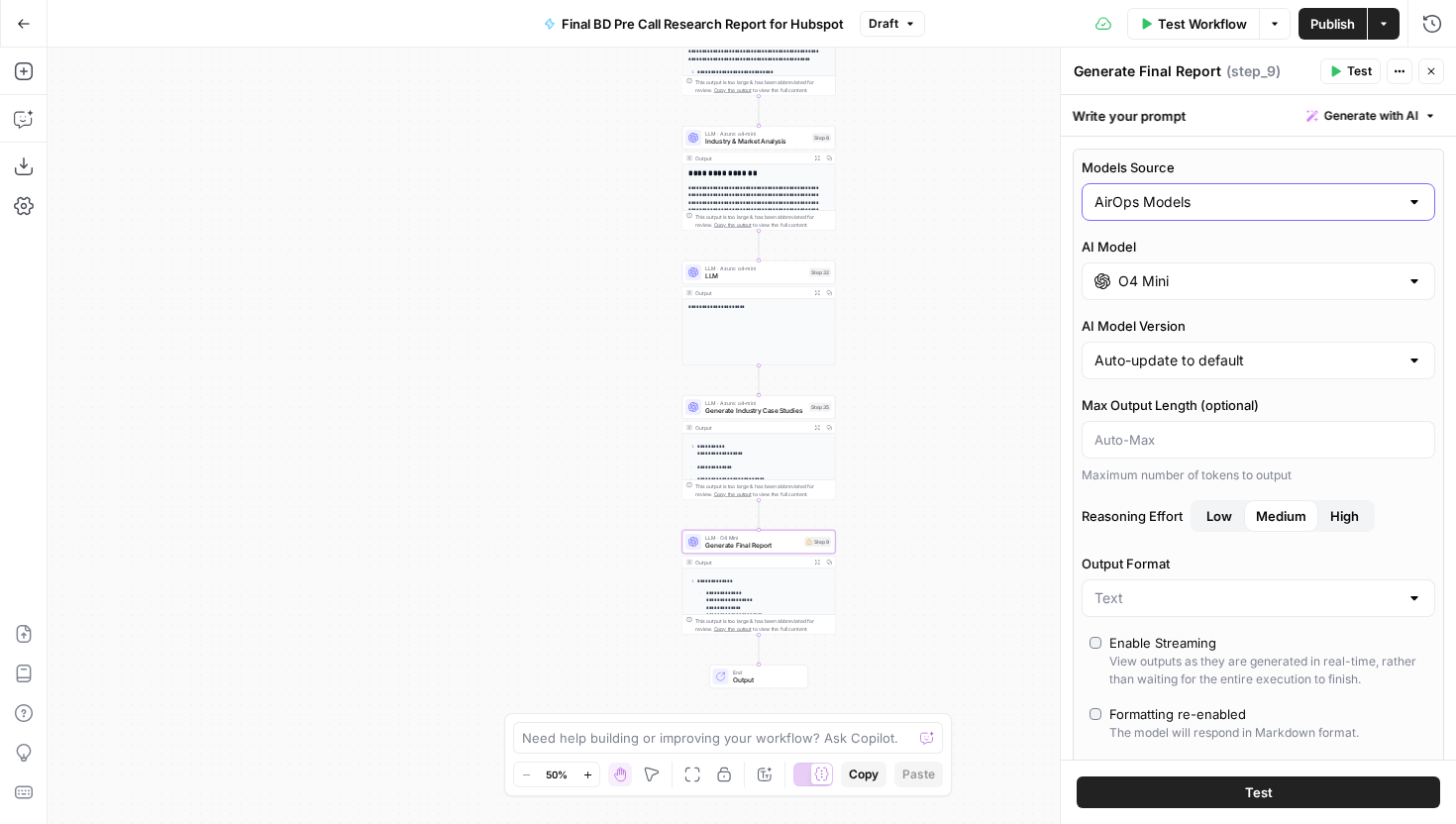 click on "AirOps Models" at bounding box center (1246, 202) 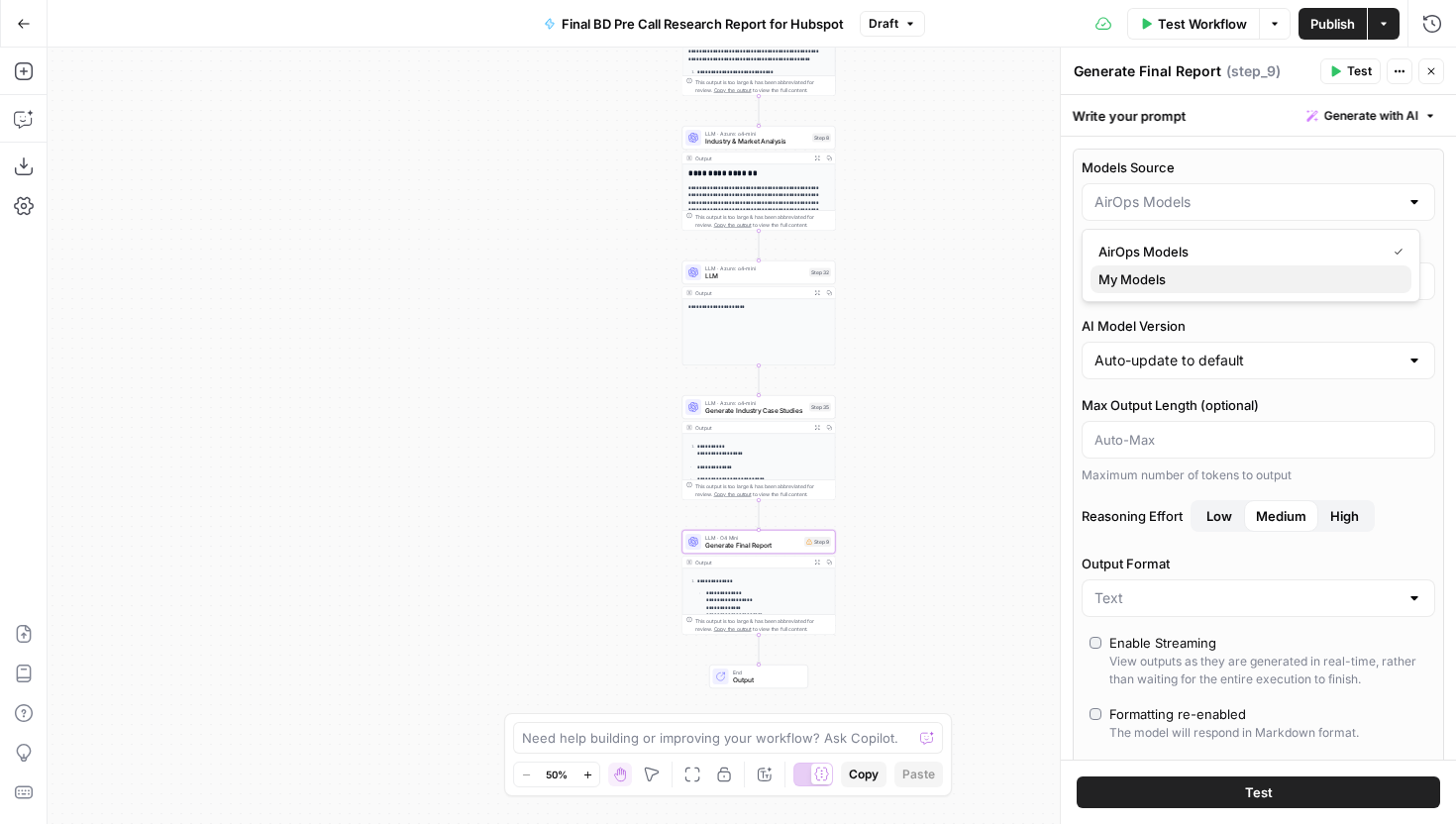 click on "My Models" at bounding box center [1247, 279] 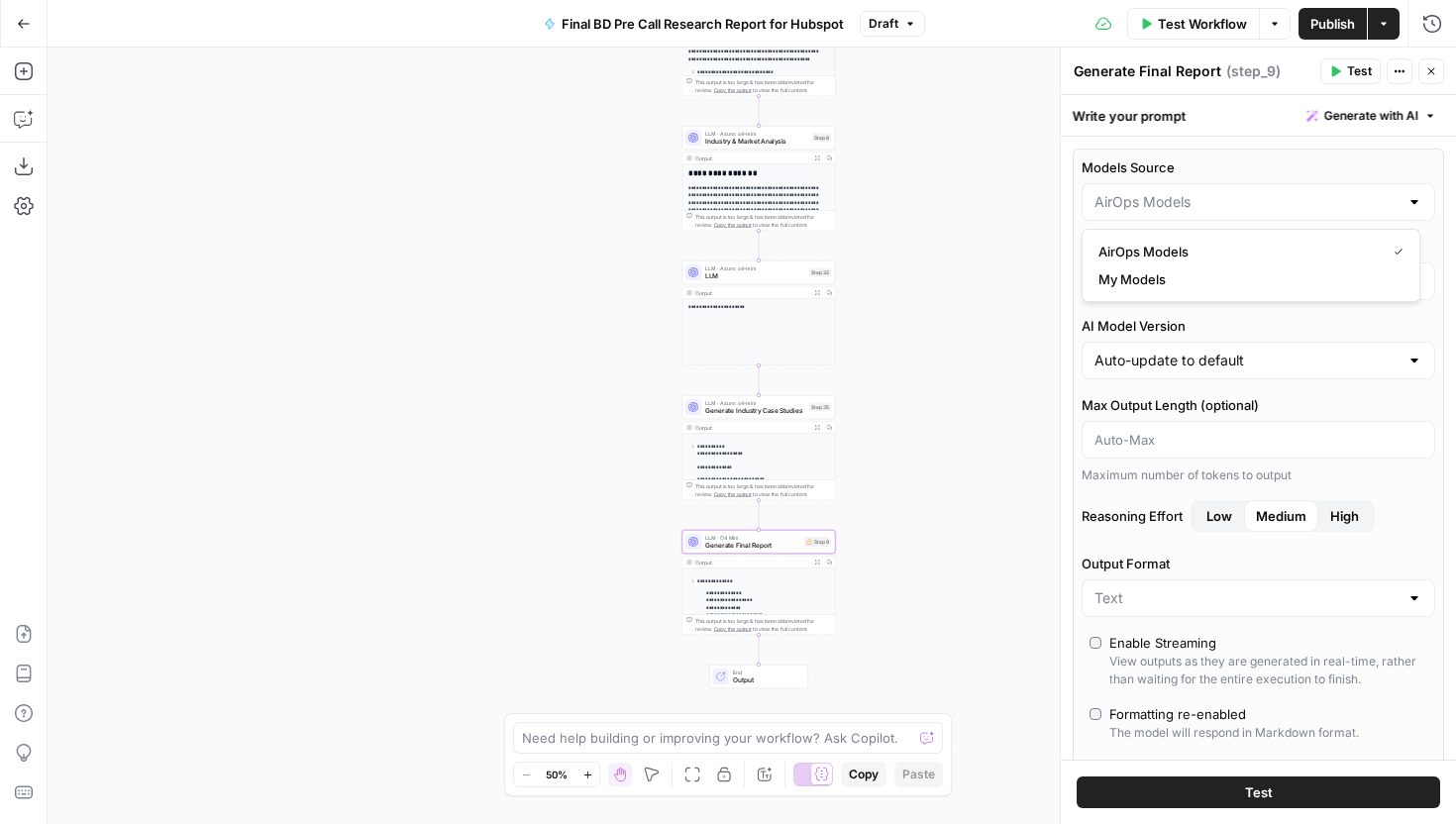 type on "My Models" 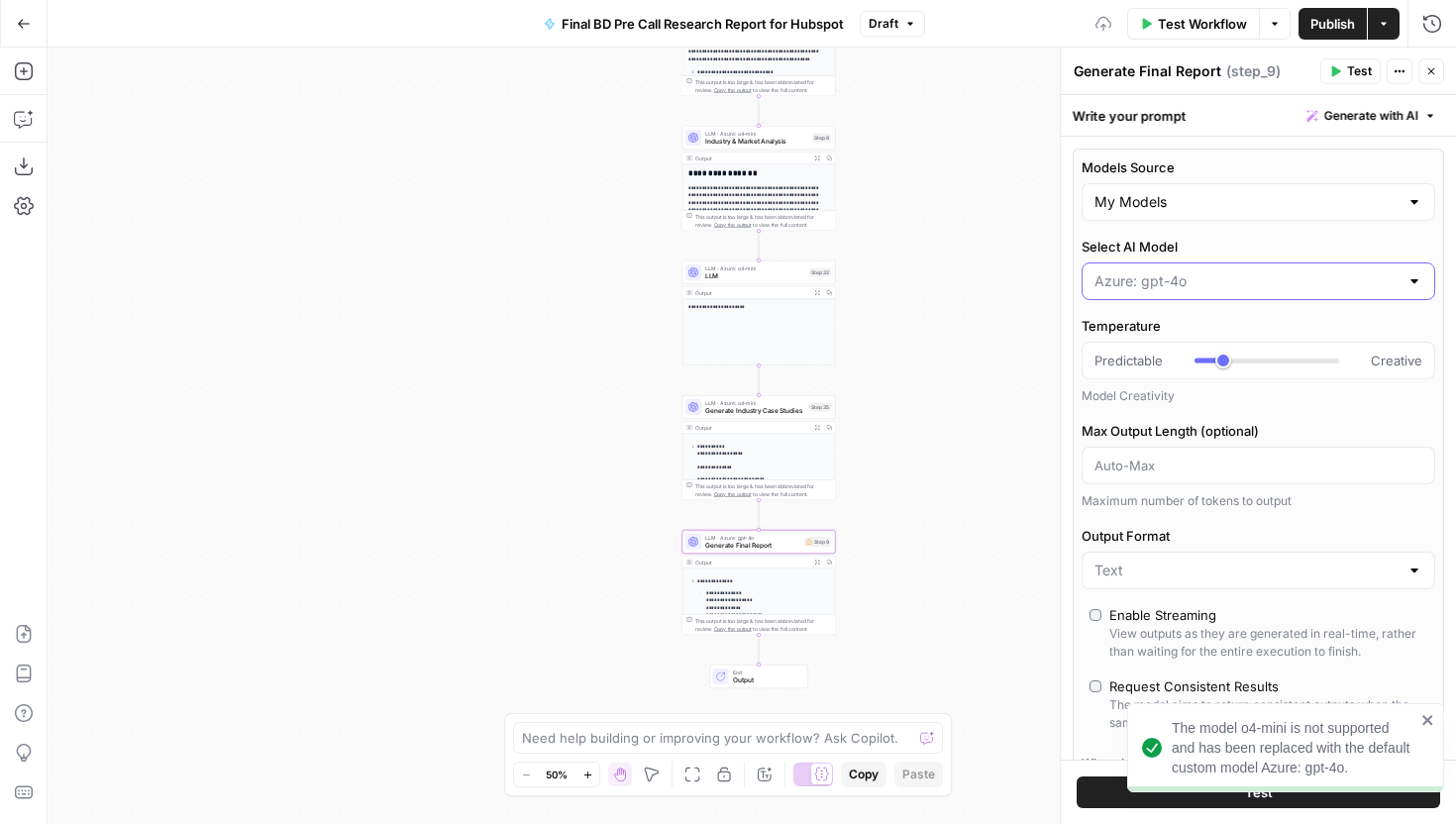 click on "Select AI Model" at bounding box center (1246, 281) 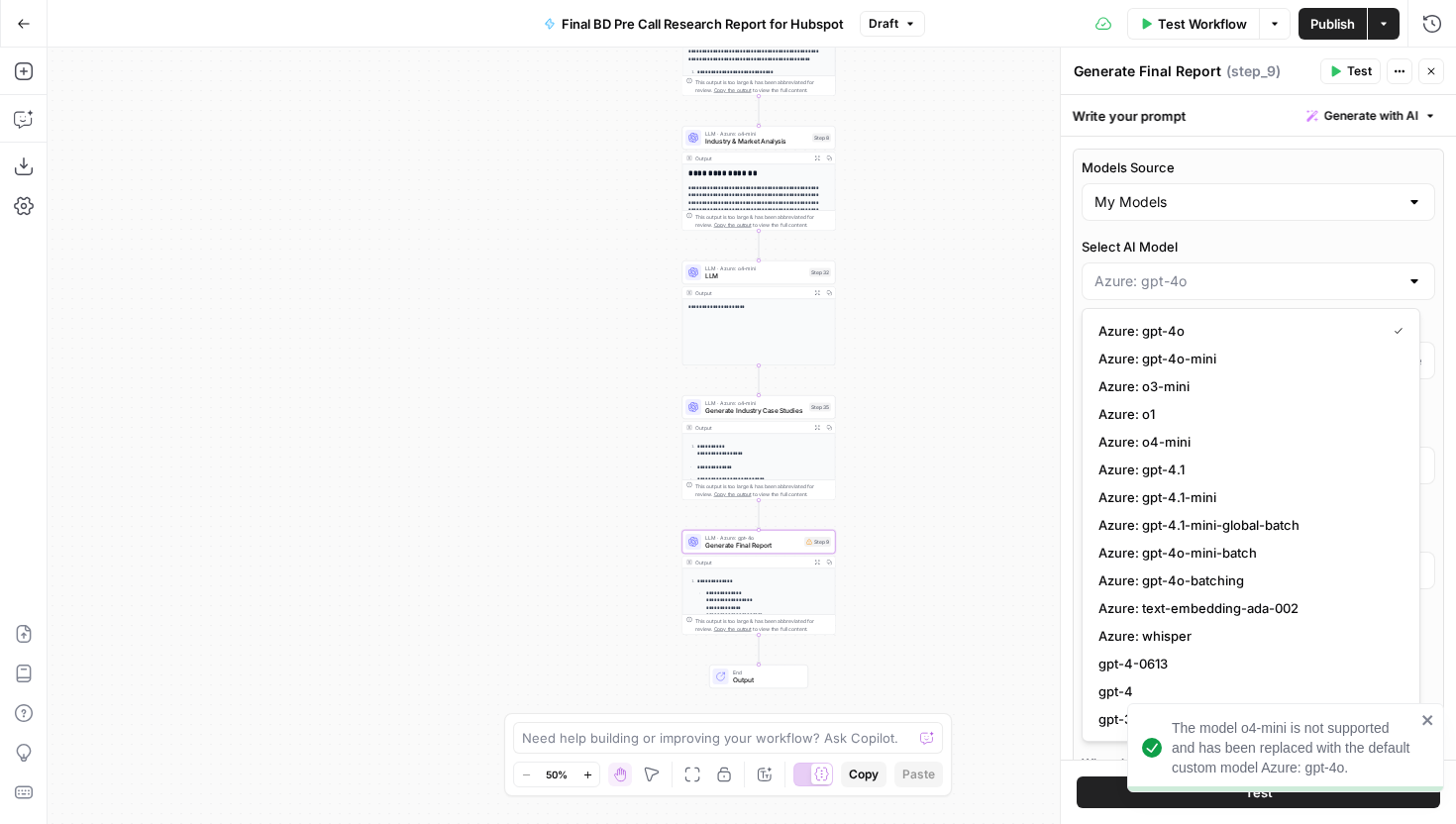type on "Azure: o4-mini" 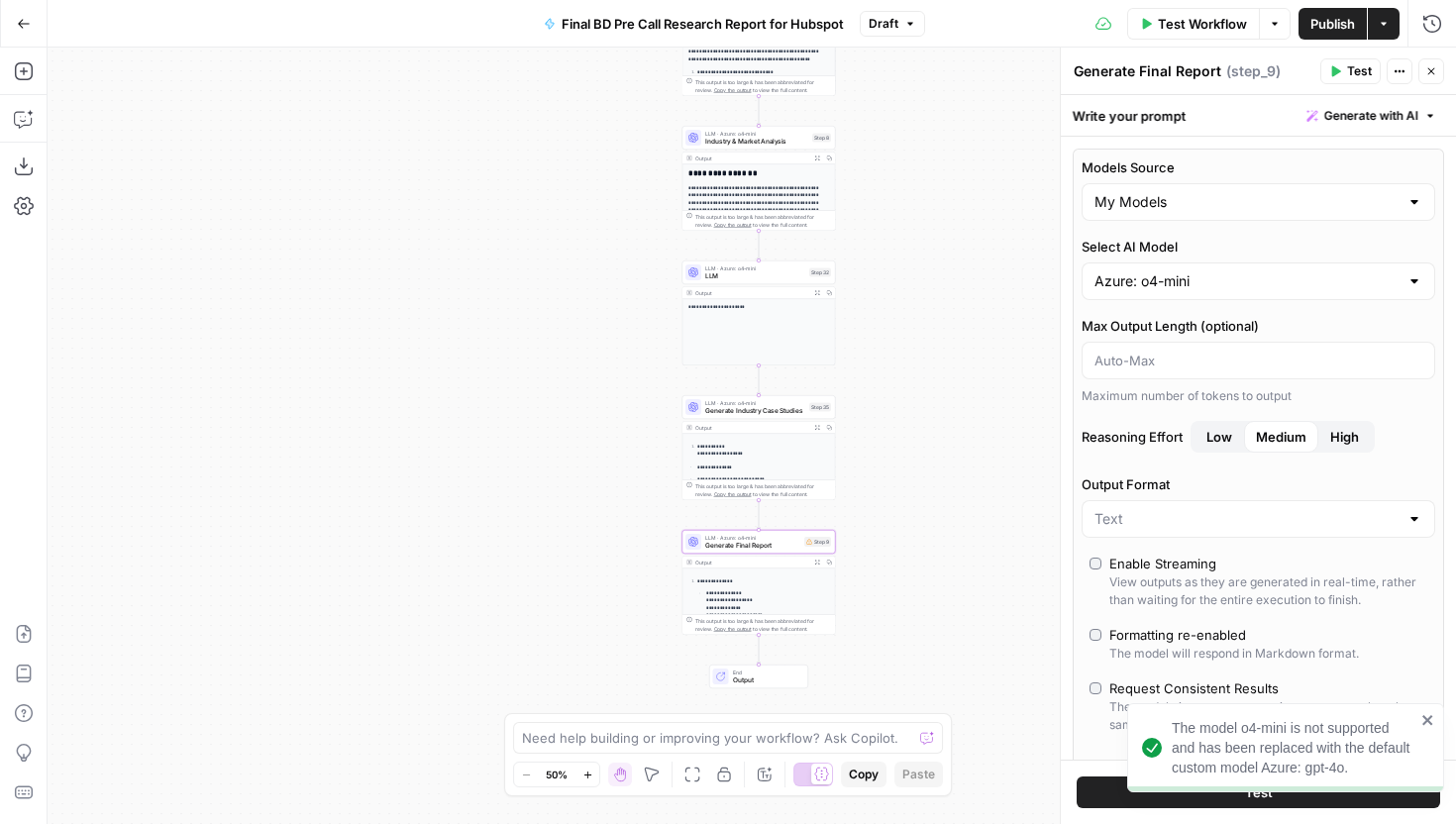 click on "High" at bounding box center (1344, 437) 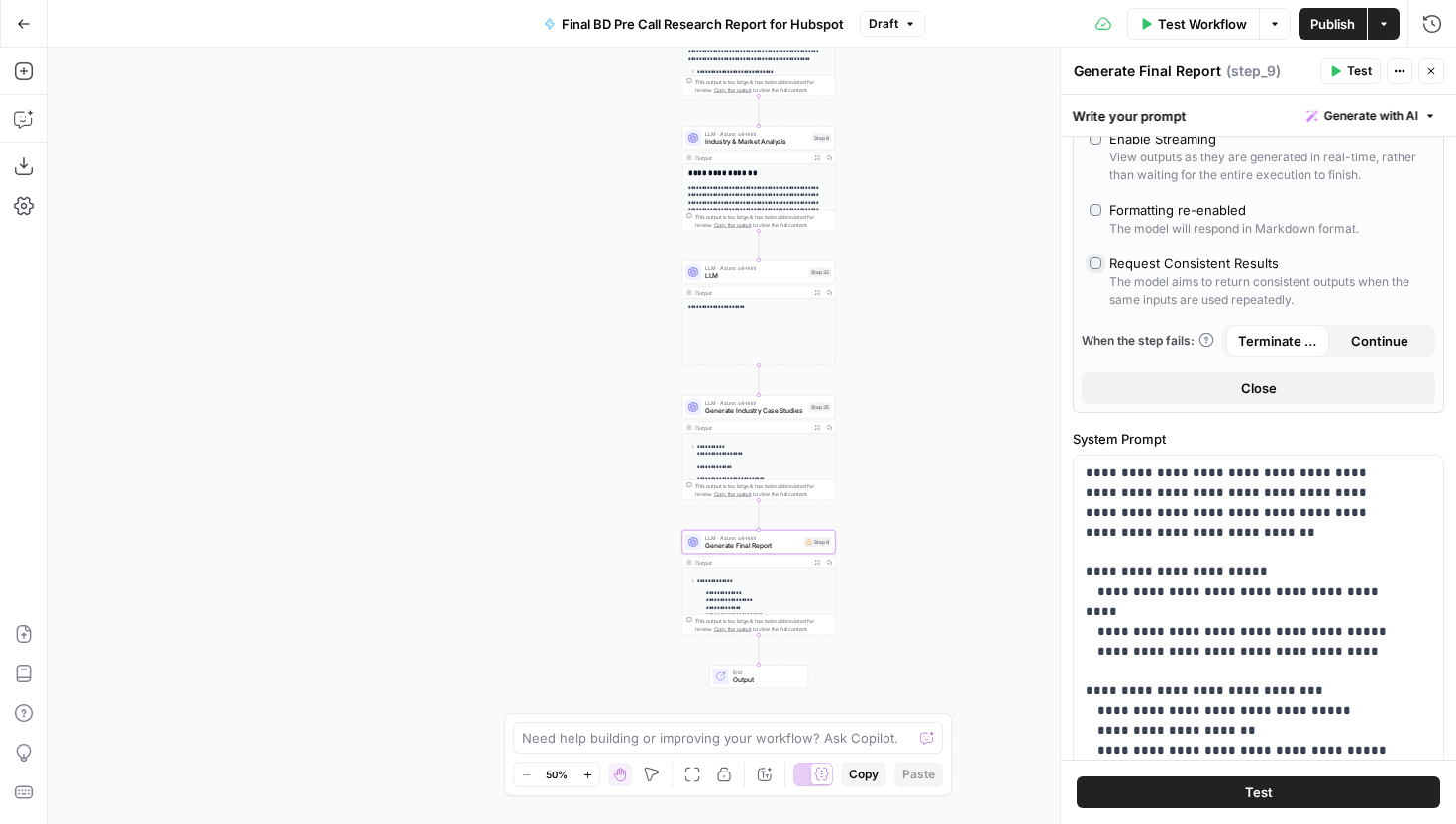 scroll, scrollTop: 483, scrollLeft: 0, axis: vertical 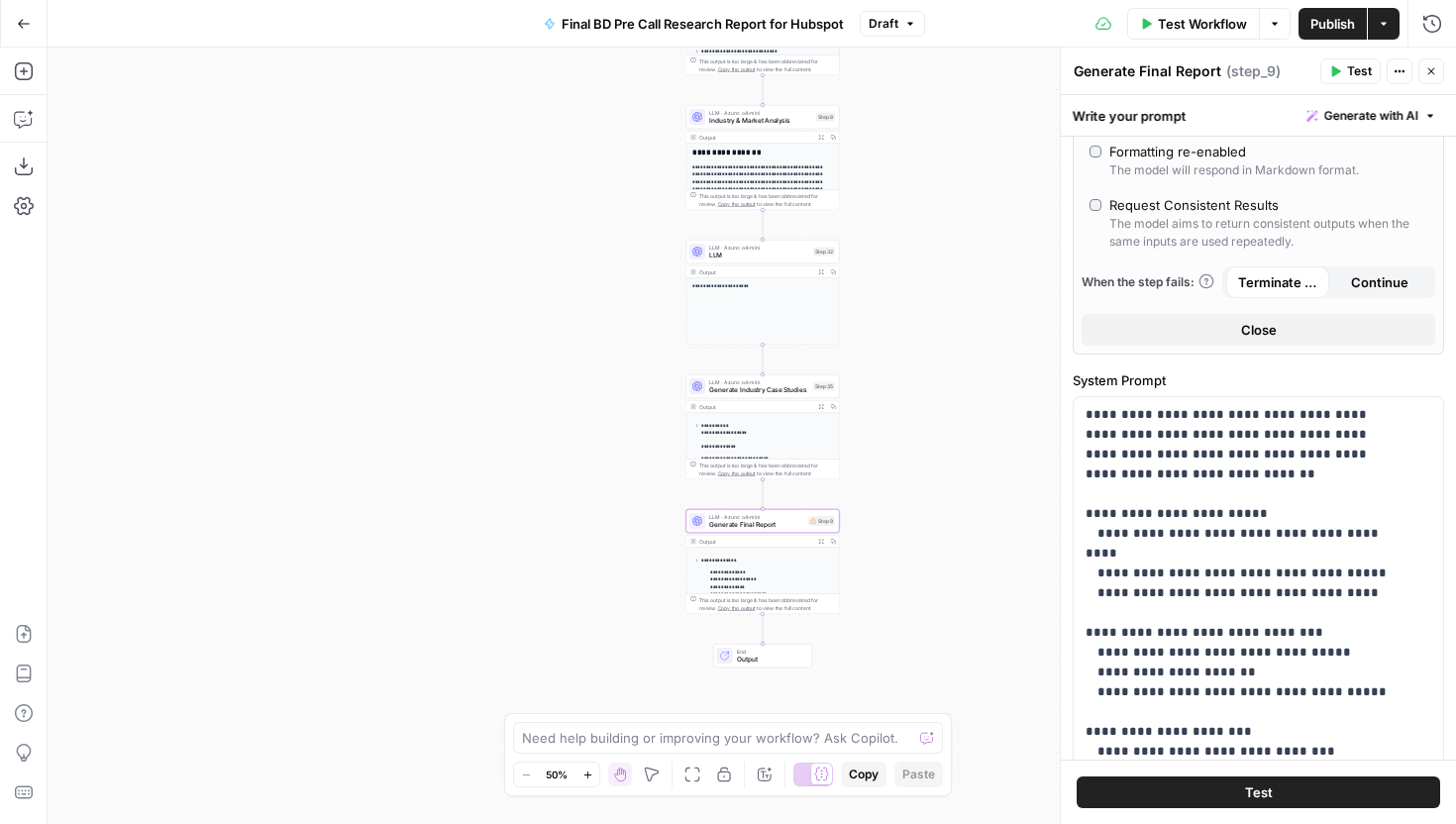 click on "Generate Final Report" at bounding box center (757, 525) 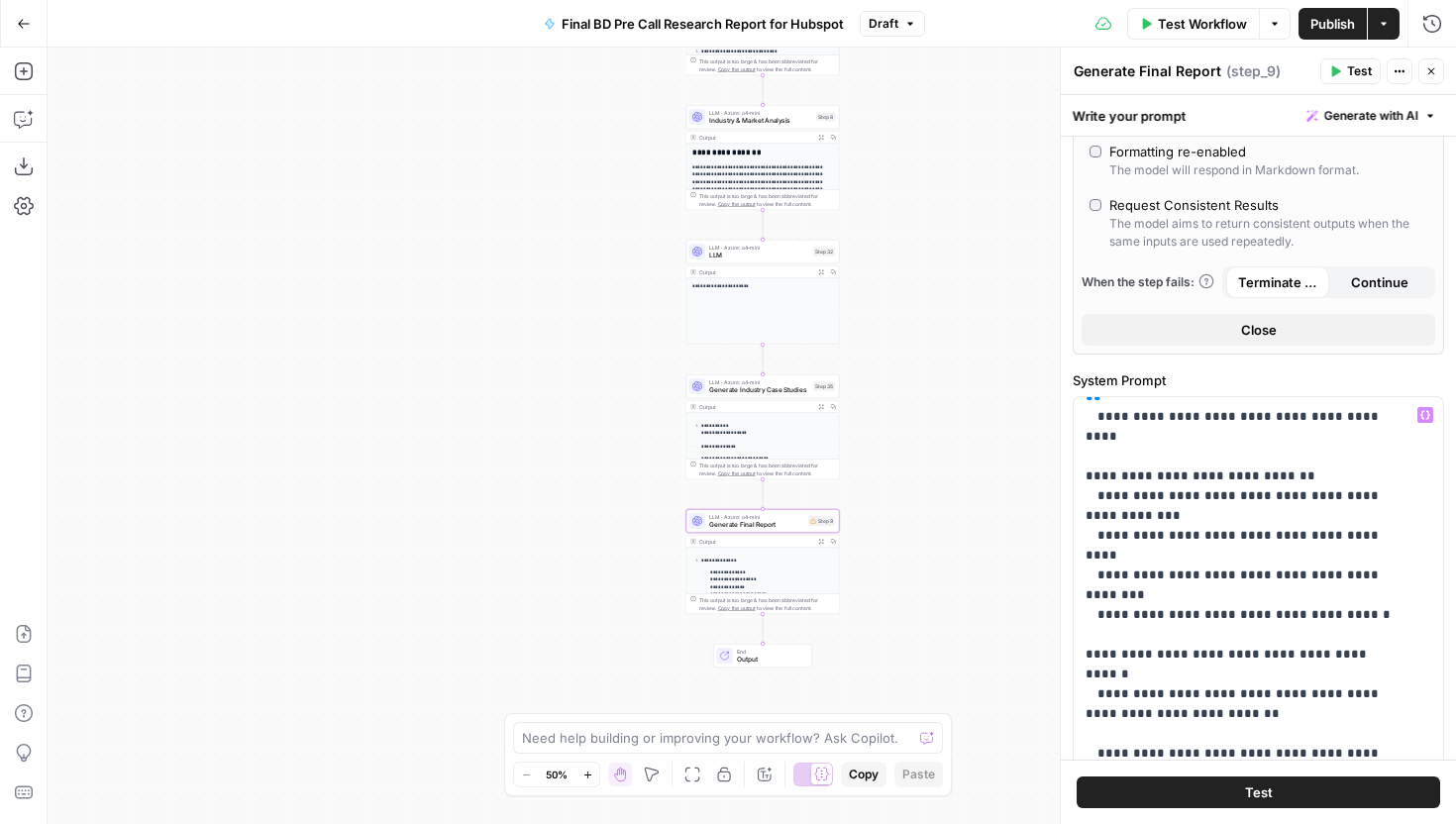 scroll, scrollTop: 1541, scrollLeft: 0, axis: vertical 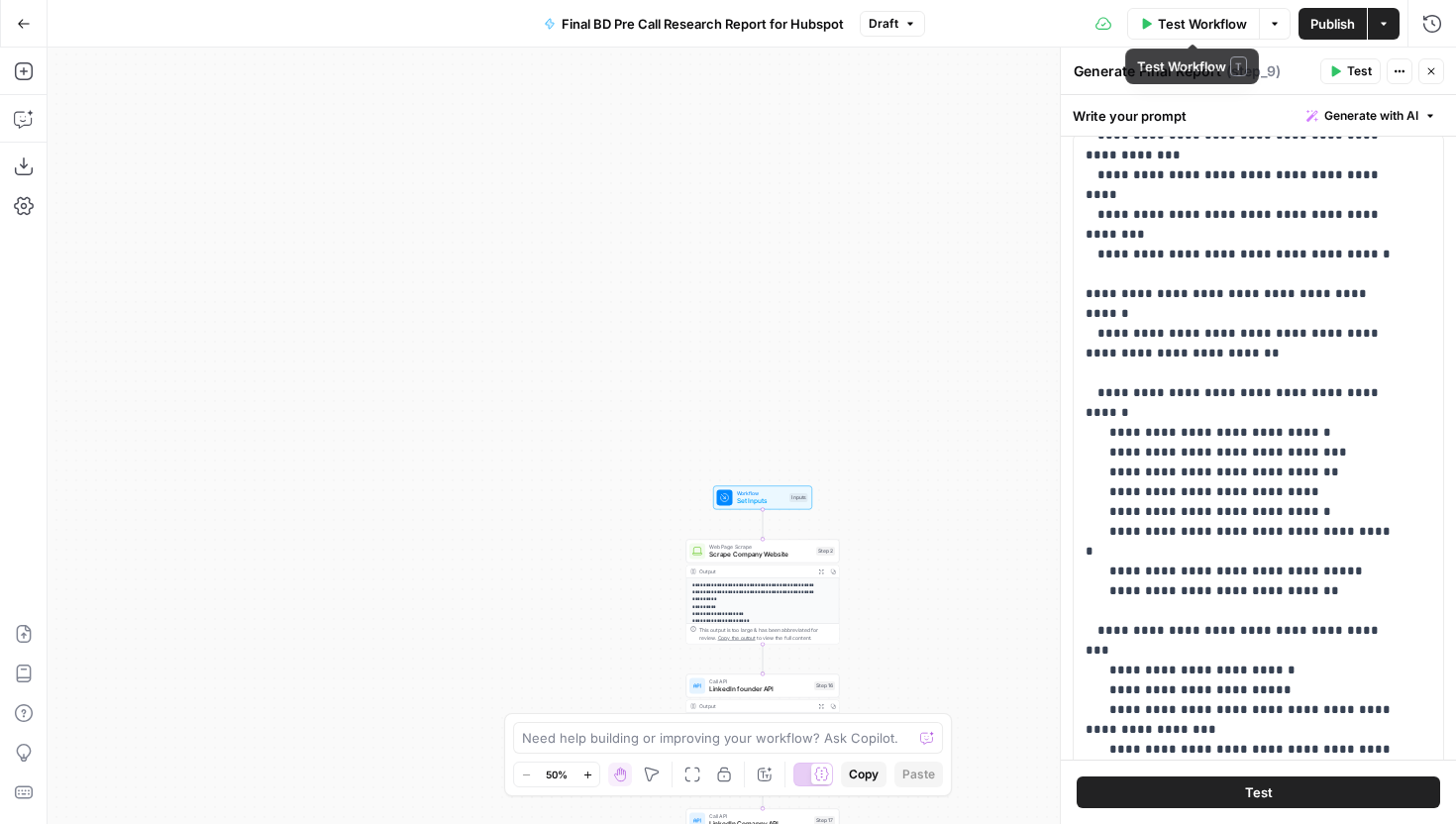 click on "Test Workflow" at bounding box center [1194, 24] 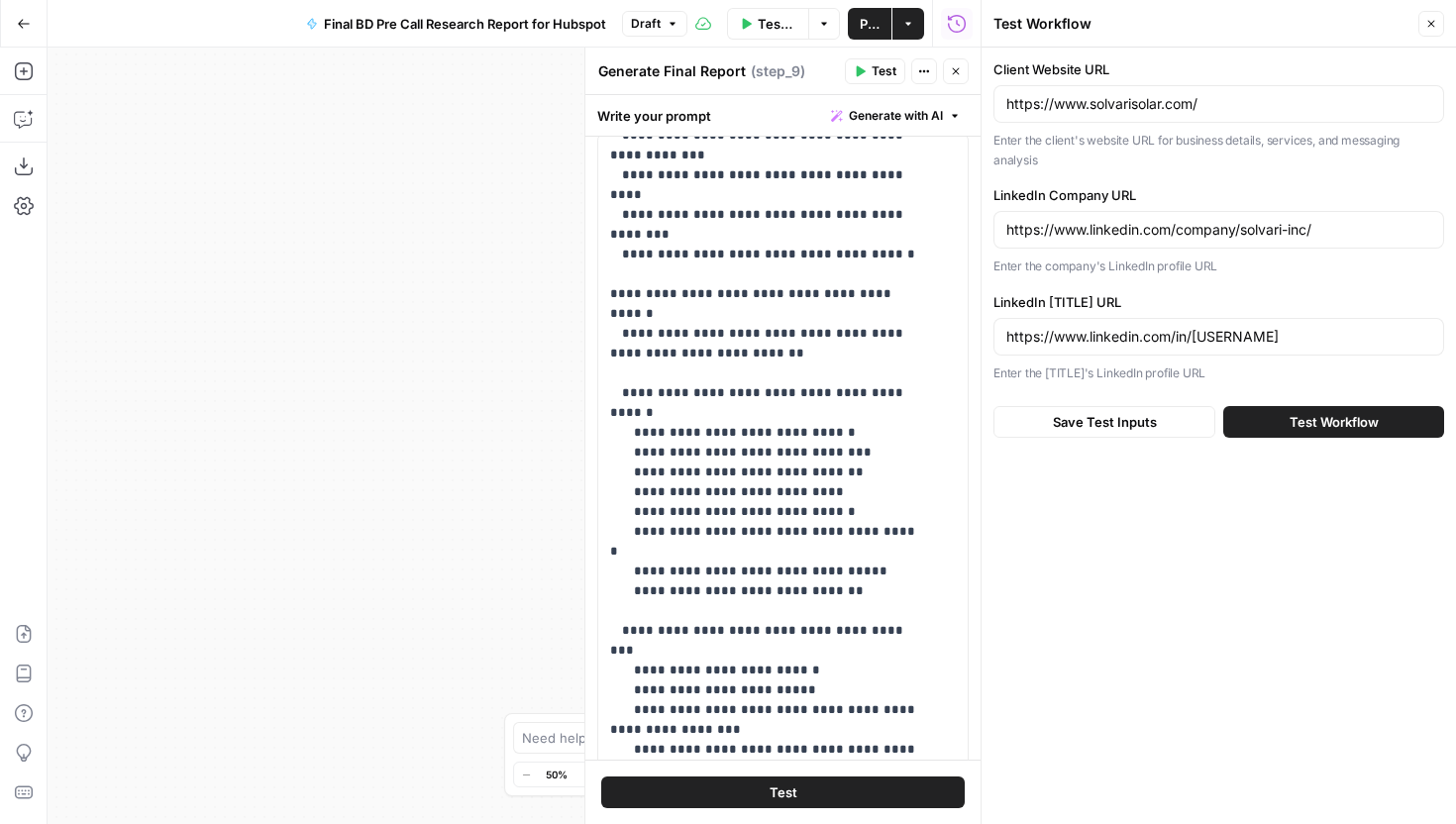 click on "Test Workflow" at bounding box center (1334, 422) 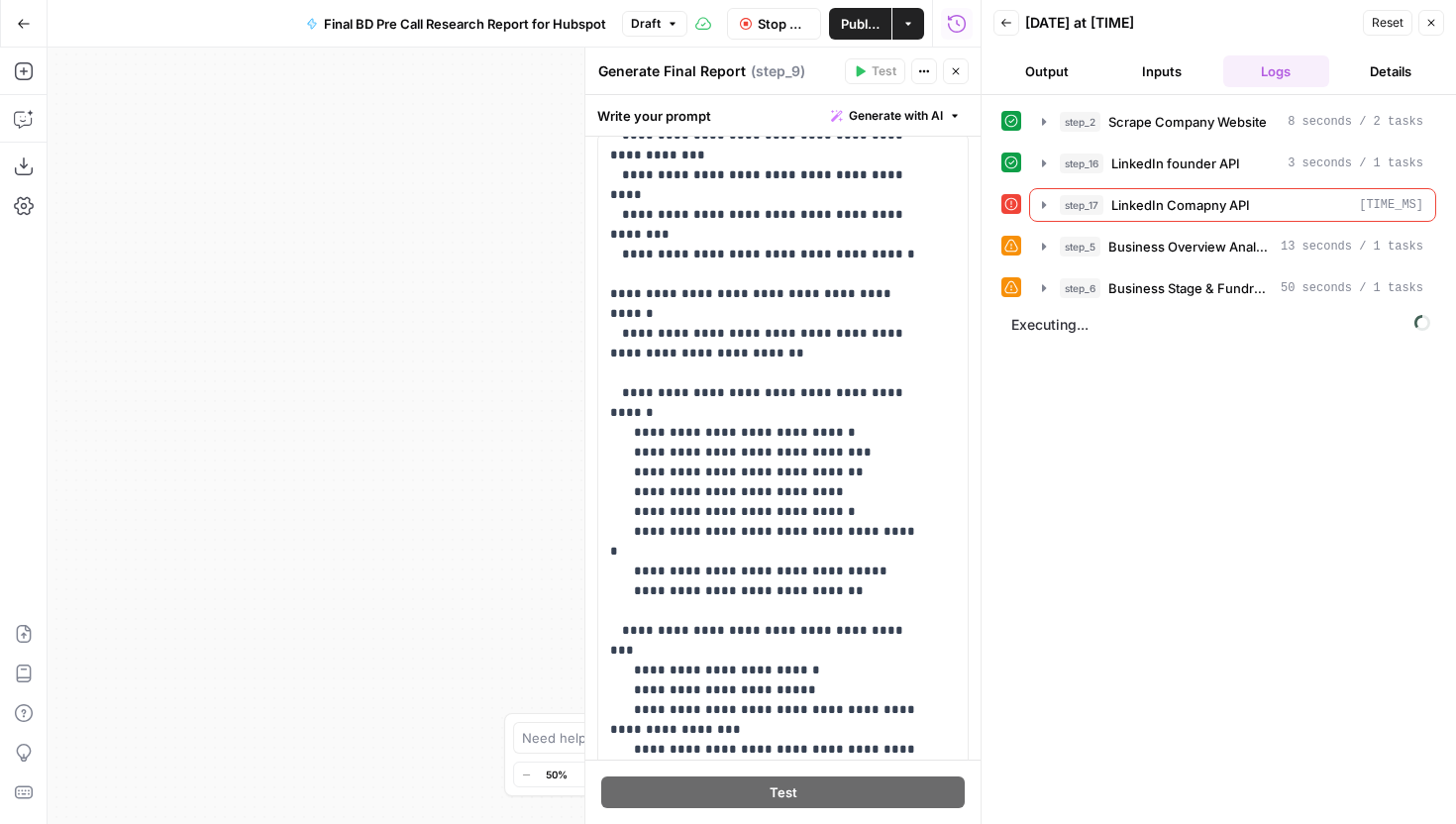 click on "Inputs" at bounding box center [1162, 71] 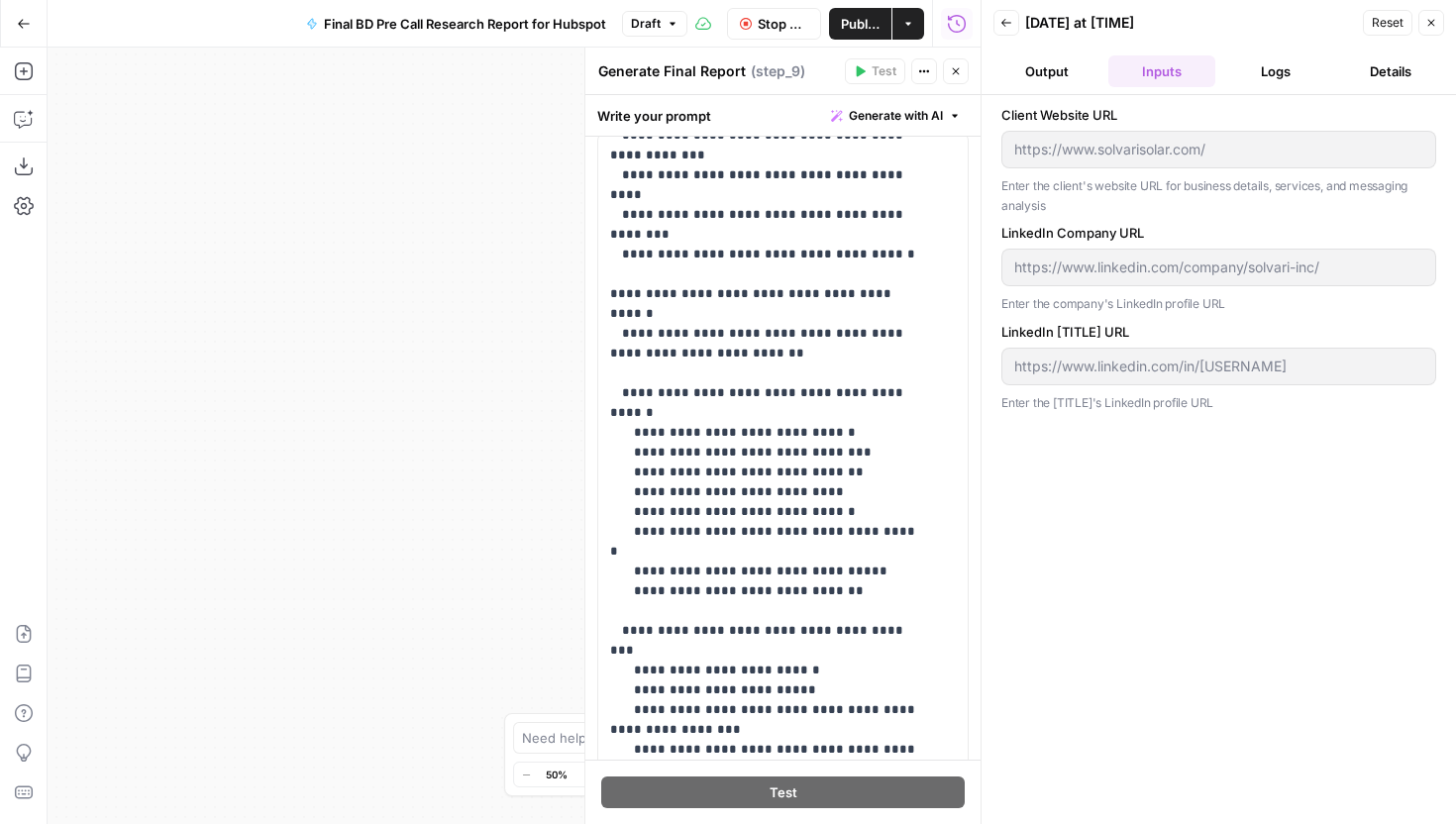 click on "Logs" at bounding box center [1277, 71] 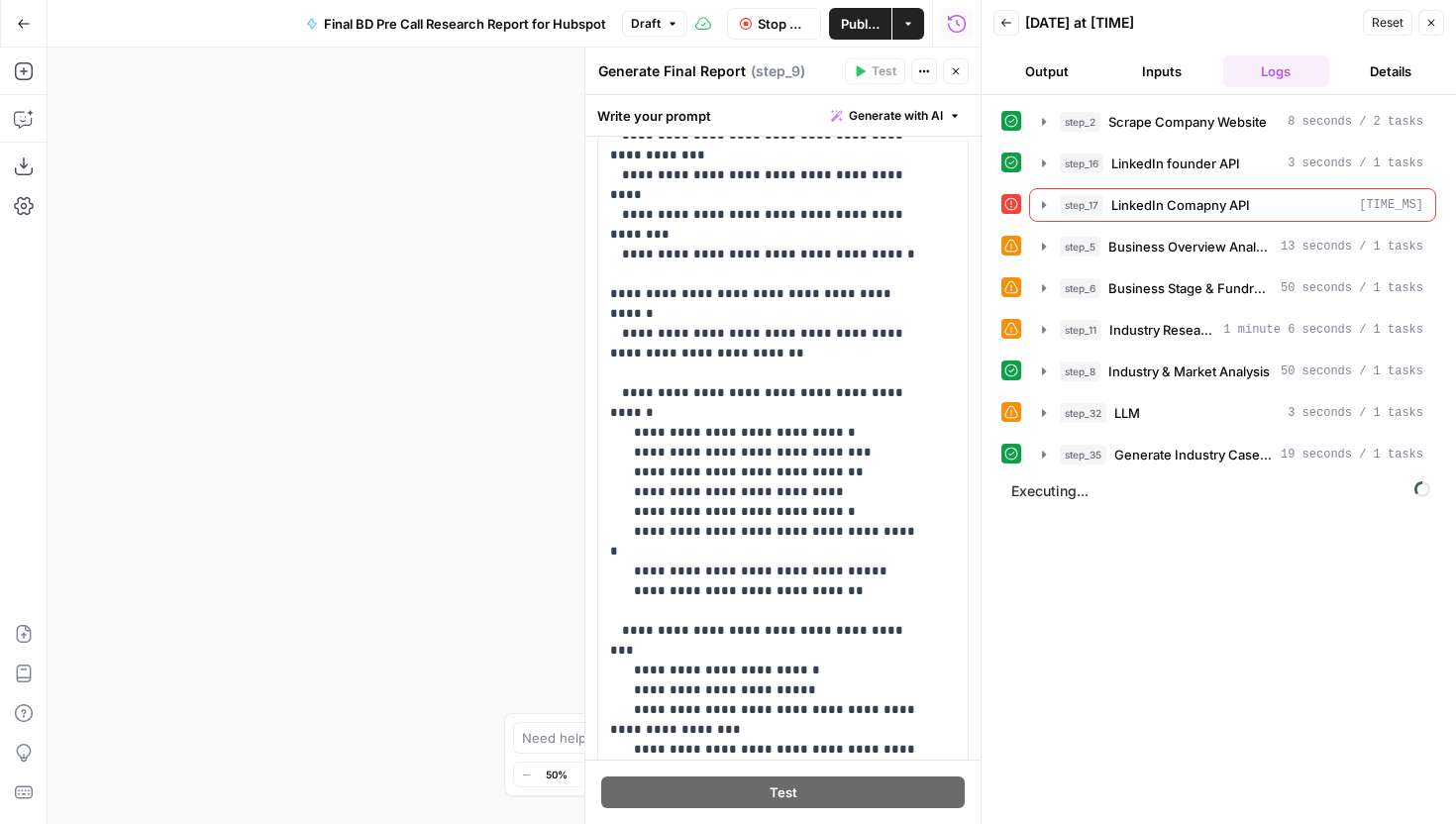 click 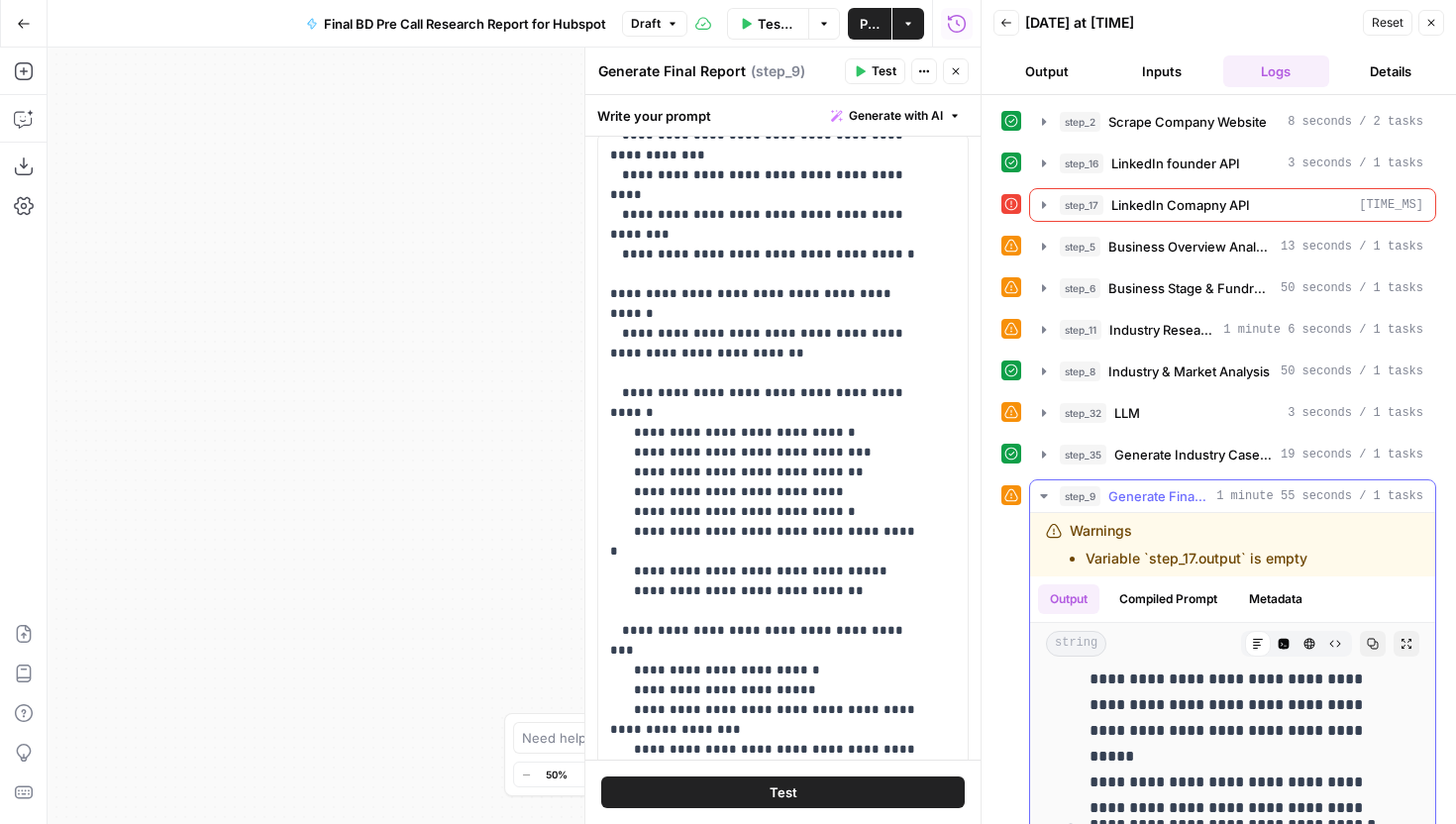 scroll, scrollTop: 0, scrollLeft: 0, axis: both 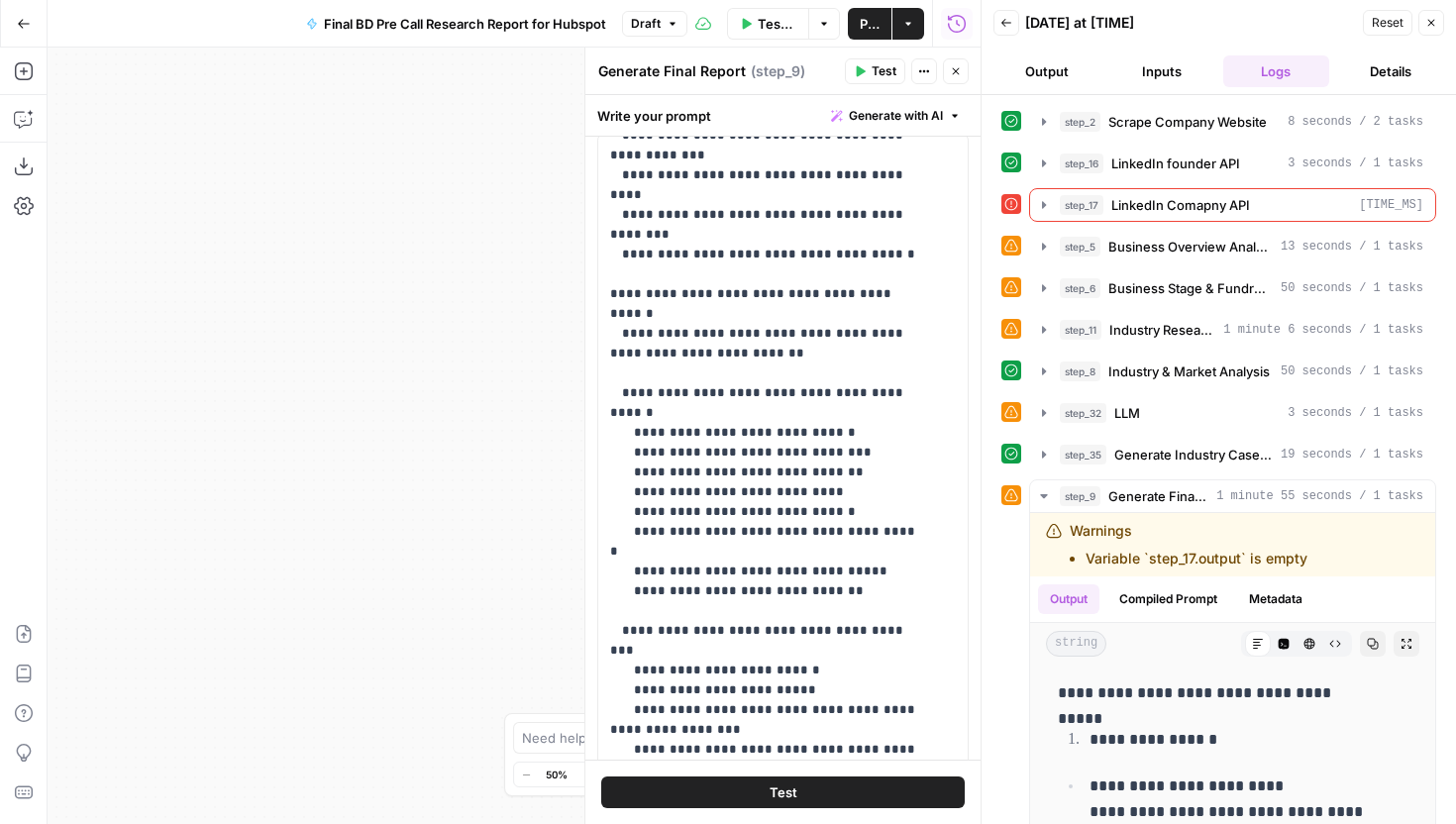 click on "Back" at bounding box center (1006, 23) 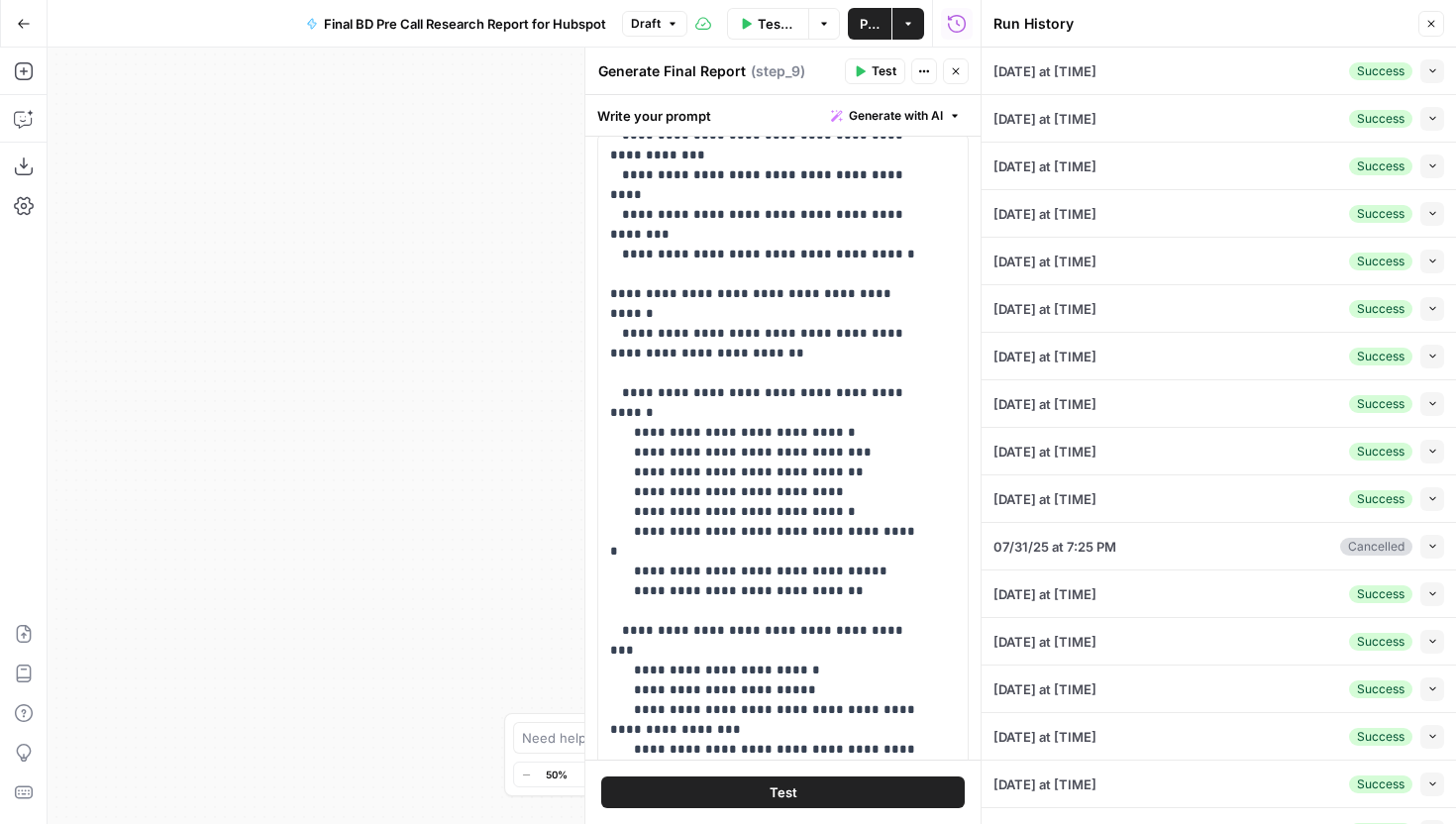 click on "Close" at bounding box center [1431, 24] 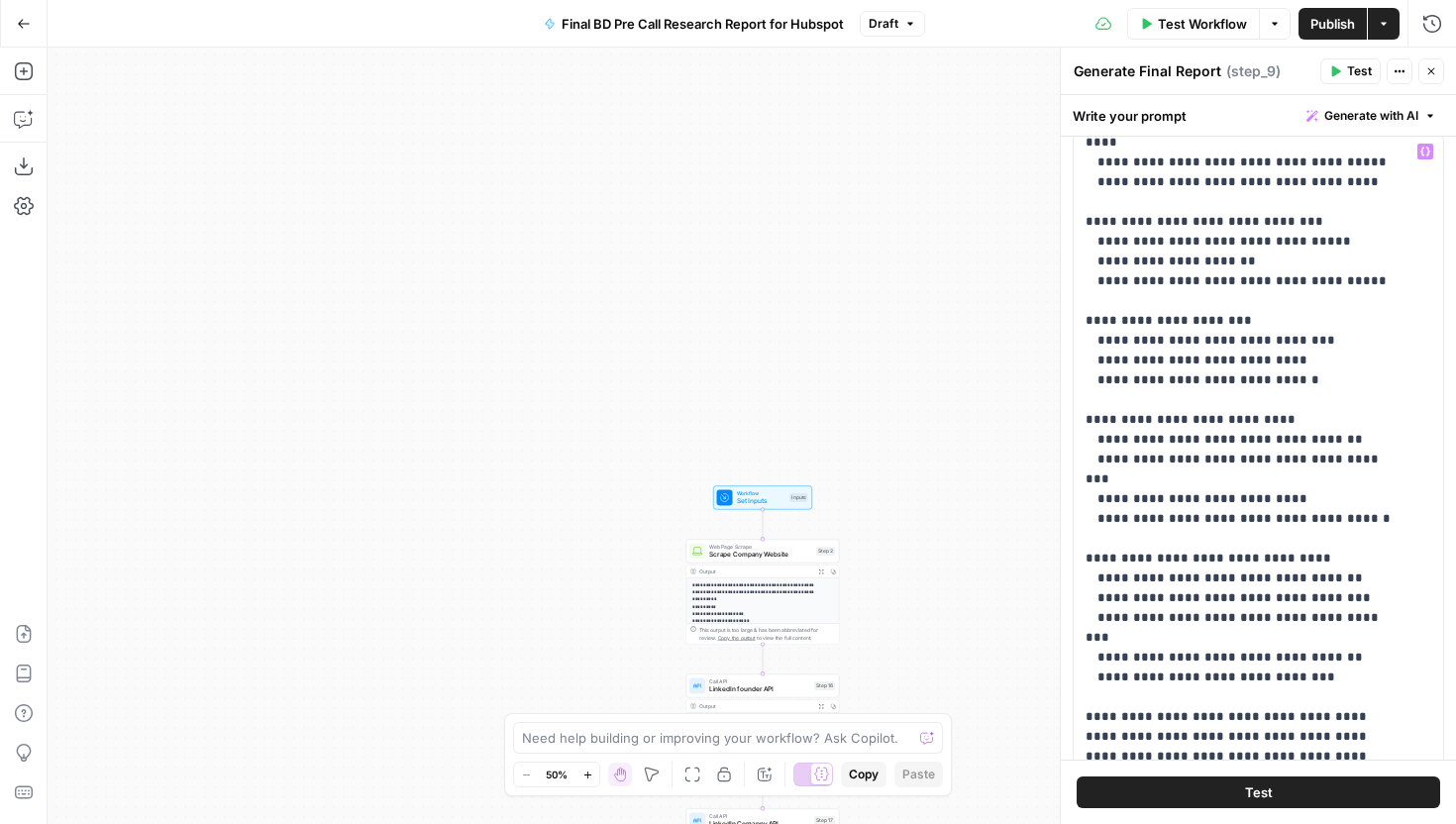 scroll, scrollTop: 0, scrollLeft: 0, axis: both 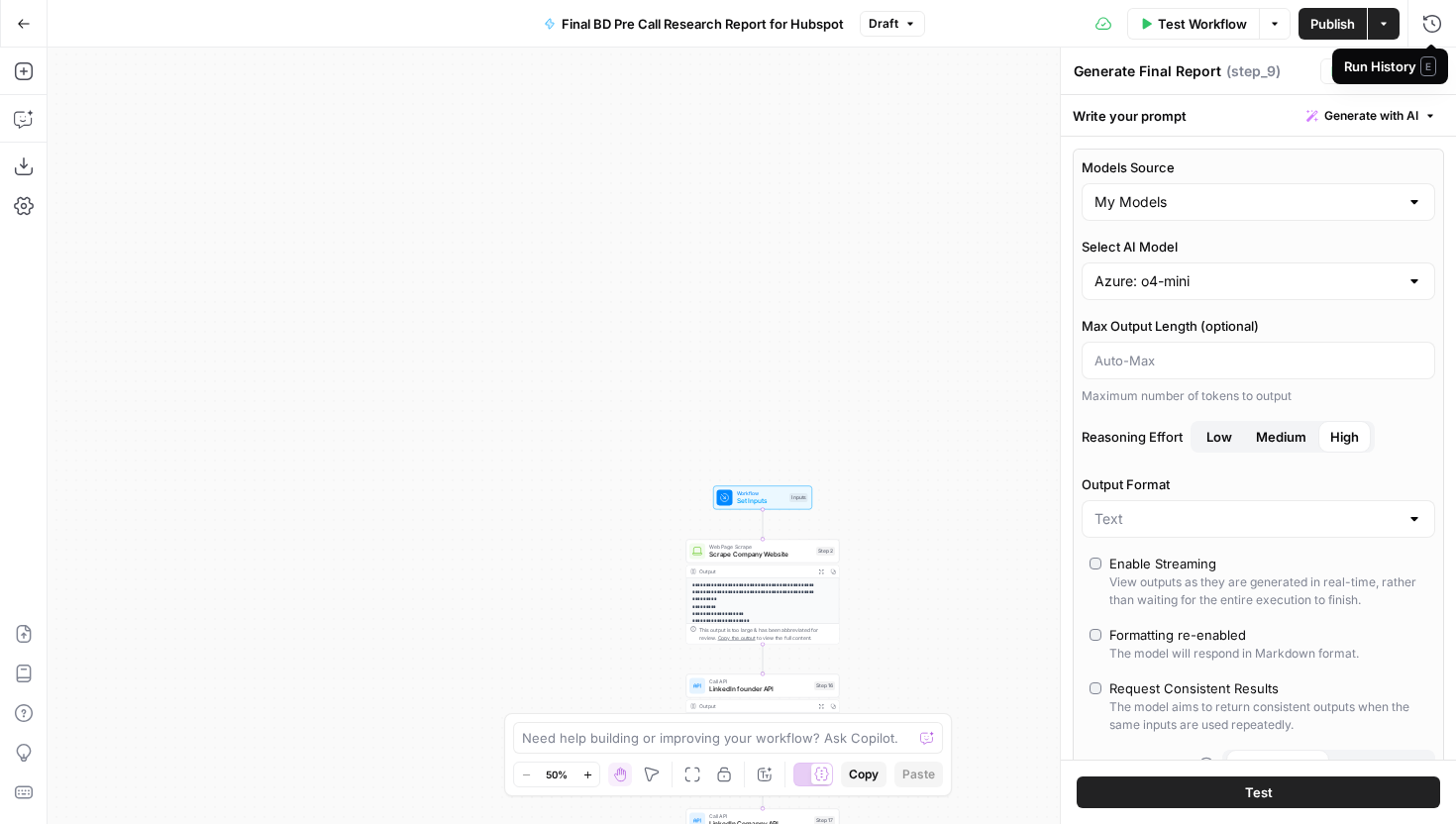 click on "E" at bounding box center [1428, 66] 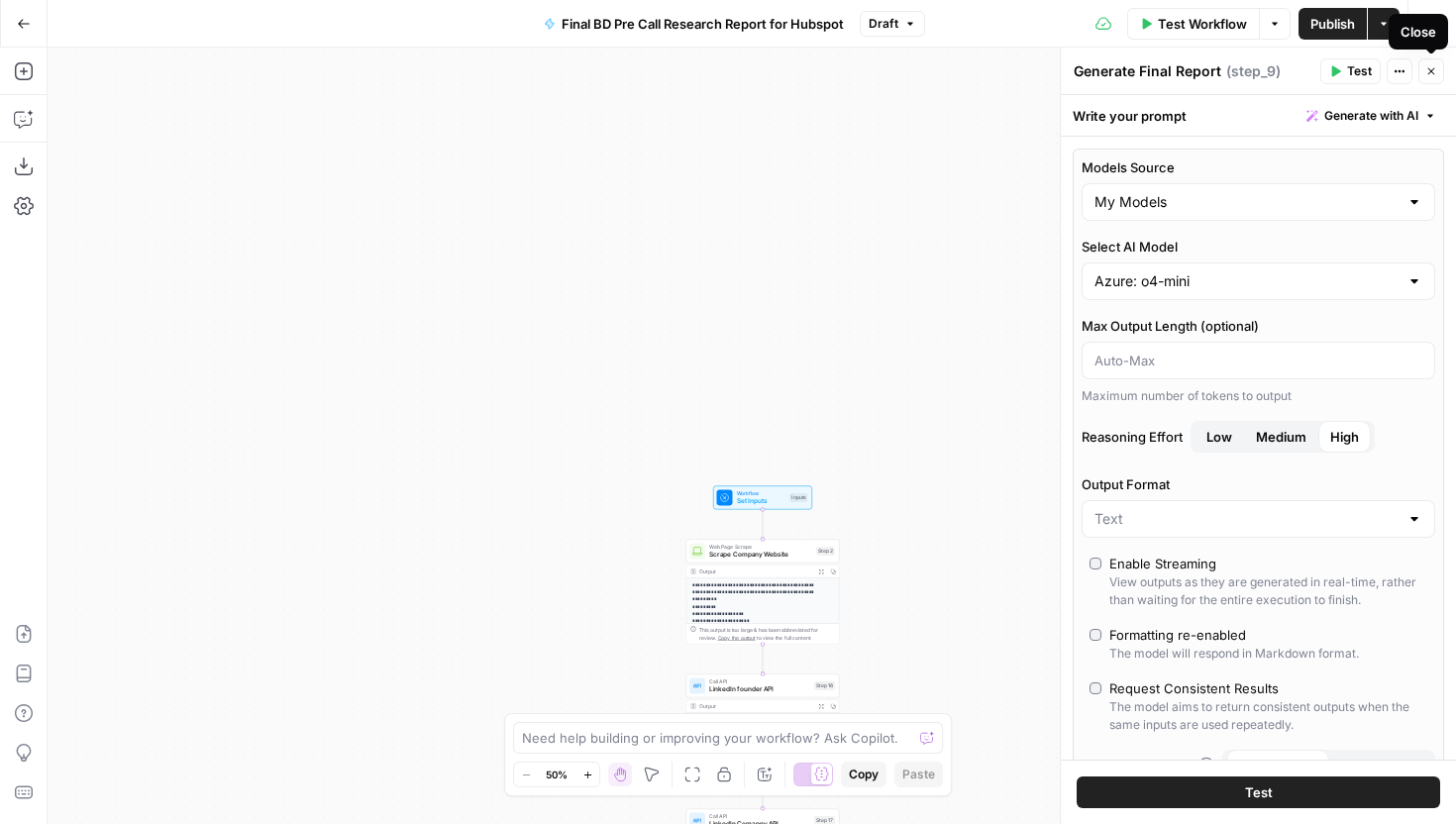 click on "Close" at bounding box center (1431, 71) 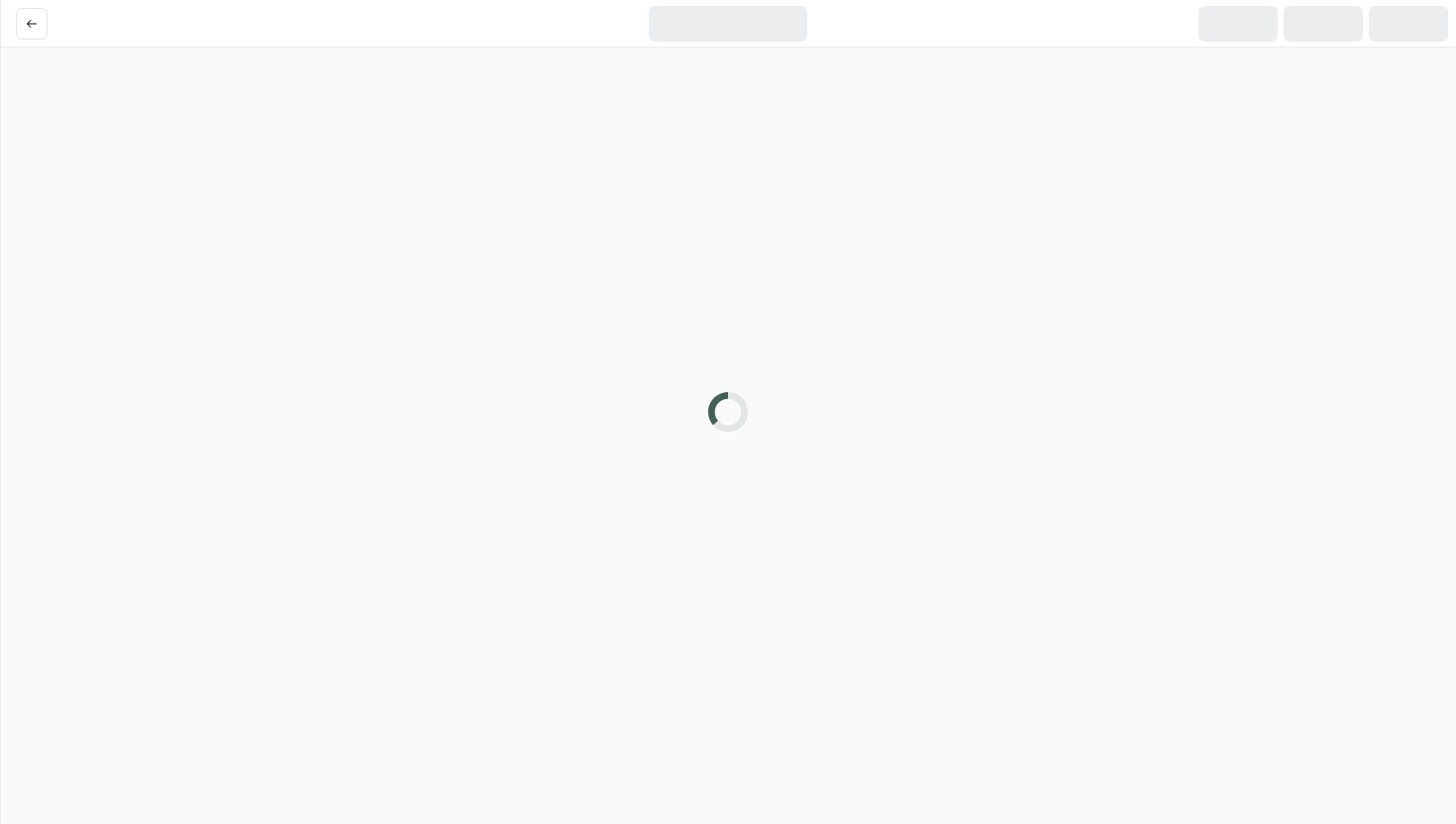 scroll, scrollTop: 0, scrollLeft: 0, axis: both 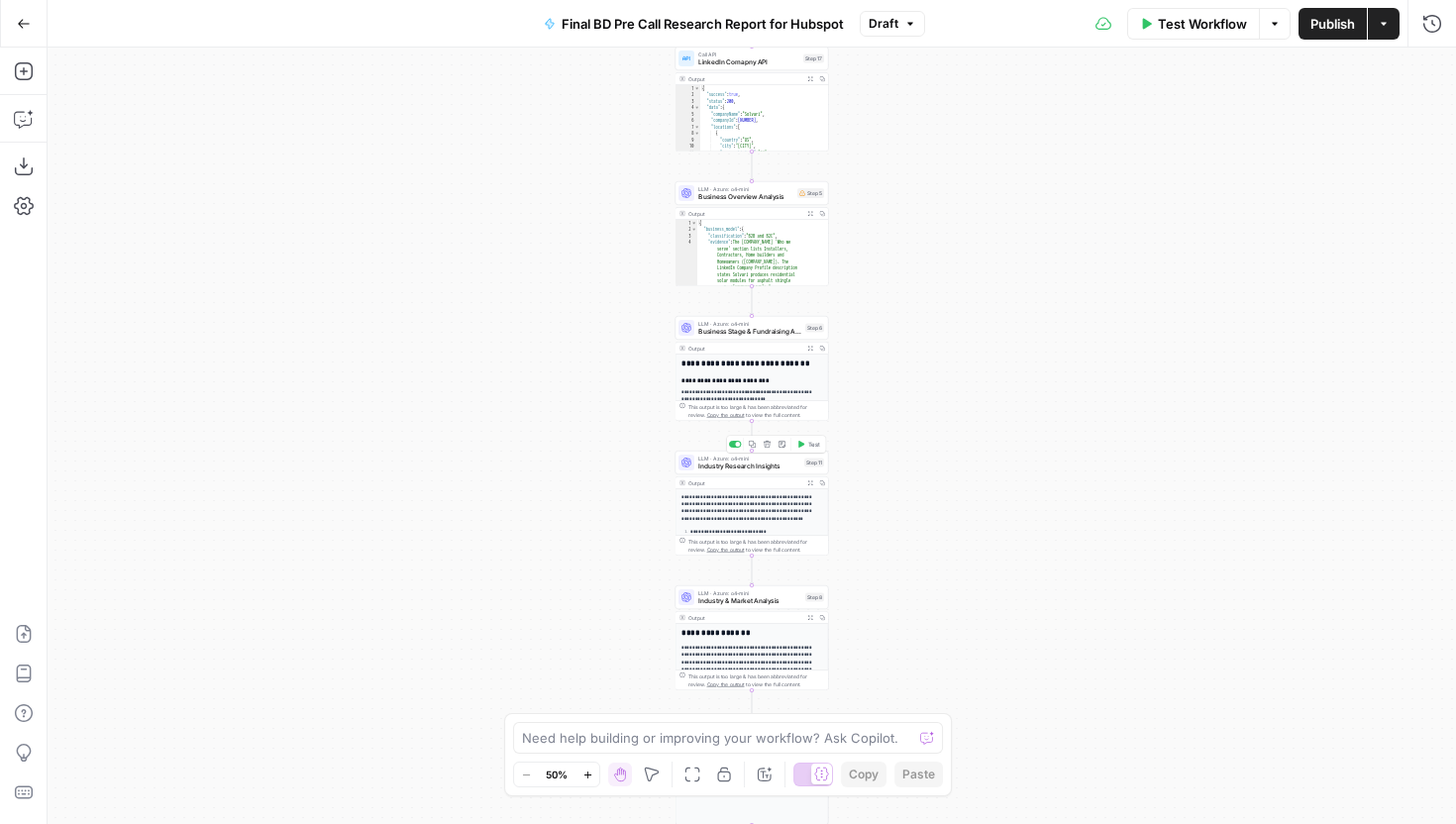 click on "Industry Research Insights" at bounding box center [749, 466] 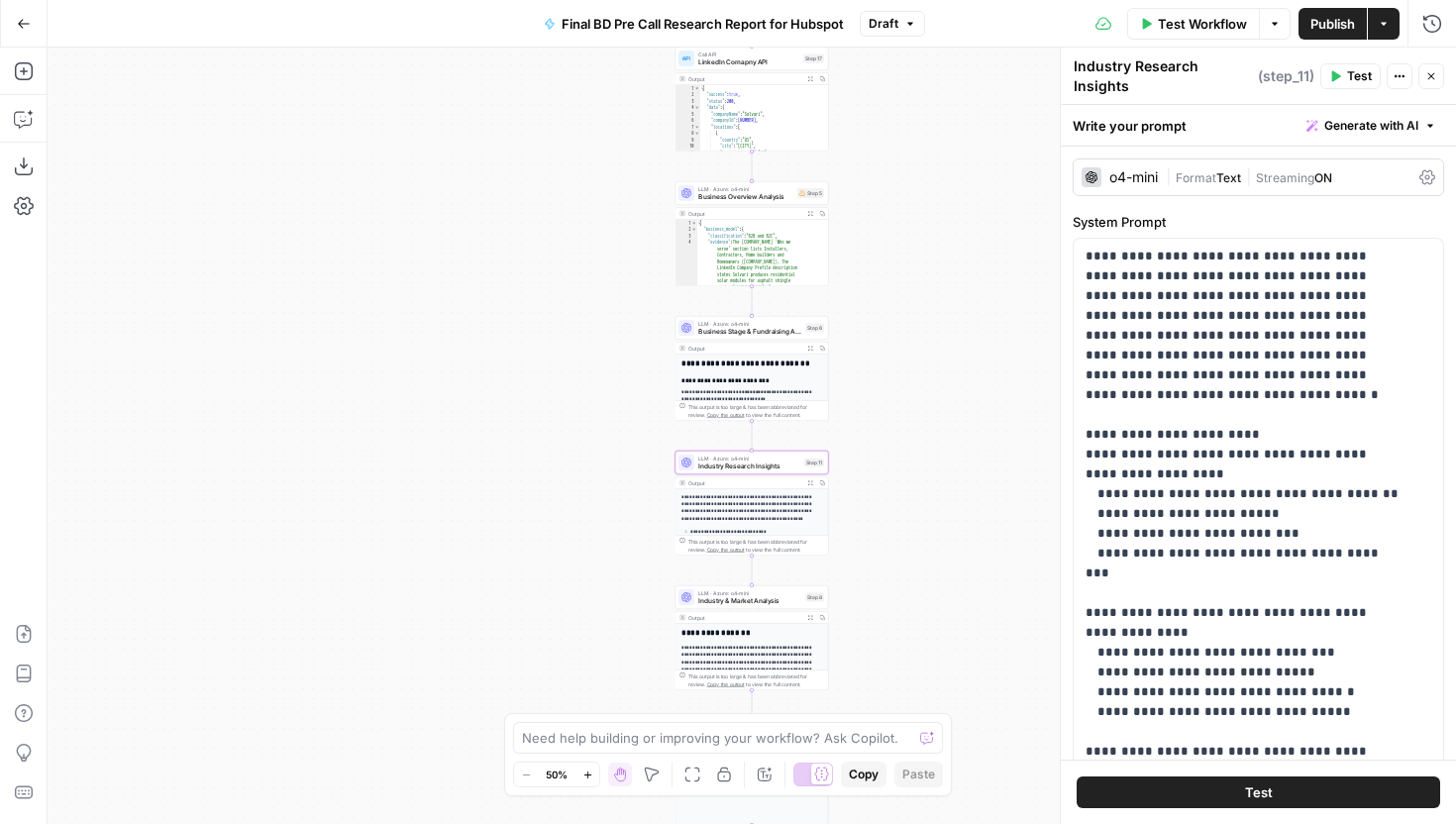 click on "o4-mini" at bounding box center [1133, 177] 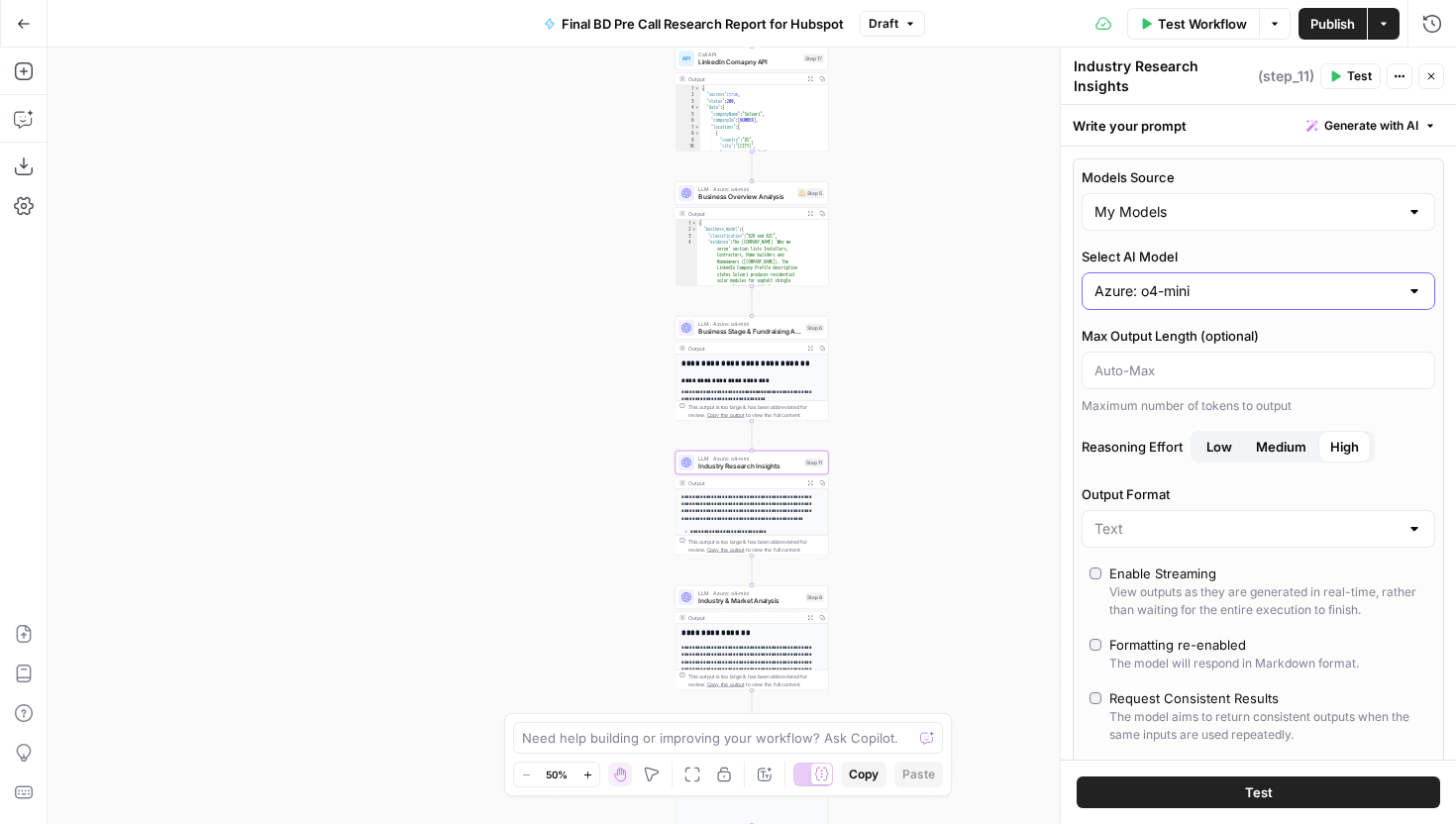 click on "Azure: o4-mini" at bounding box center [1246, 291] 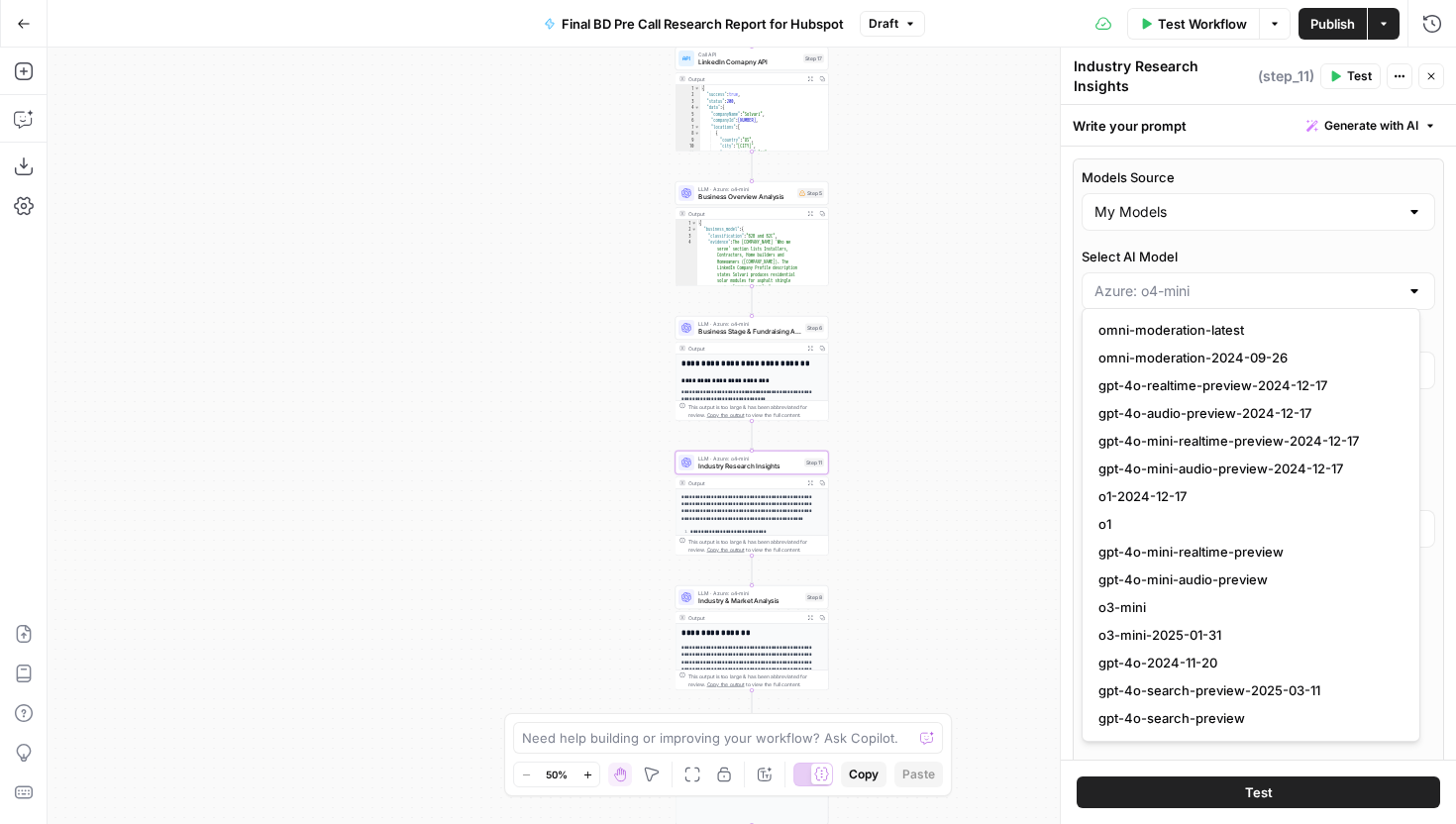 scroll, scrollTop: 1497, scrollLeft: 0, axis: vertical 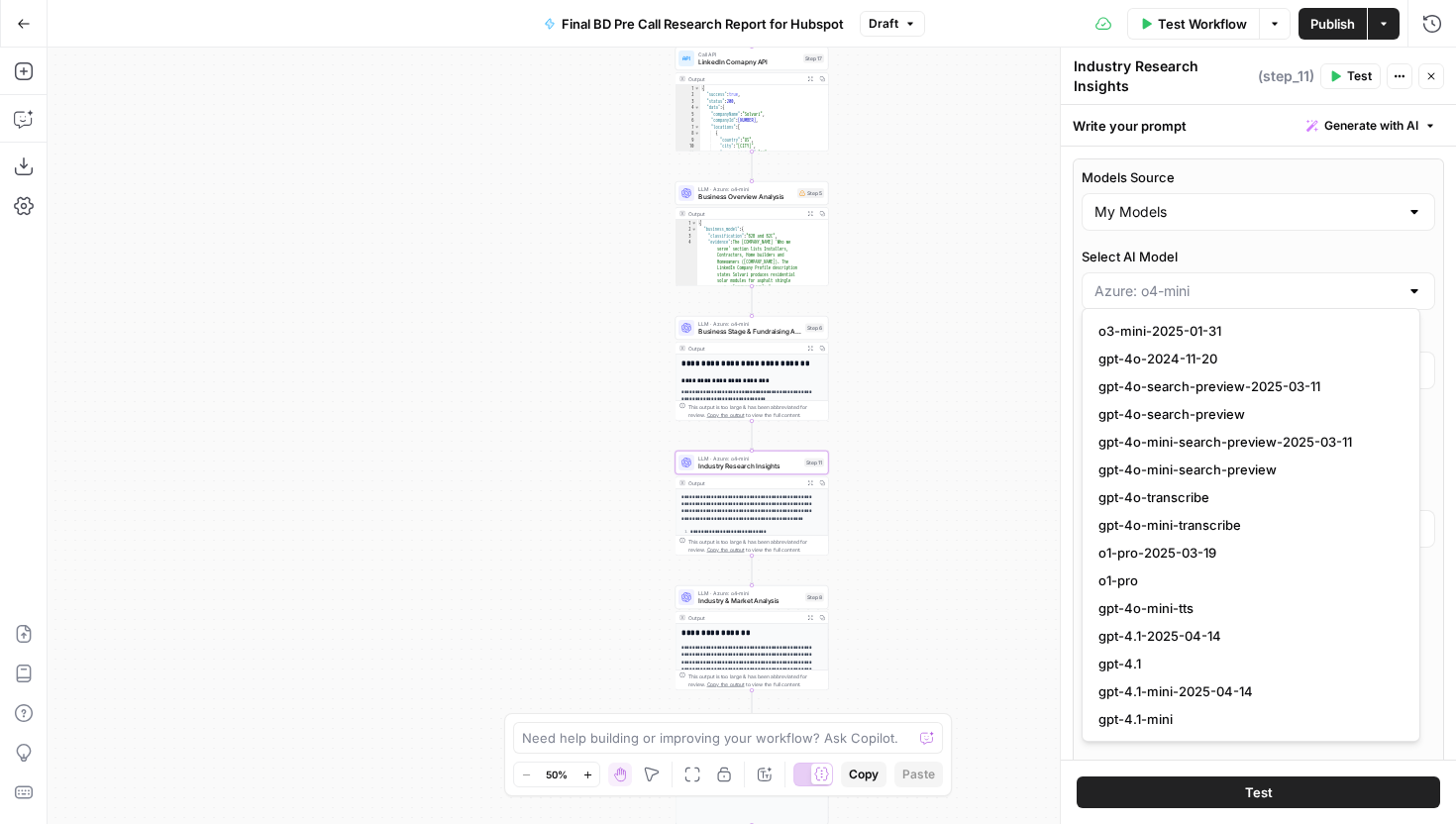 click 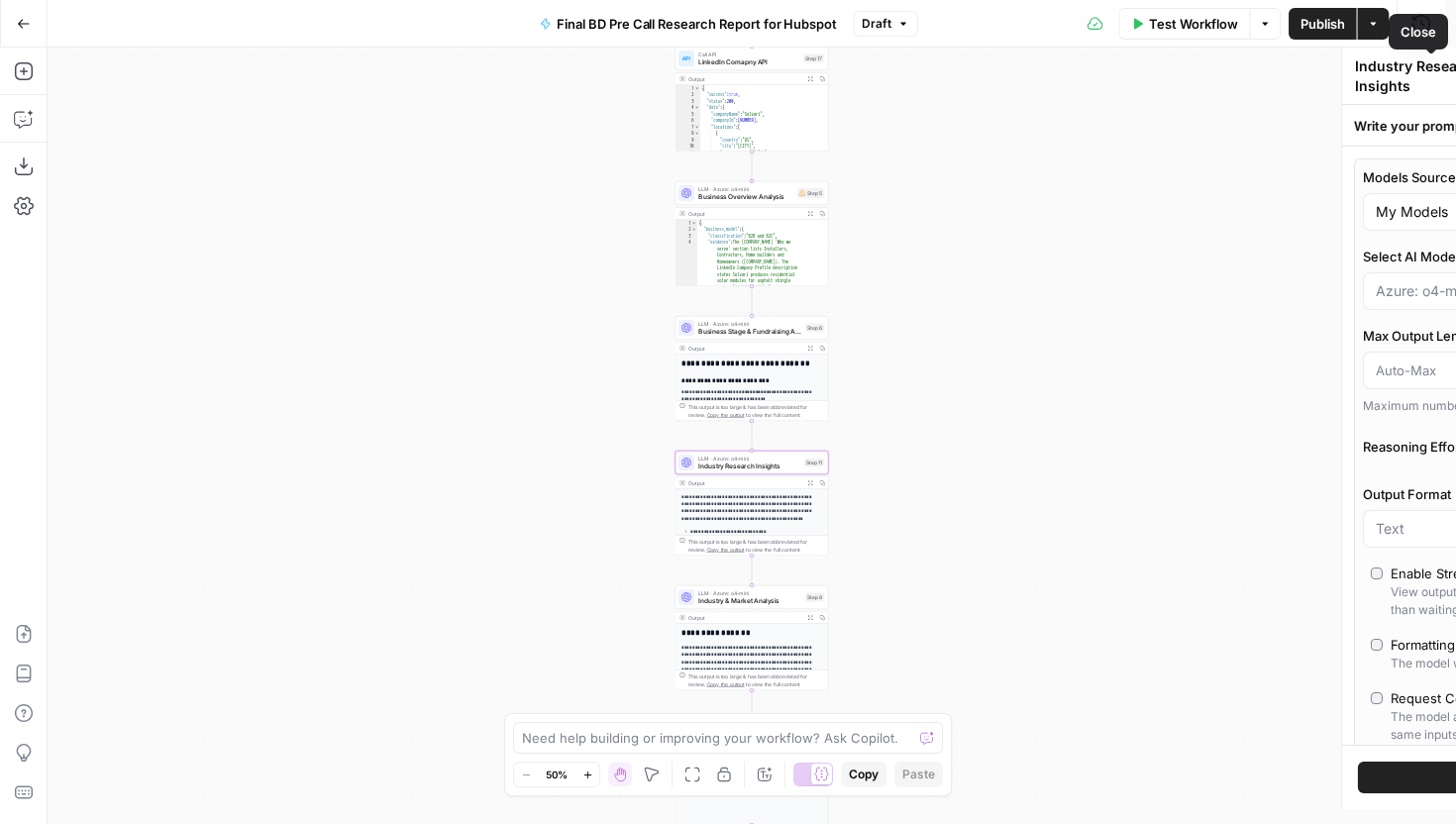 type on "Azure: o4-mini" 